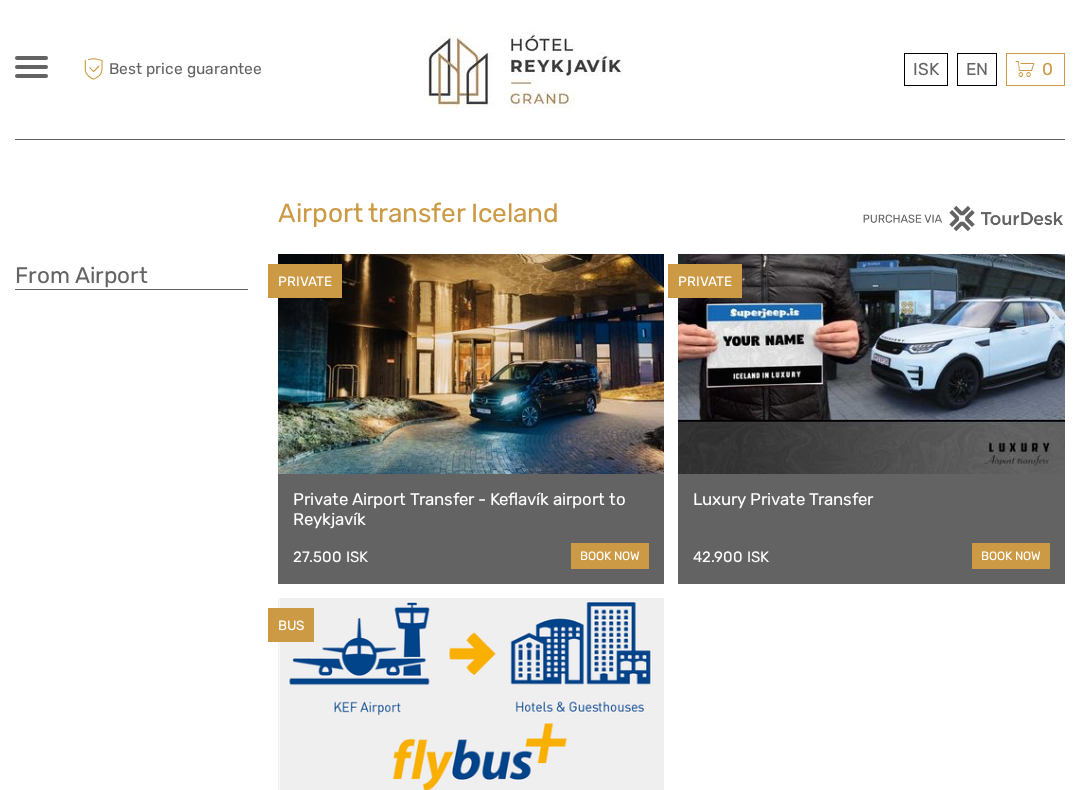 scroll, scrollTop: 0, scrollLeft: 0, axis: both 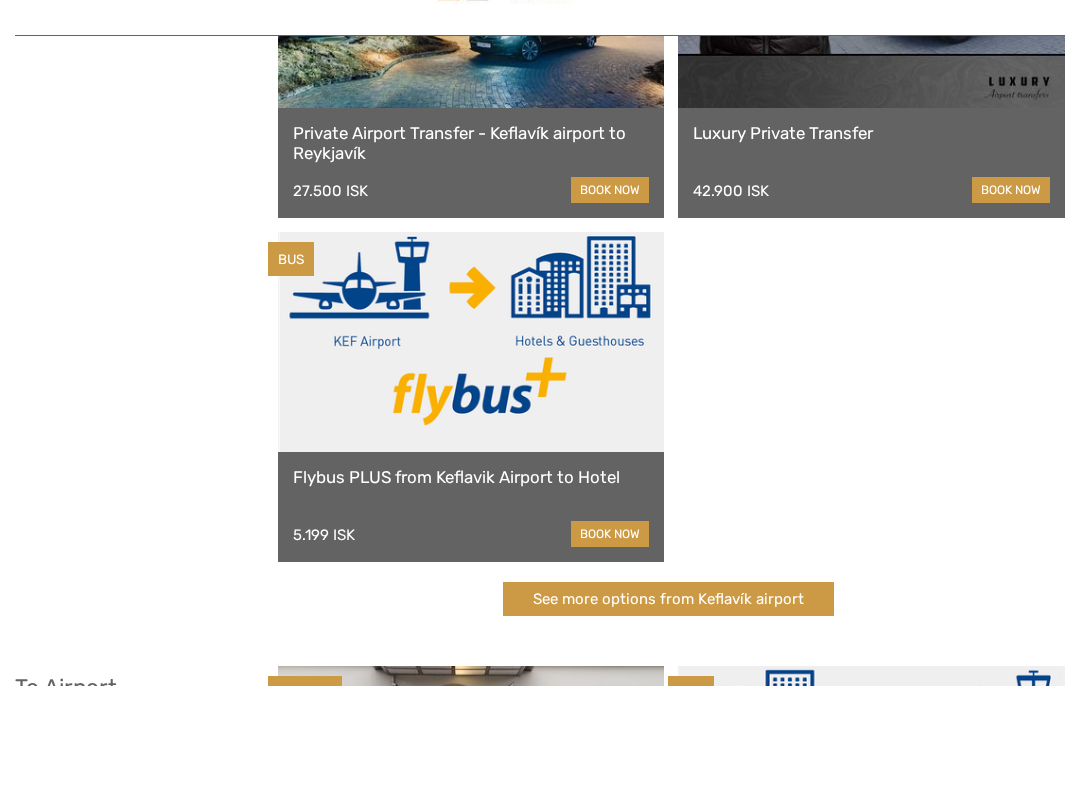 click on "Private Airport Transfer - Keflavík airport to Reykjavík" at bounding box center (471, 247) 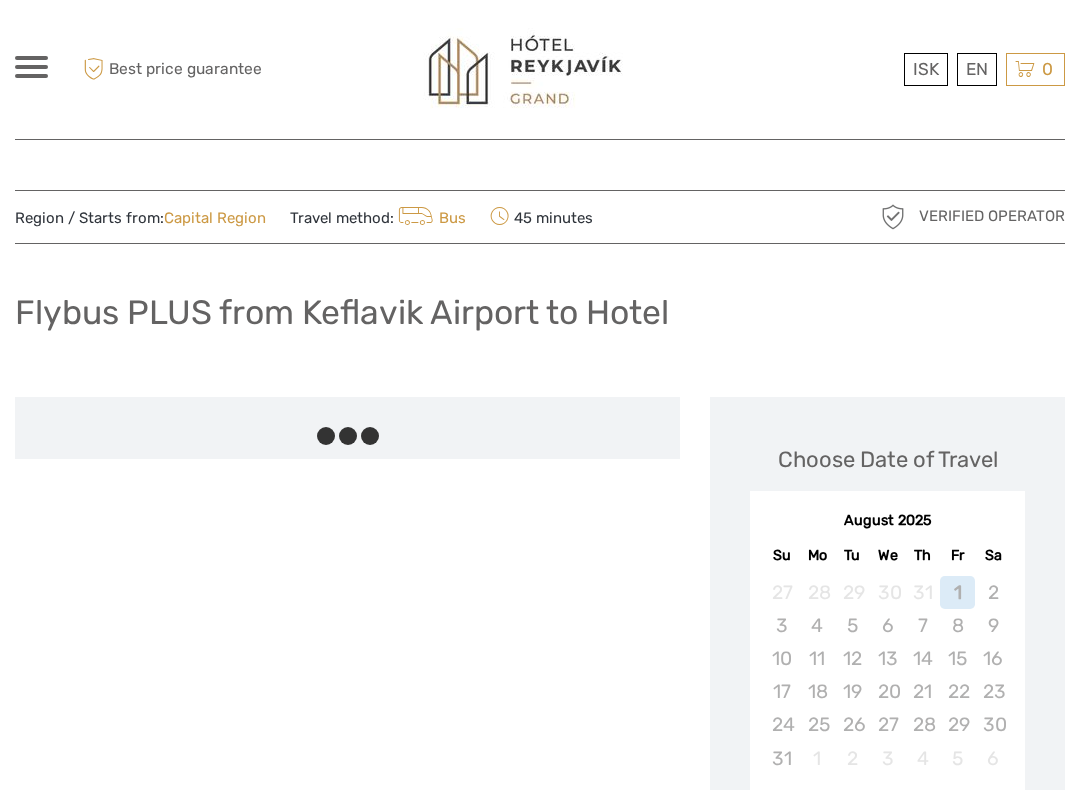 scroll, scrollTop: 0, scrollLeft: 0, axis: both 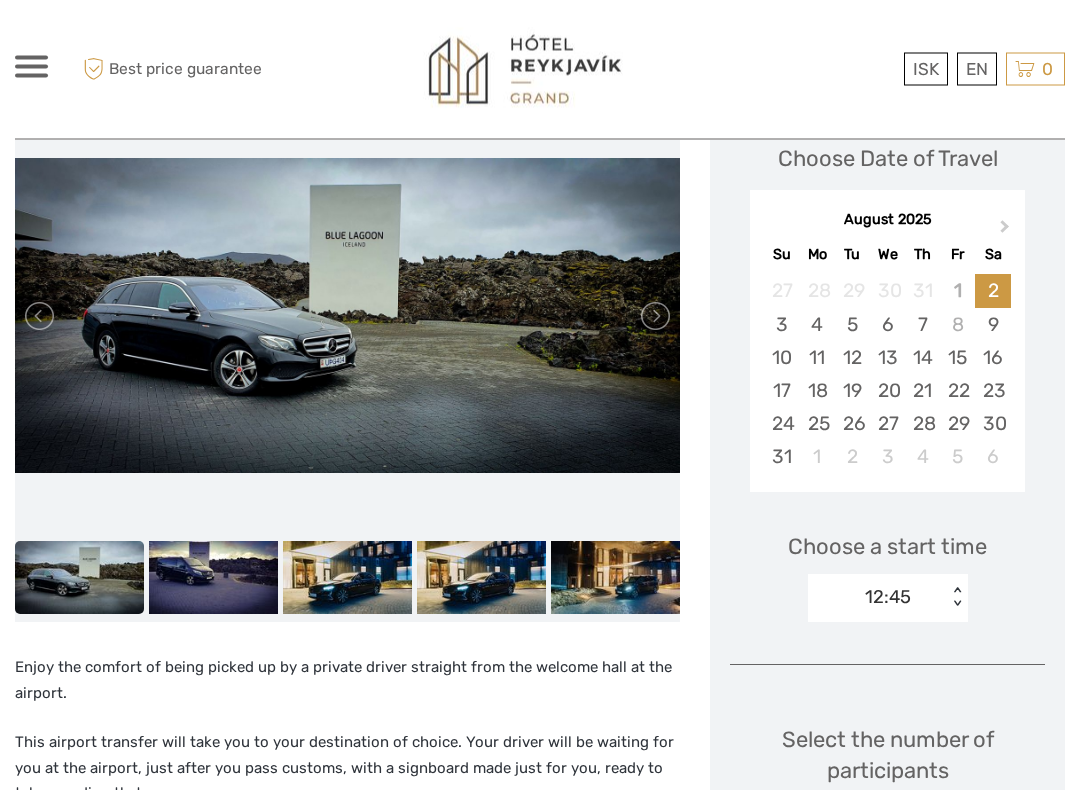 click on "24" at bounding box center [781, 424] 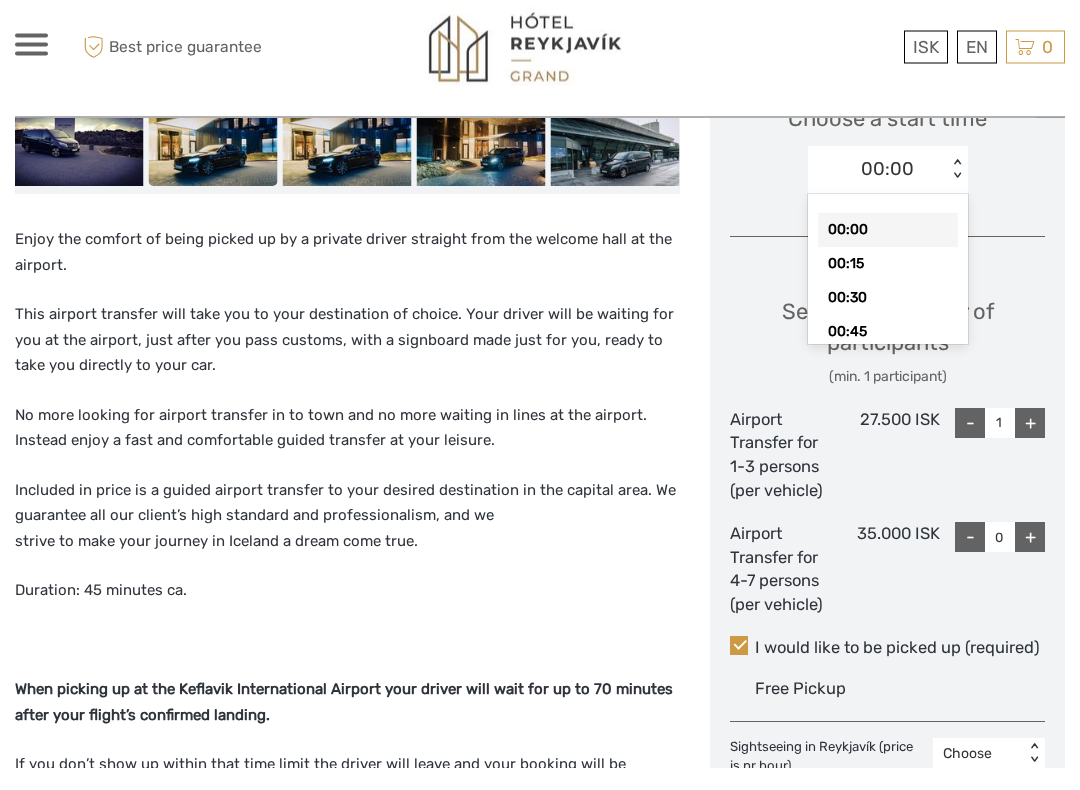 scroll, scrollTop: 704, scrollLeft: 0, axis: vertical 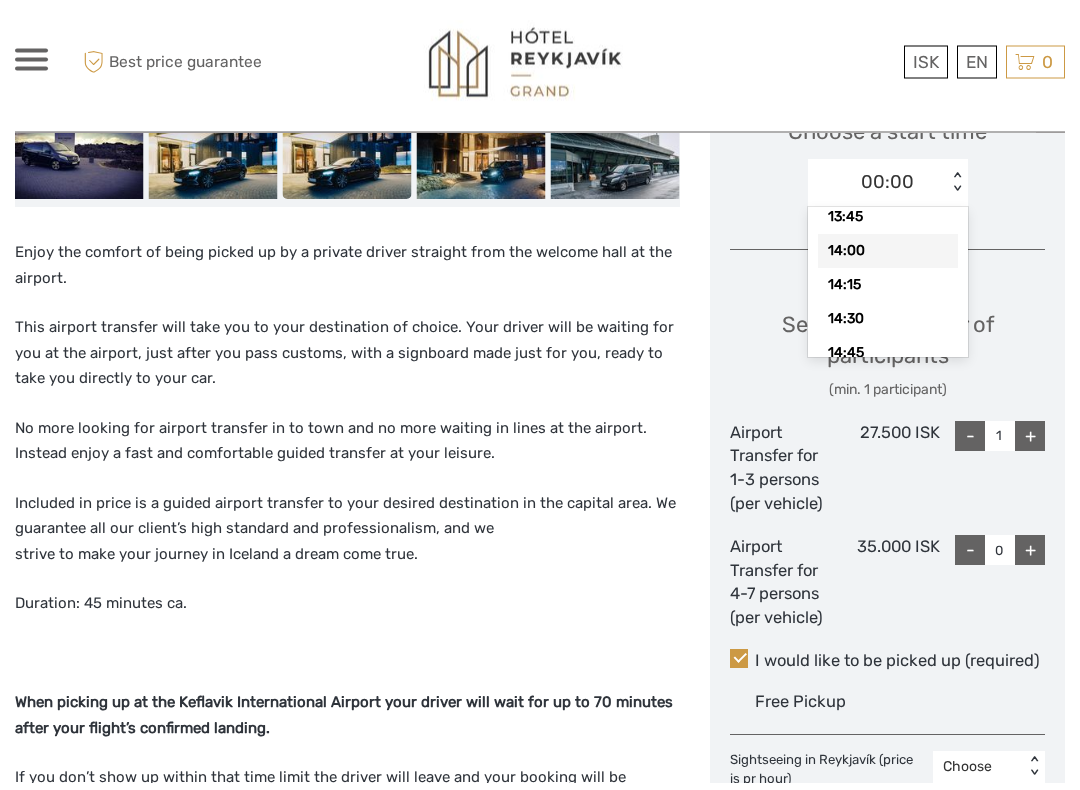 click on "14:00" at bounding box center (888, 259) 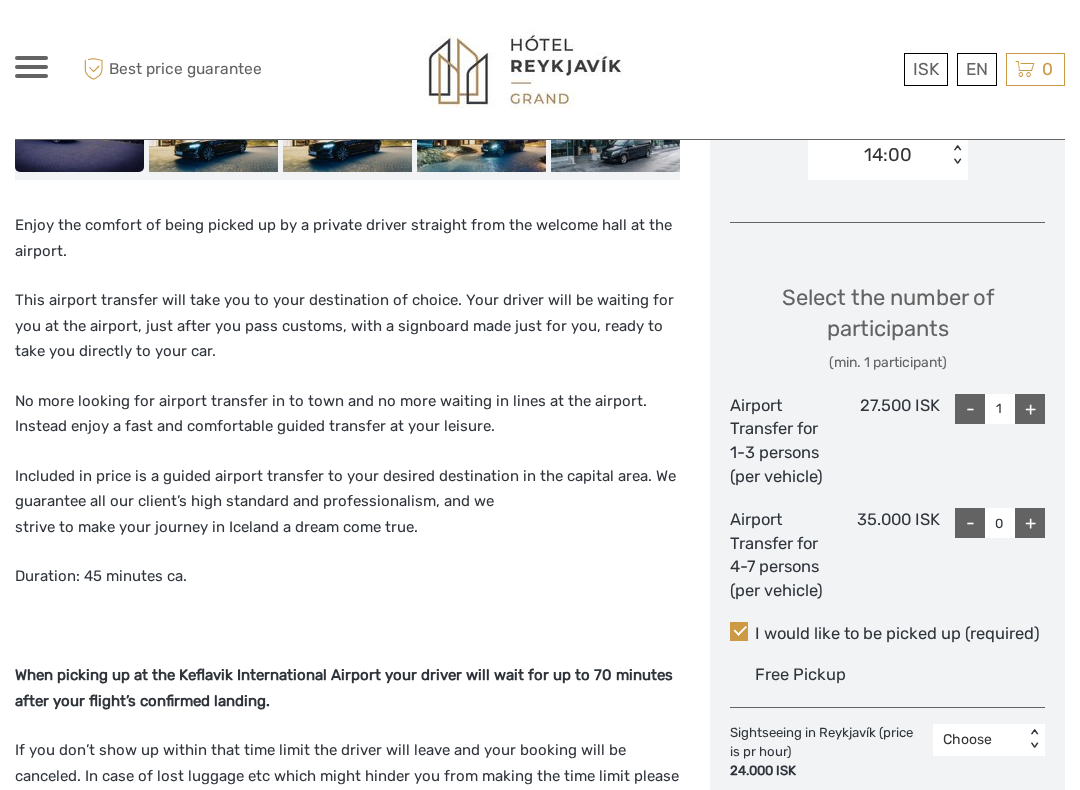 scroll, scrollTop: 737, scrollLeft: 0, axis: vertical 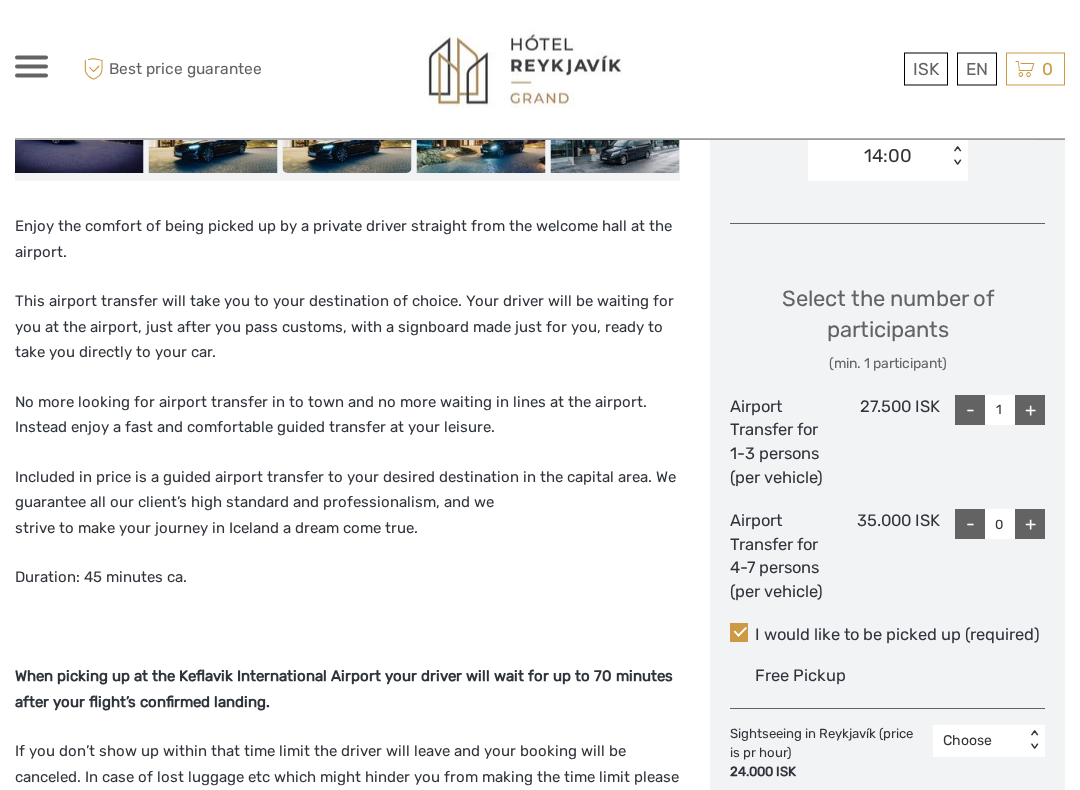 click on "+" at bounding box center (1030, 411) 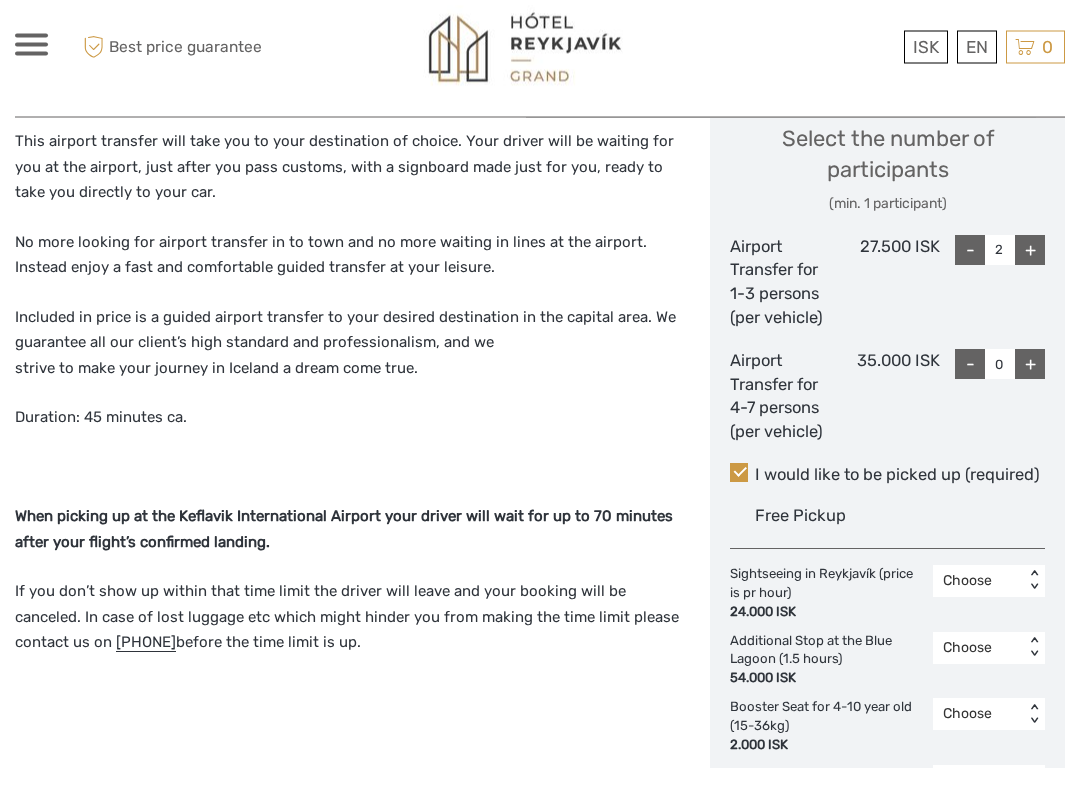 scroll, scrollTop: 878, scrollLeft: 0, axis: vertical 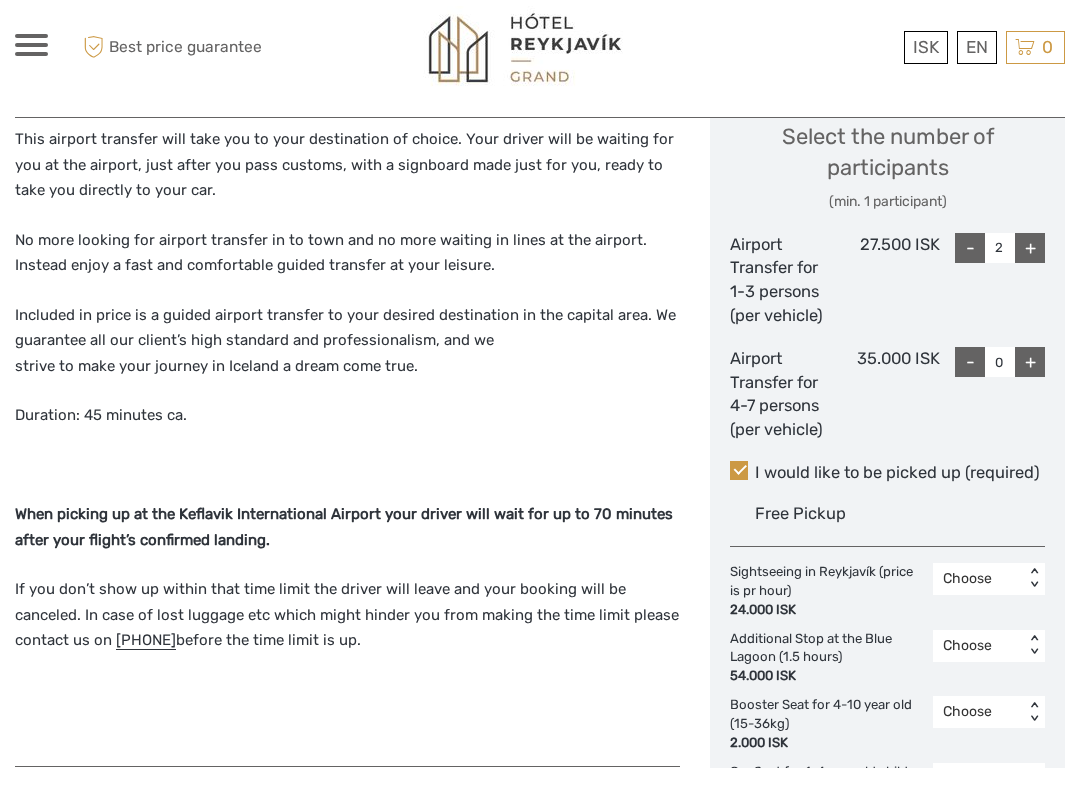 click on "Free Pickup" at bounding box center (800, 535) 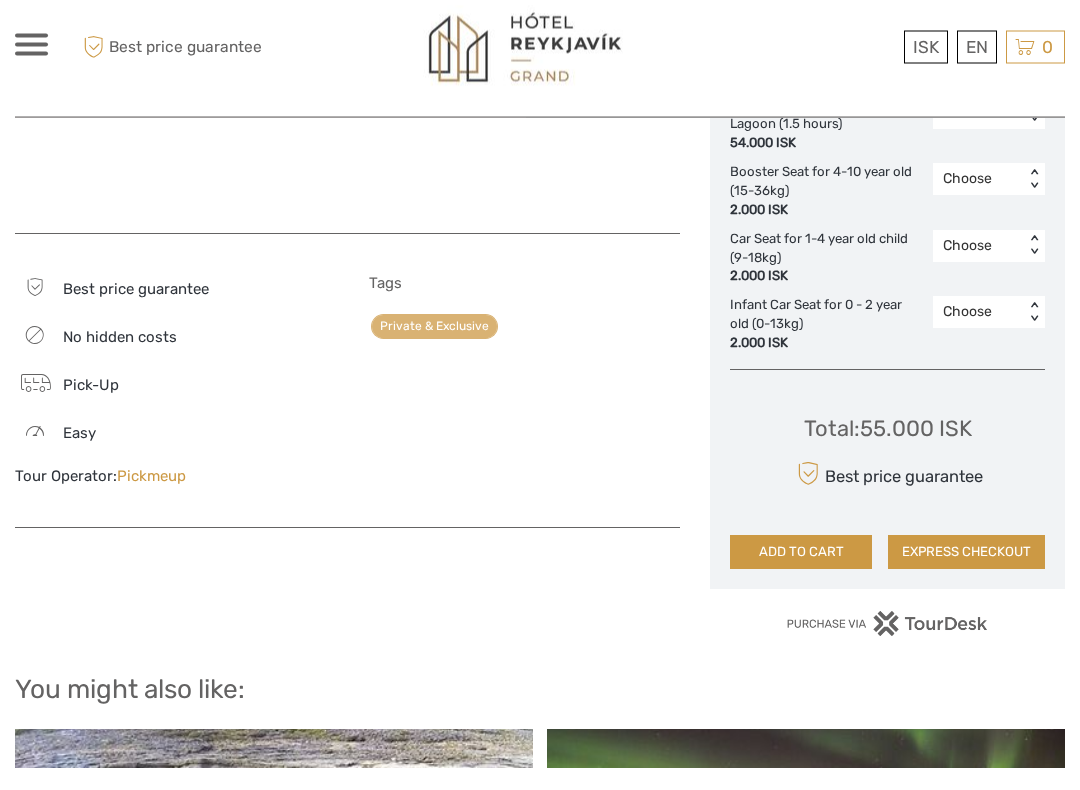 scroll, scrollTop: 1411, scrollLeft: 0, axis: vertical 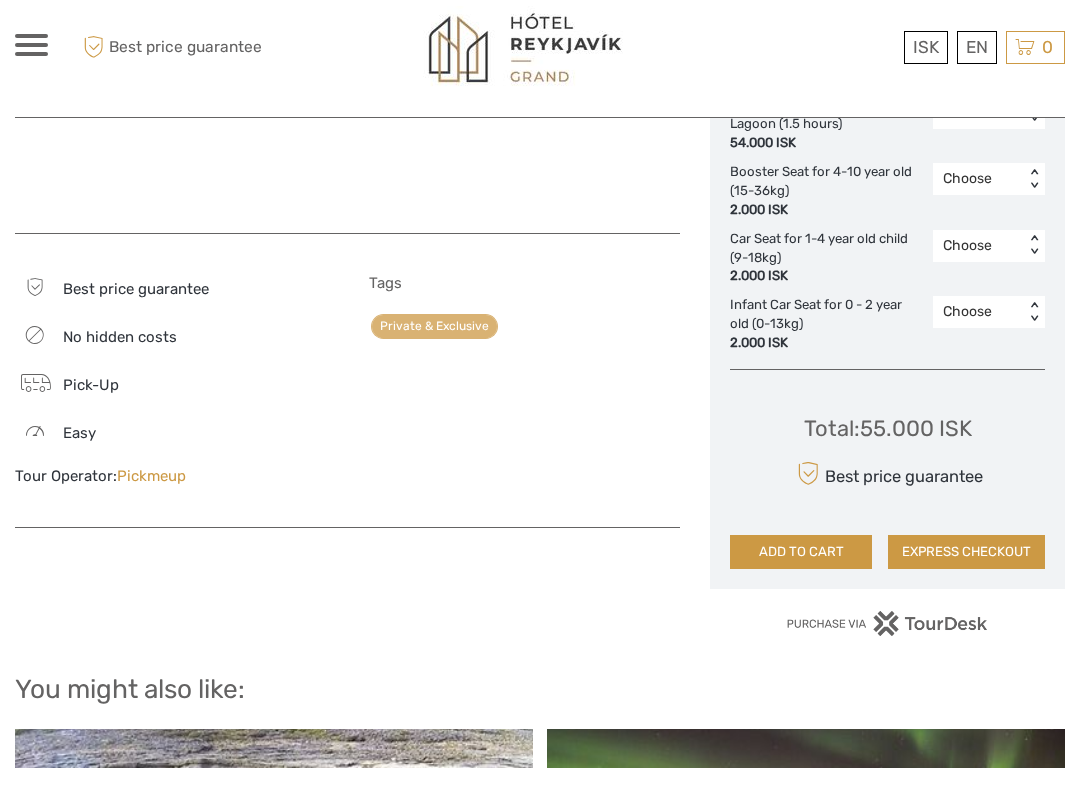 click on "EXPRESS CHECKOUT" at bounding box center [966, 574] 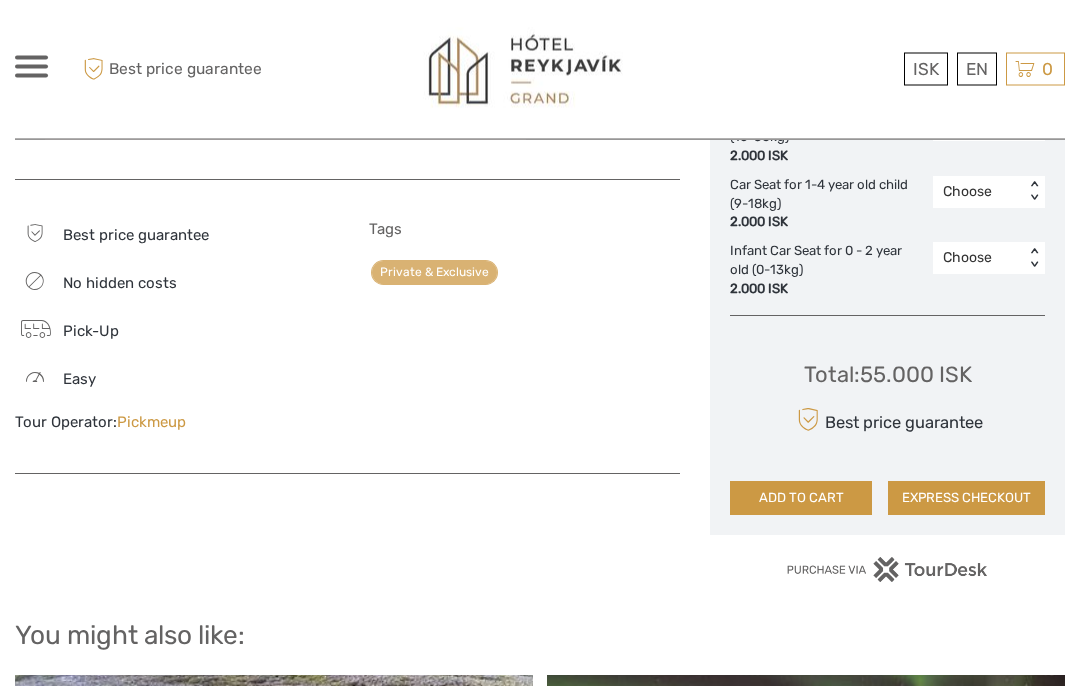 scroll, scrollTop: 1489, scrollLeft: 0, axis: vertical 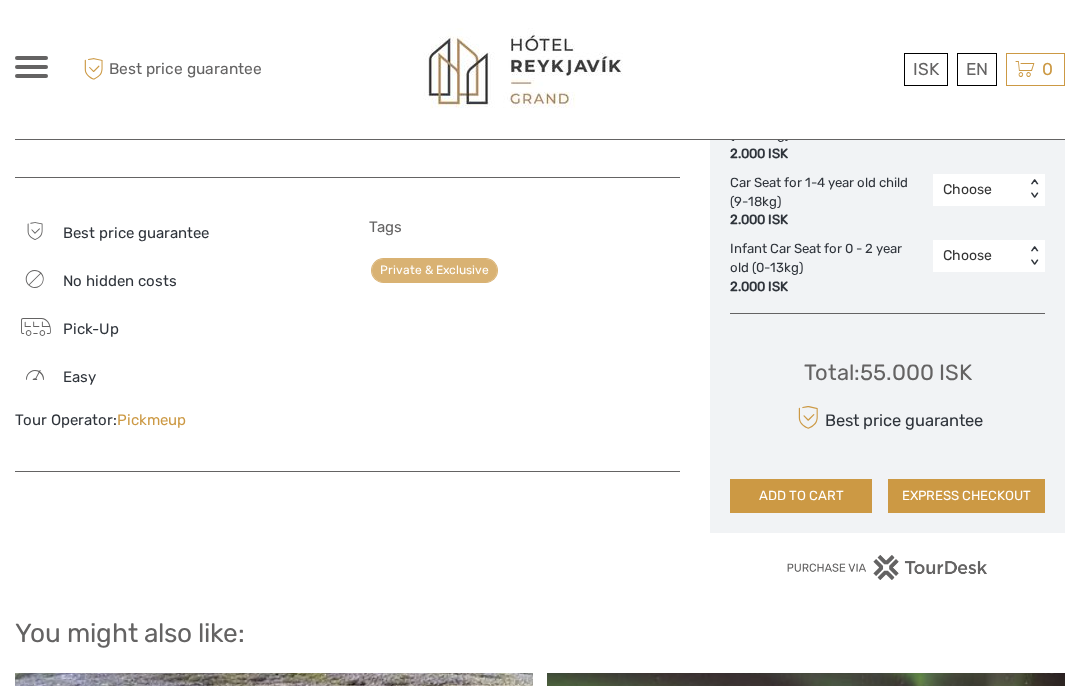 click on "ADD TO CART" at bounding box center [801, 496] 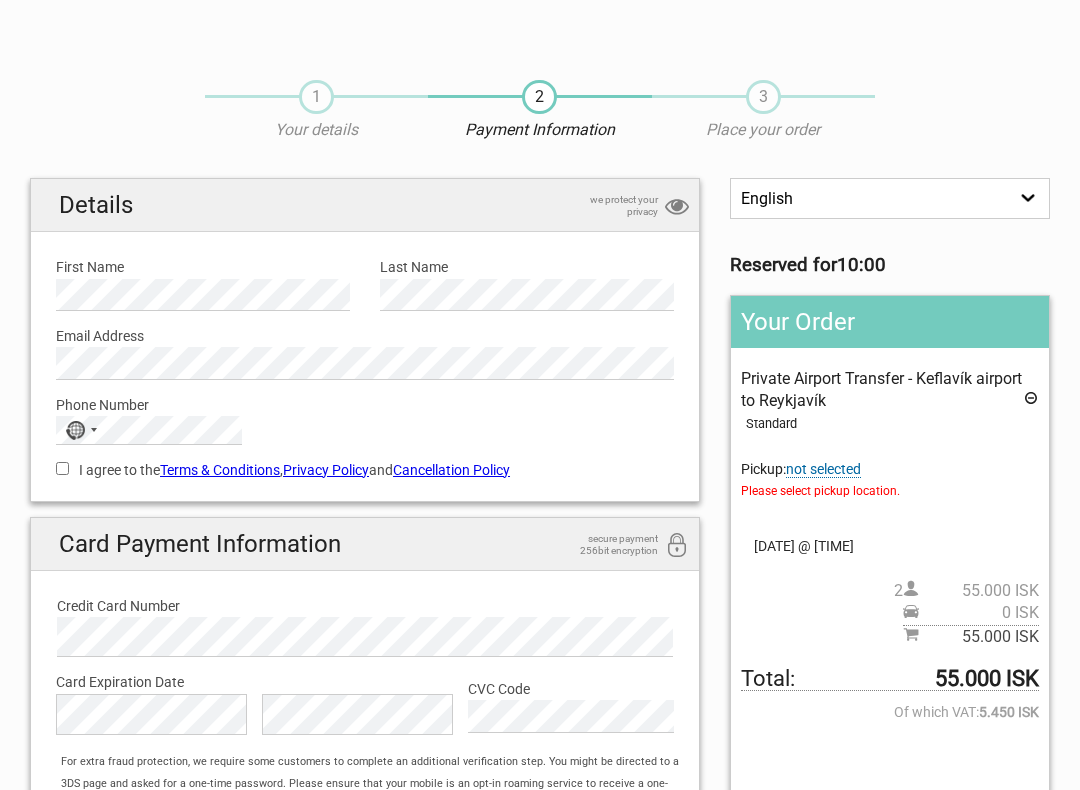 scroll, scrollTop: 0, scrollLeft: 0, axis: both 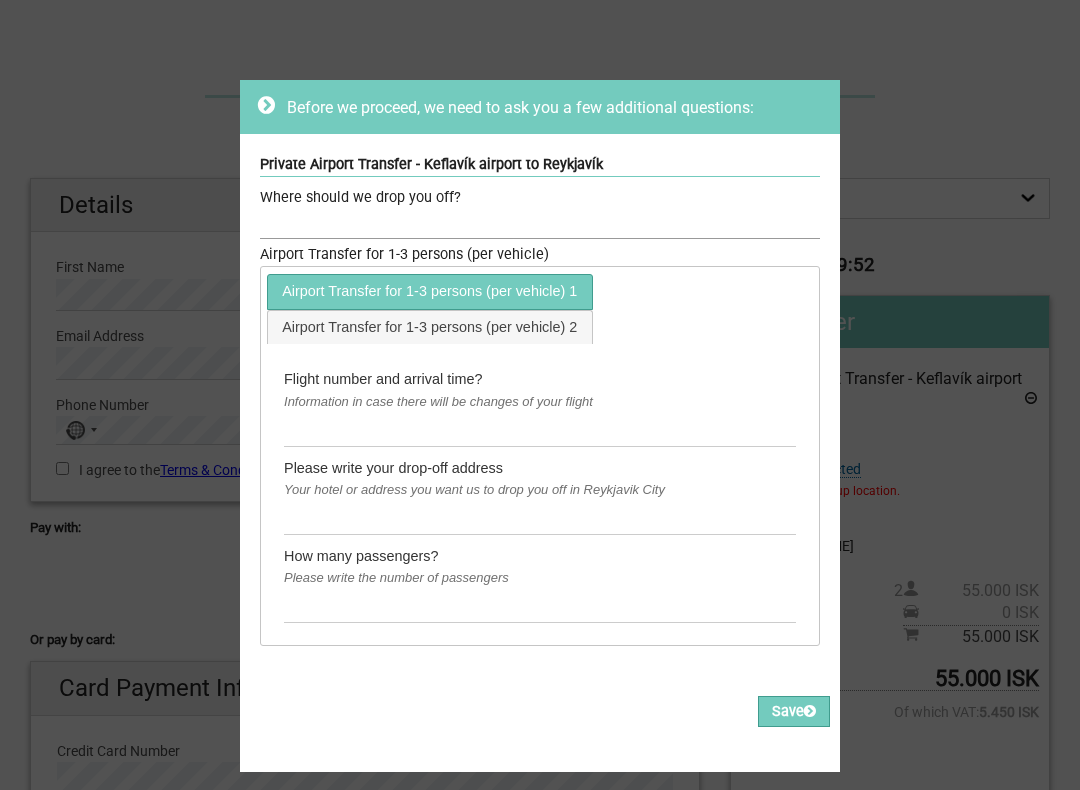click at bounding box center [540, 224] 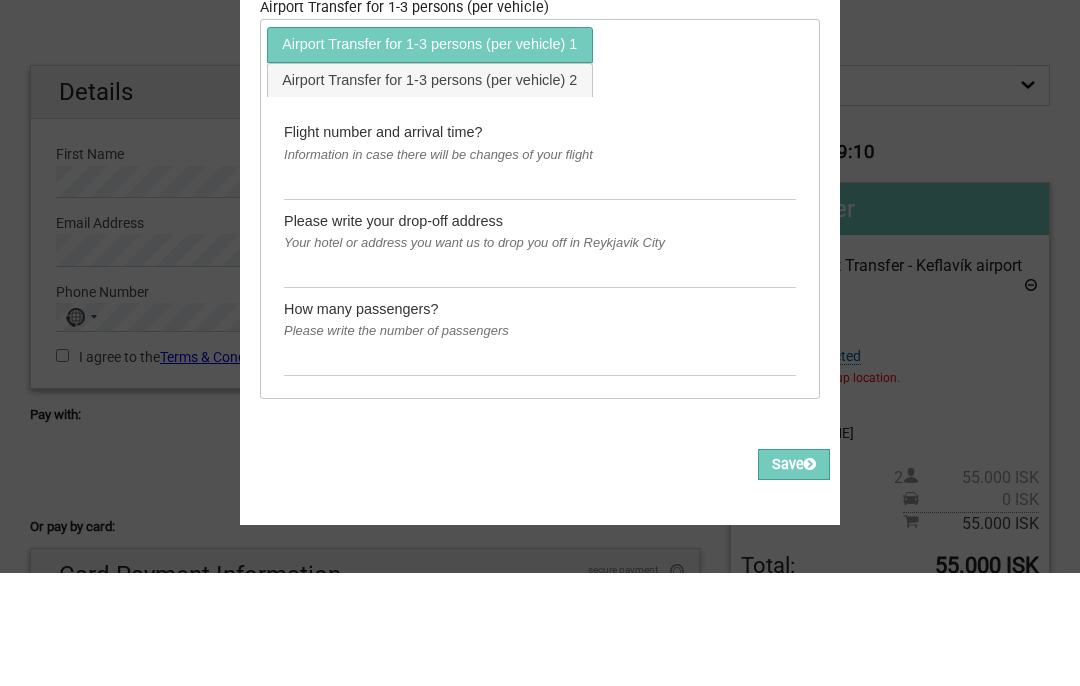 scroll, scrollTop: 134, scrollLeft: 0, axis: vertical 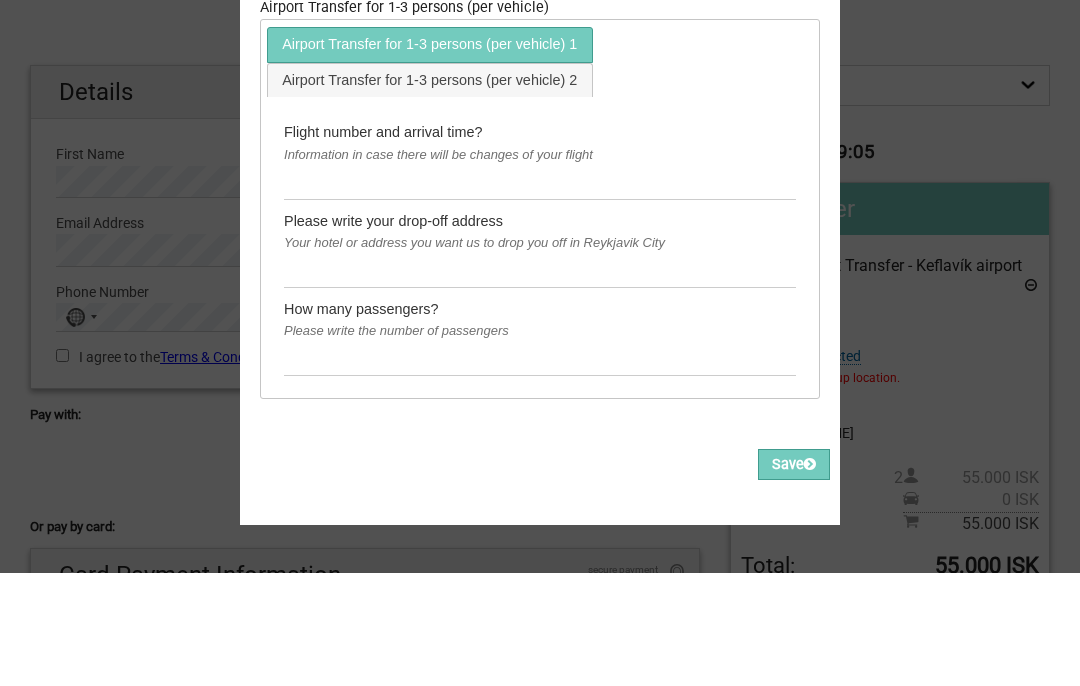type on "Hotel Reykjavik Grand" 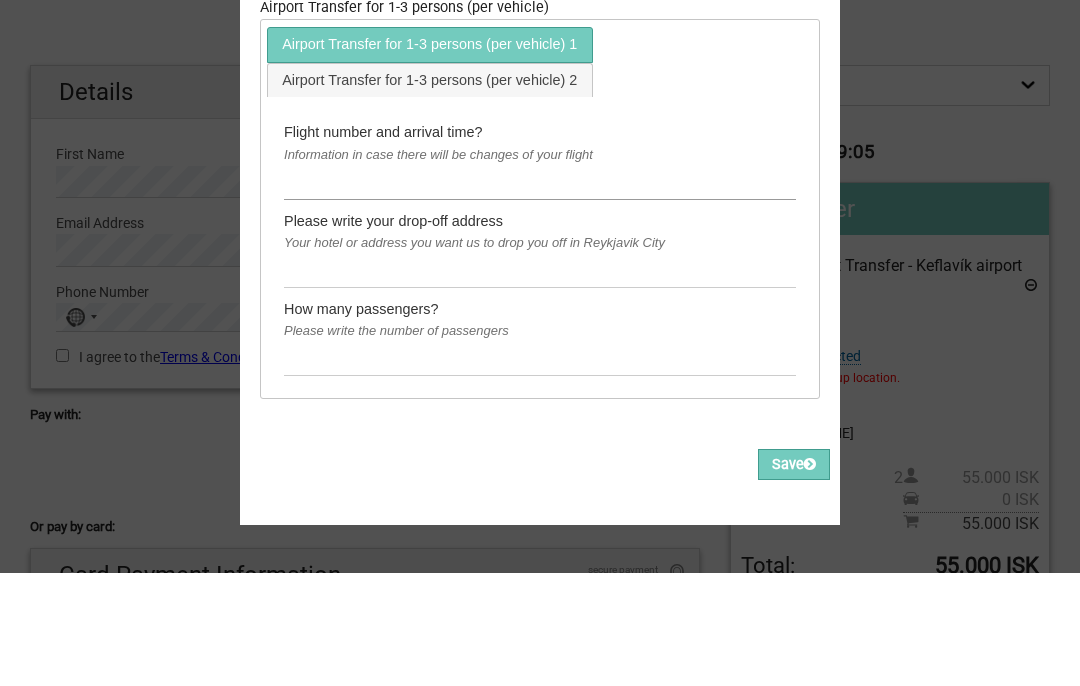 click at bounding box center [540, 295] 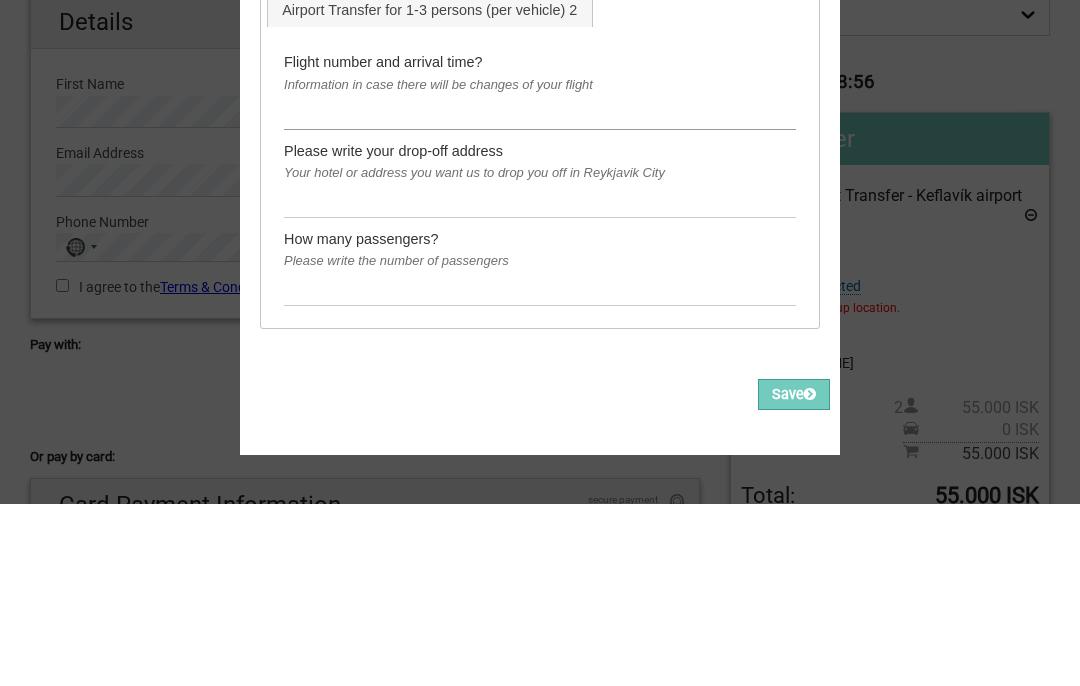 type on "f" 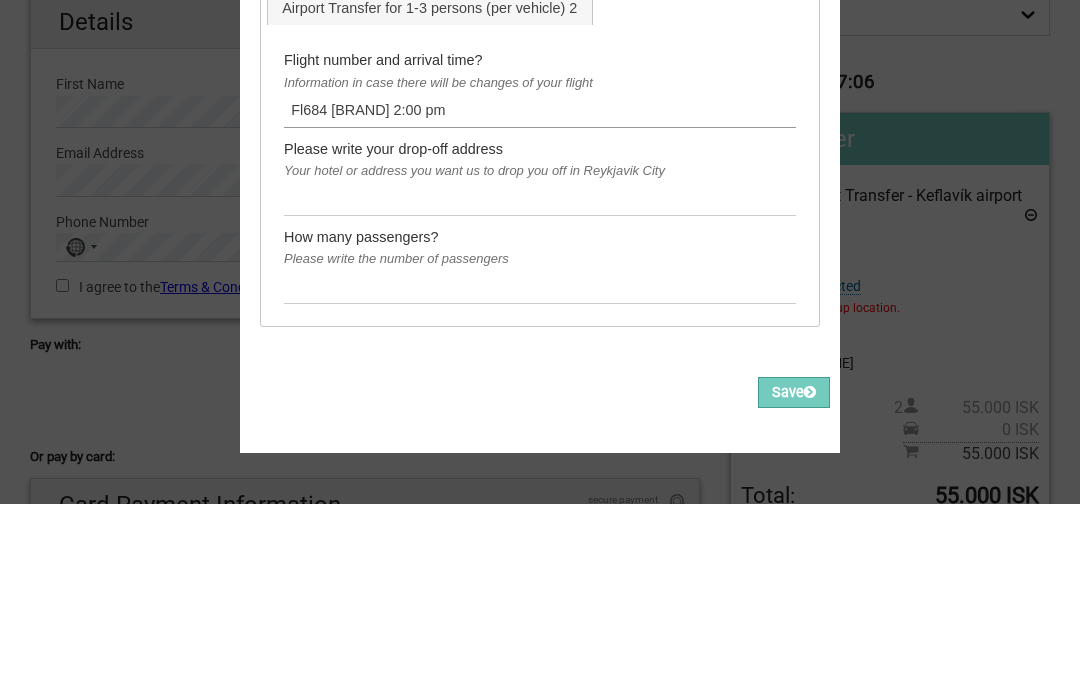 scroll, scrollTop: 135, scrollLeft: 0, axis: vertical 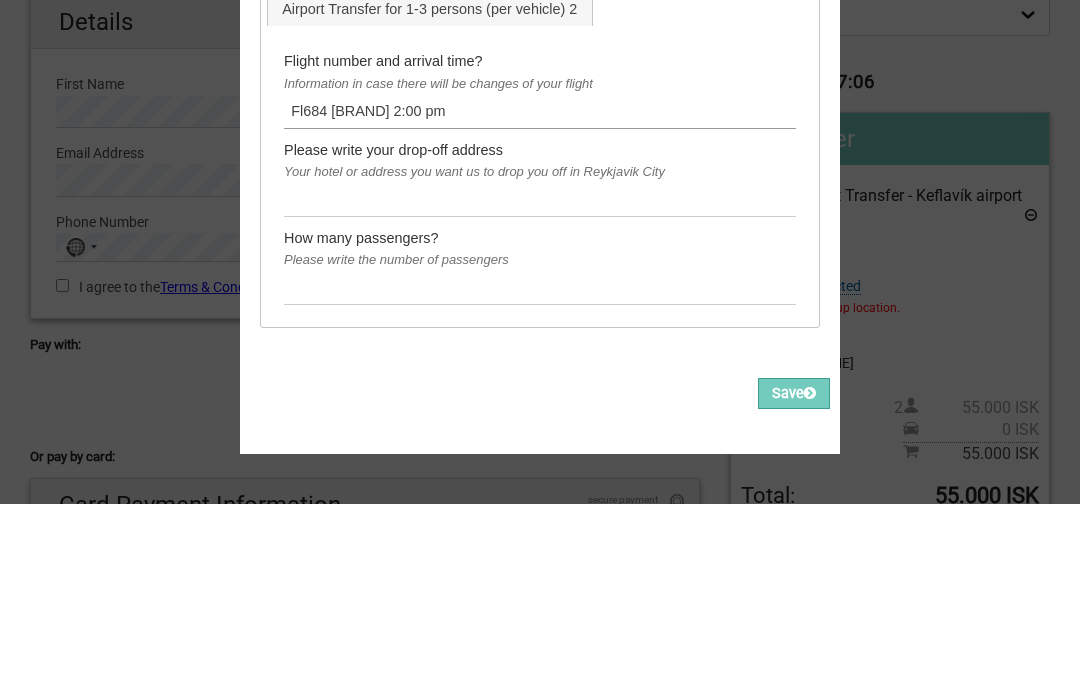 type on "Fl684 Icelandair 2:00 pm" 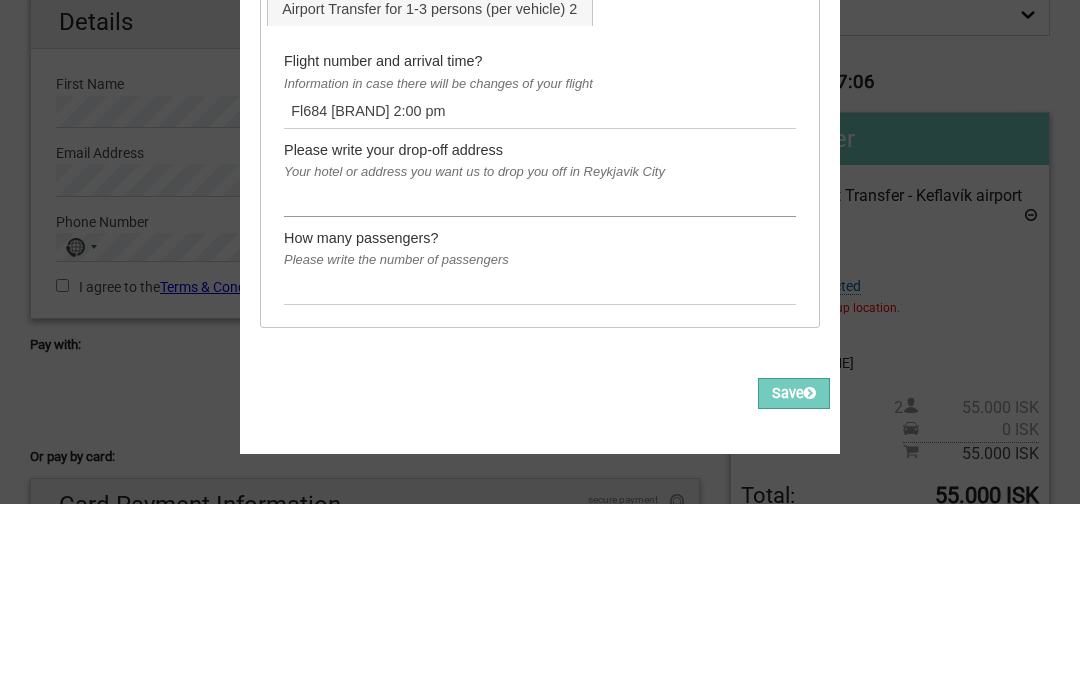 click at bounding box center [540, 382] 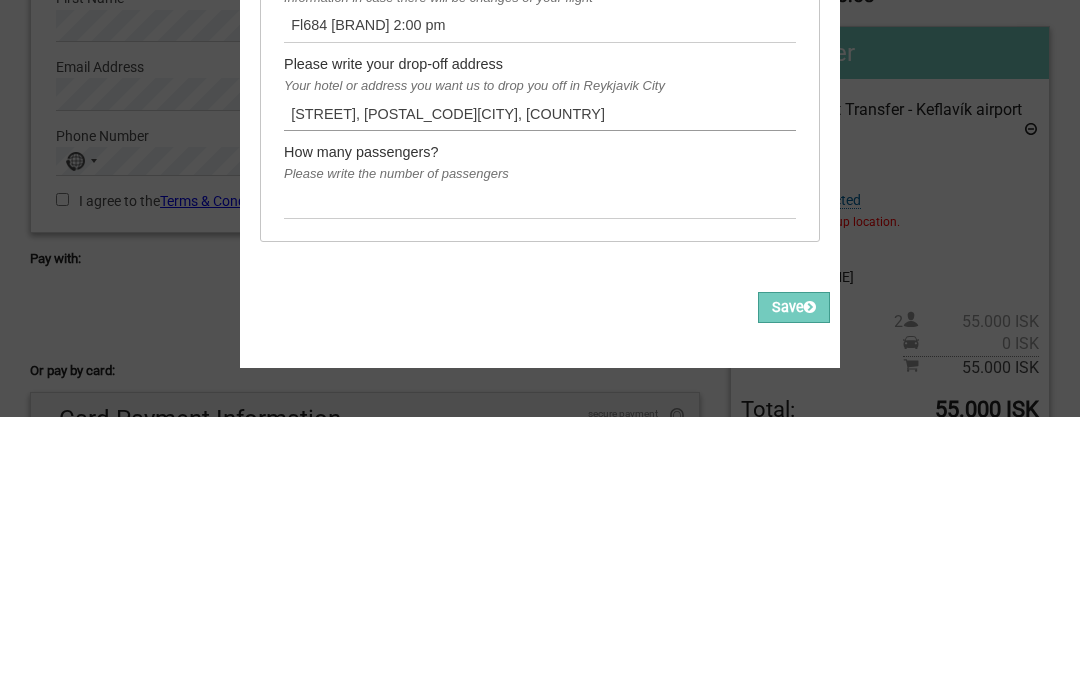 type on "Sigtun28, 105Reykjavik, Iceland" 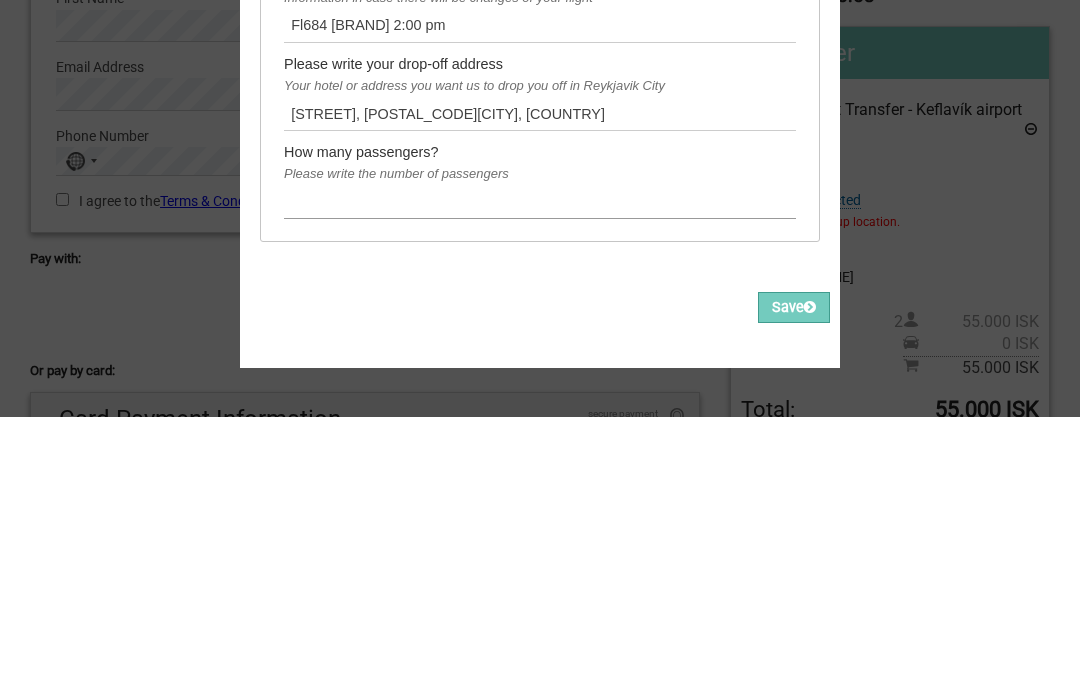 click at bounding box center [540, 470] 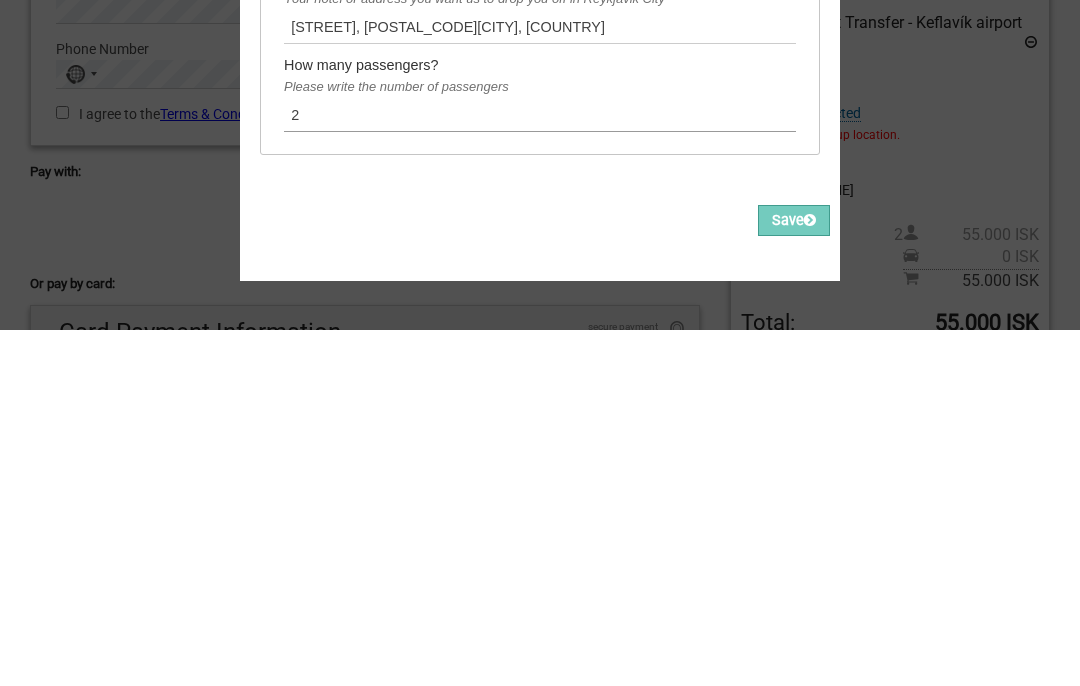 type on "2" 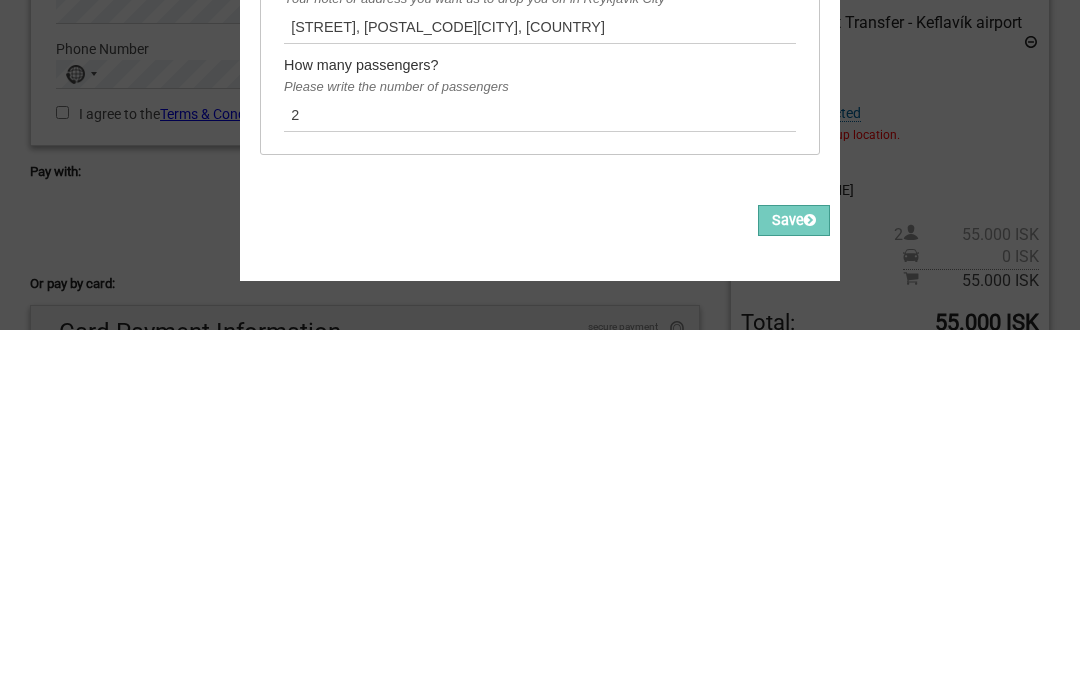click on "Save" at bounding box center [794, 576] 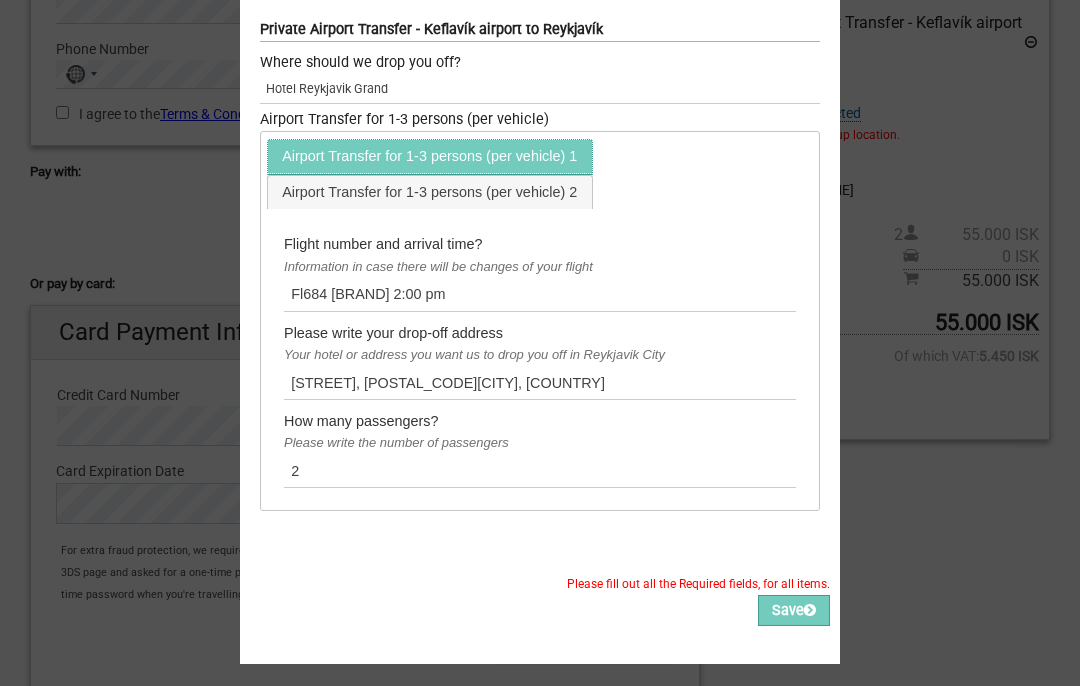 click on "Airport Transfer for 1-3 persons (per vehicle) 1" at bounding box center (430, 156) 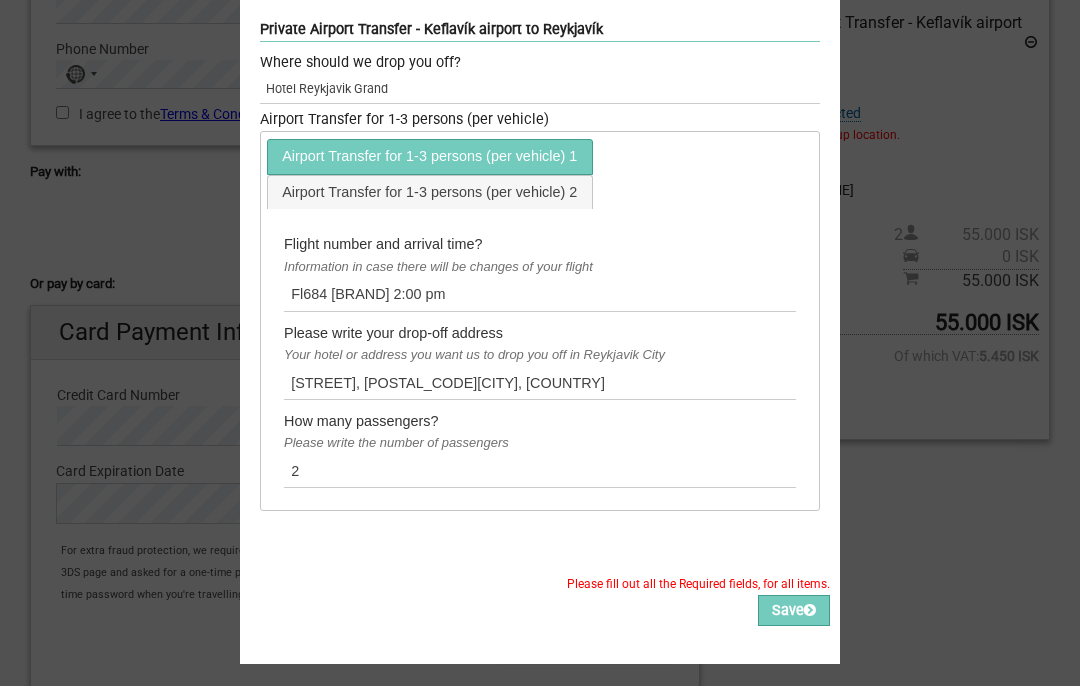 click on "Save" at bounding box center (794, 610) 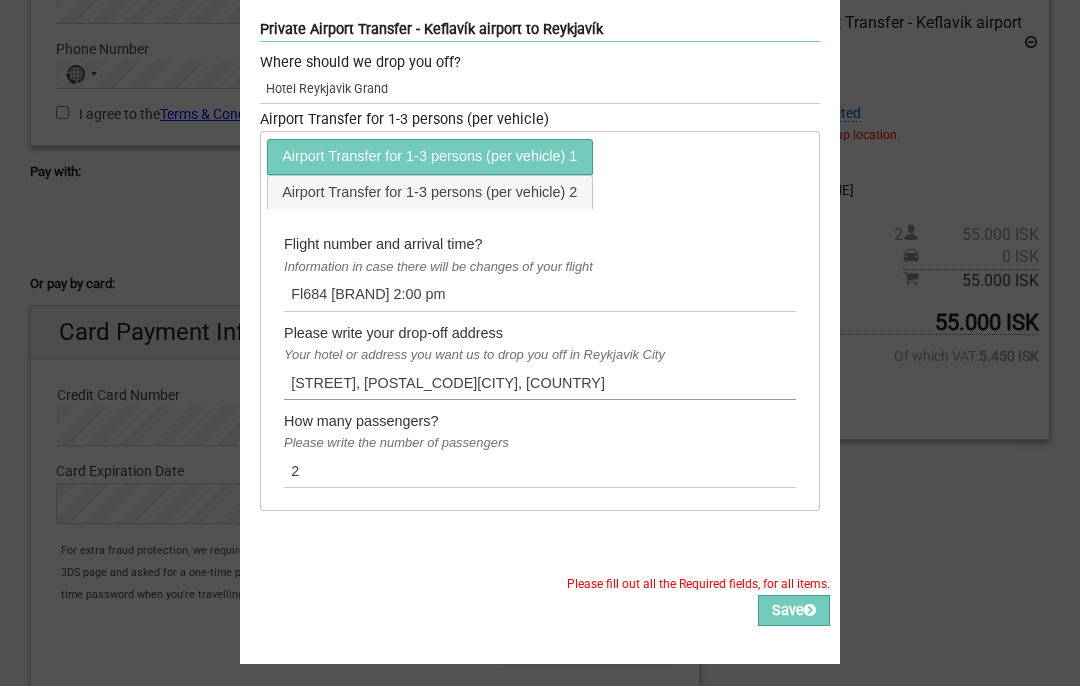 click on "Sigtun28, 105Reykjavik, Iceland" at bounding box center (540, 382) 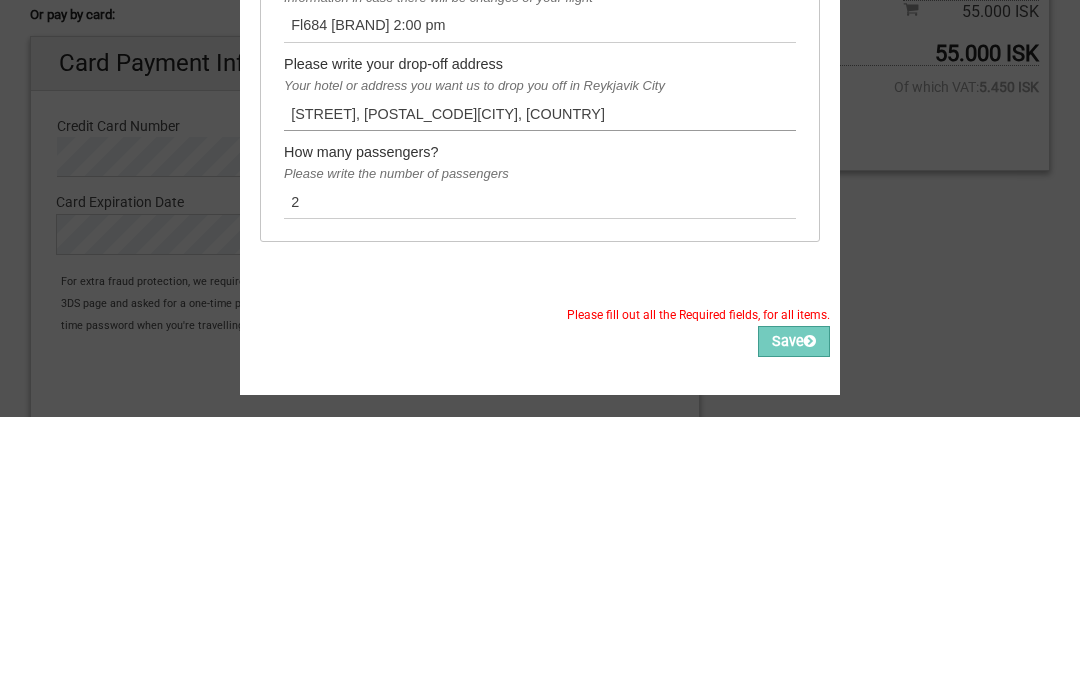click on "Sigtun 28, 105Reykjavik, Iceland" at bounding box center (540, 382) 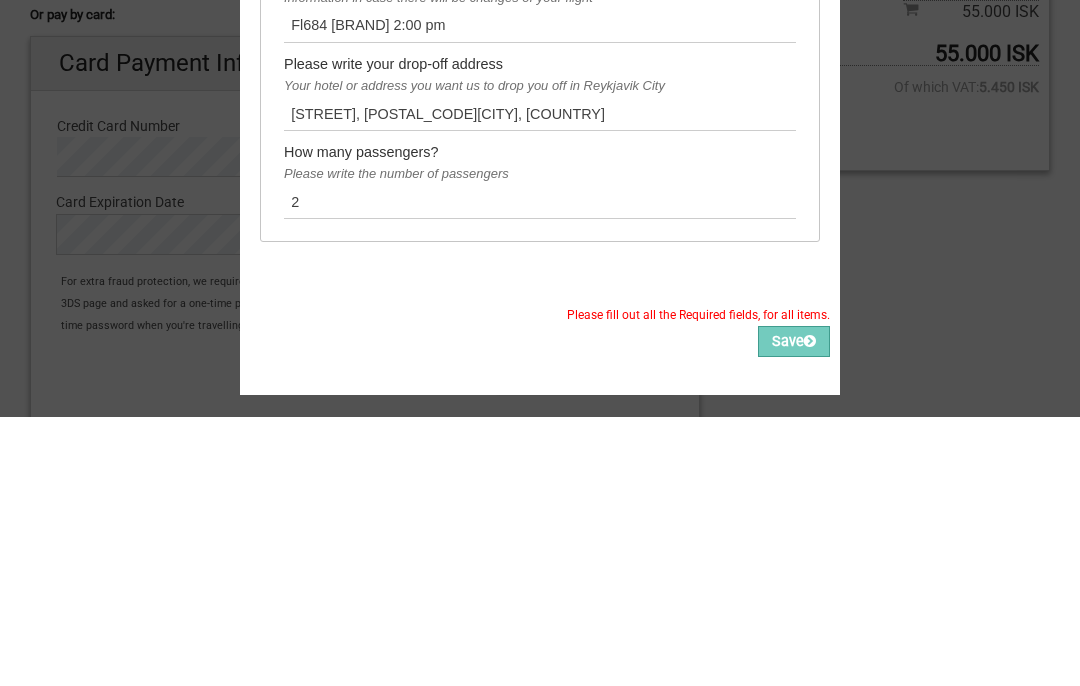 click on "Please write the number of passengers" at bounding box center (540, 443) 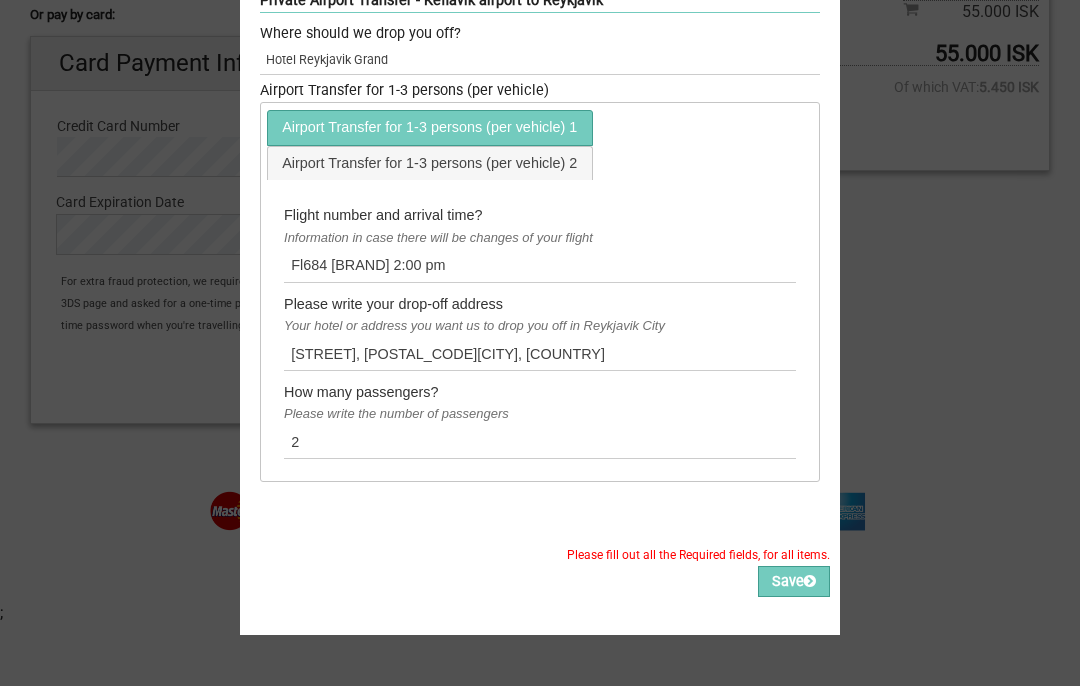 scroll, scrollTop: 163, scrollLeft: 0, axis: vertical 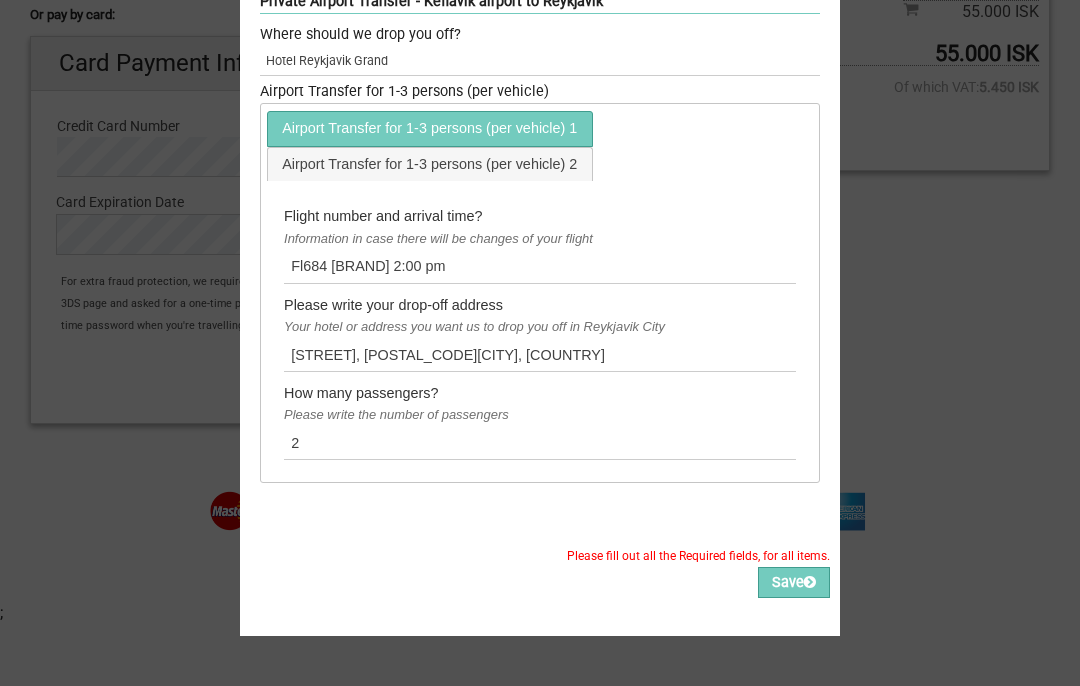 click on "Save" at bounding box center [794, 582] 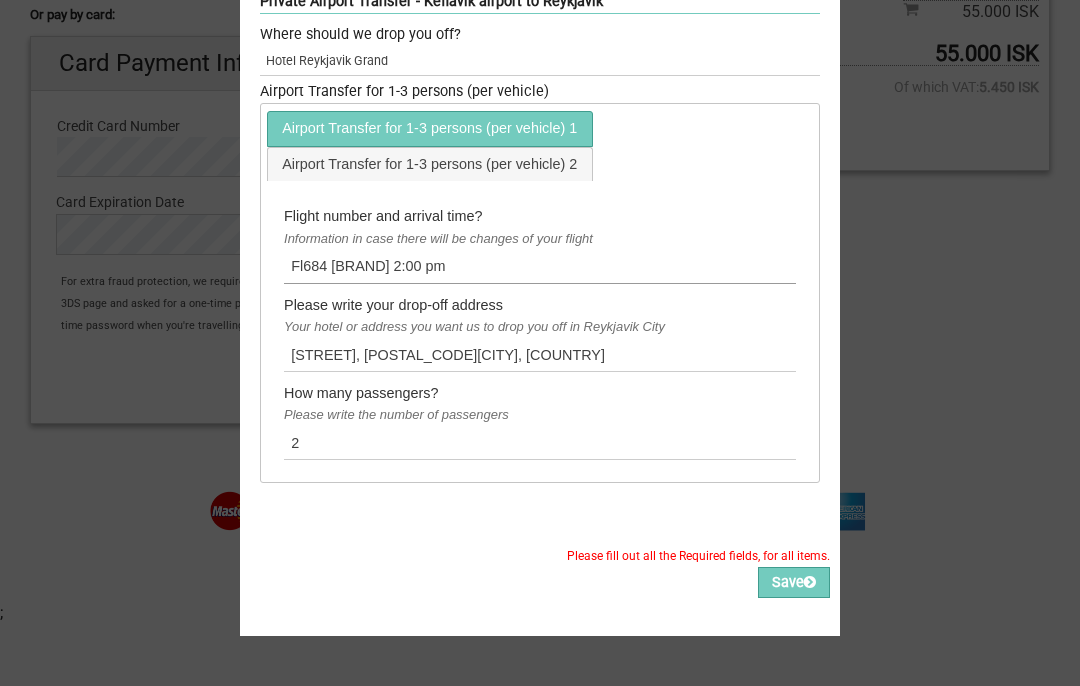click on "Fl684 Icelandair 2:00 pm" at bounding box center (540, 266) 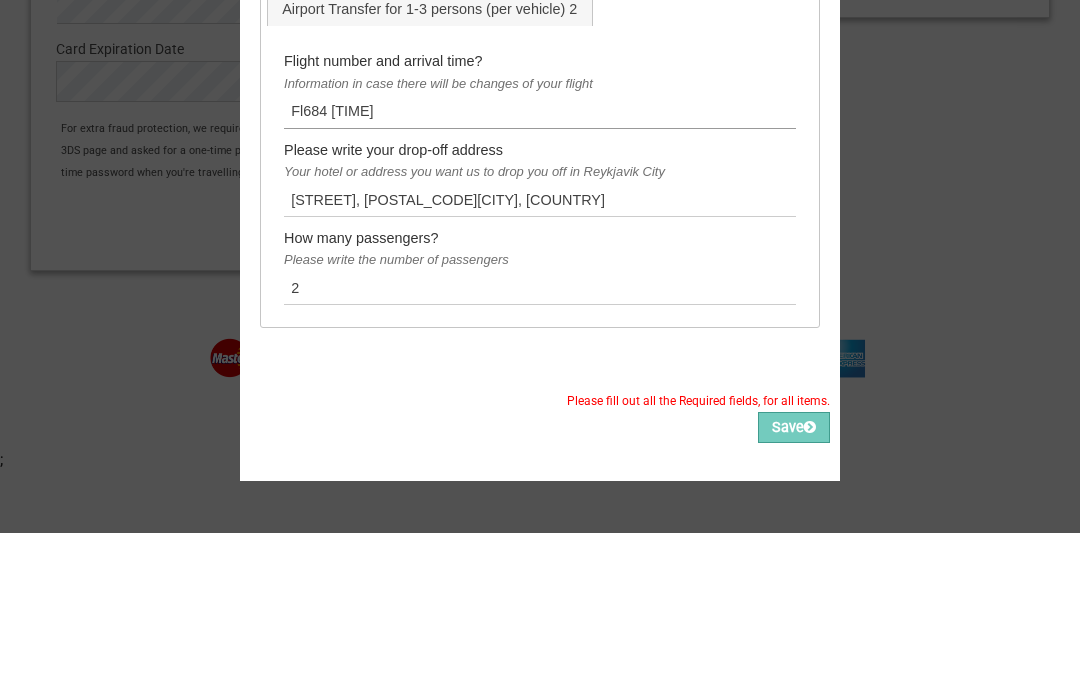 scroll, scrollTop: 163, scrollLeft: 0, axis: vertical 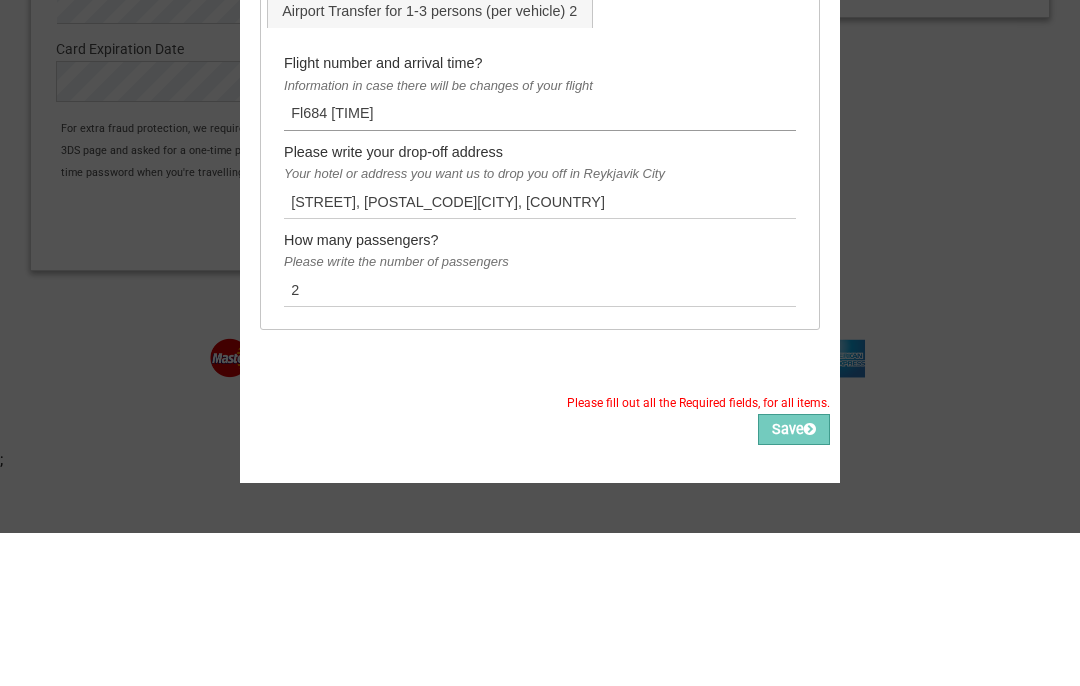 type on "Fl684 2:00 pm" 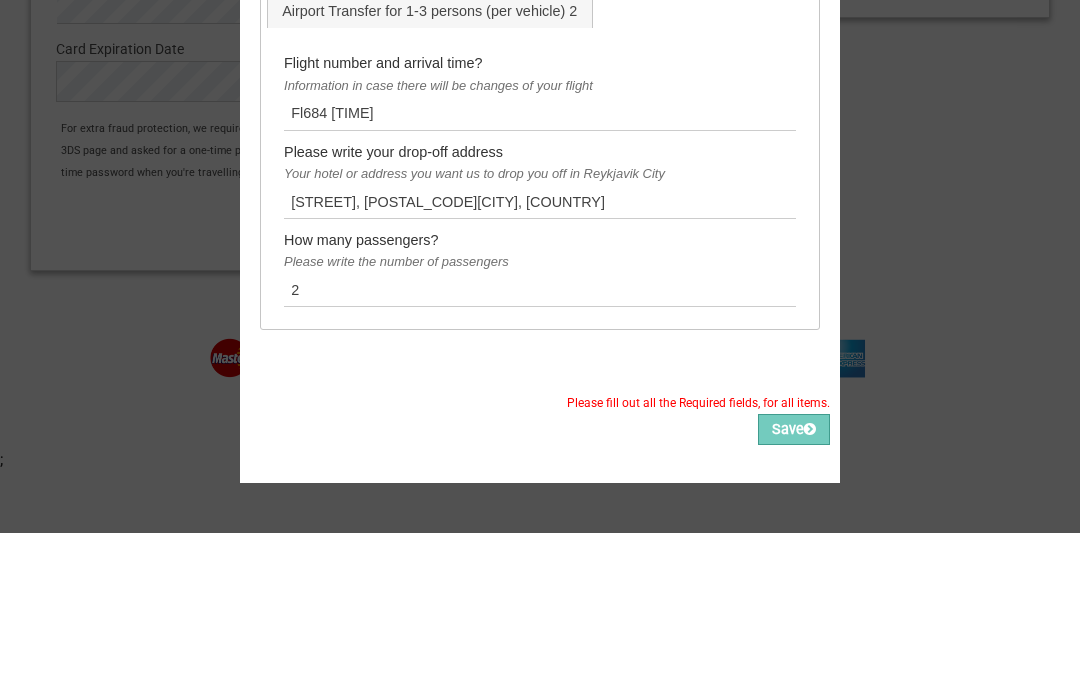 click on "Flight number and arrival time?" at bounding box center (540, 216) 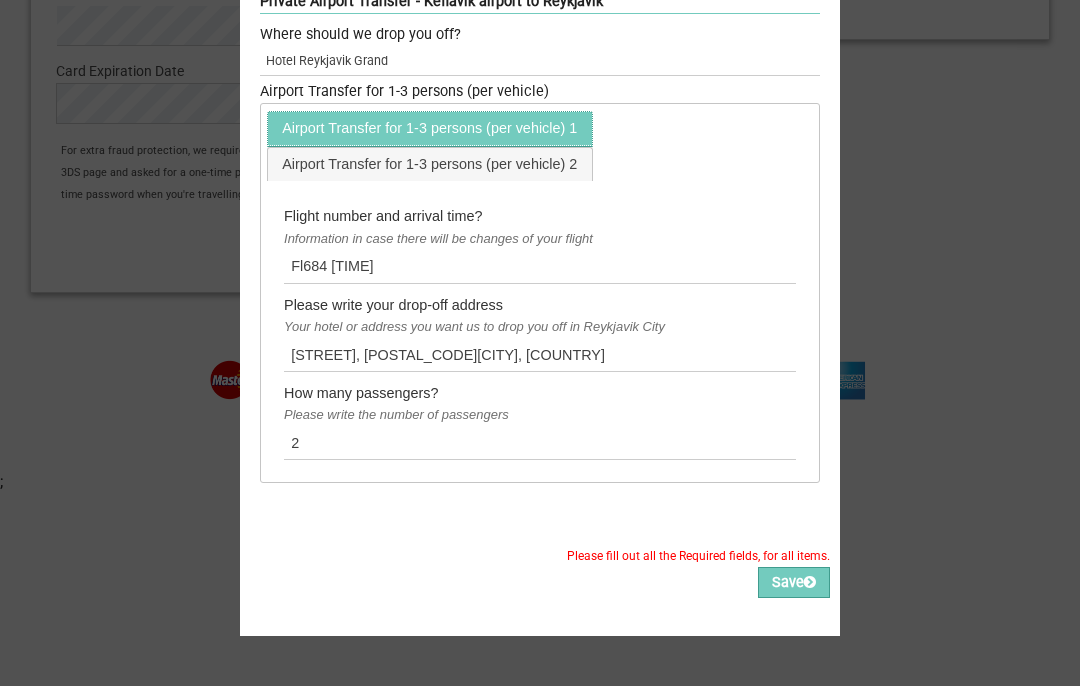 click on "Airport Transfer for 1-3 persons (per vehicle) 1" at bounding box center [430, 128] 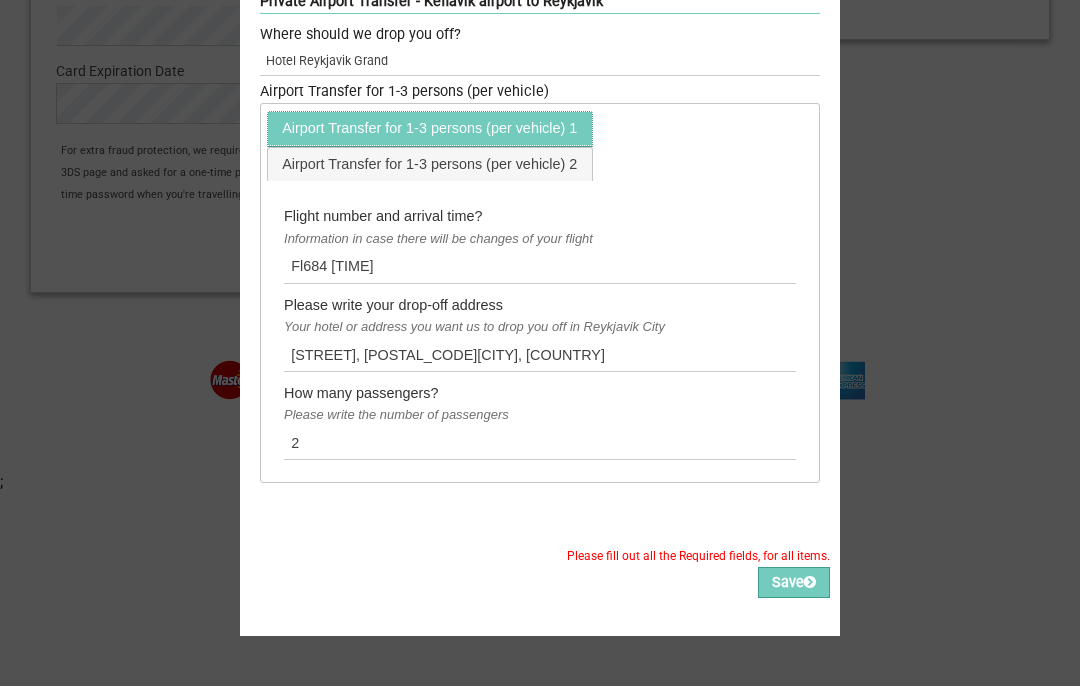 click on "Airport Transfer for 1-3 persons (per vehicle) 1" at bounding box center (430, 128) 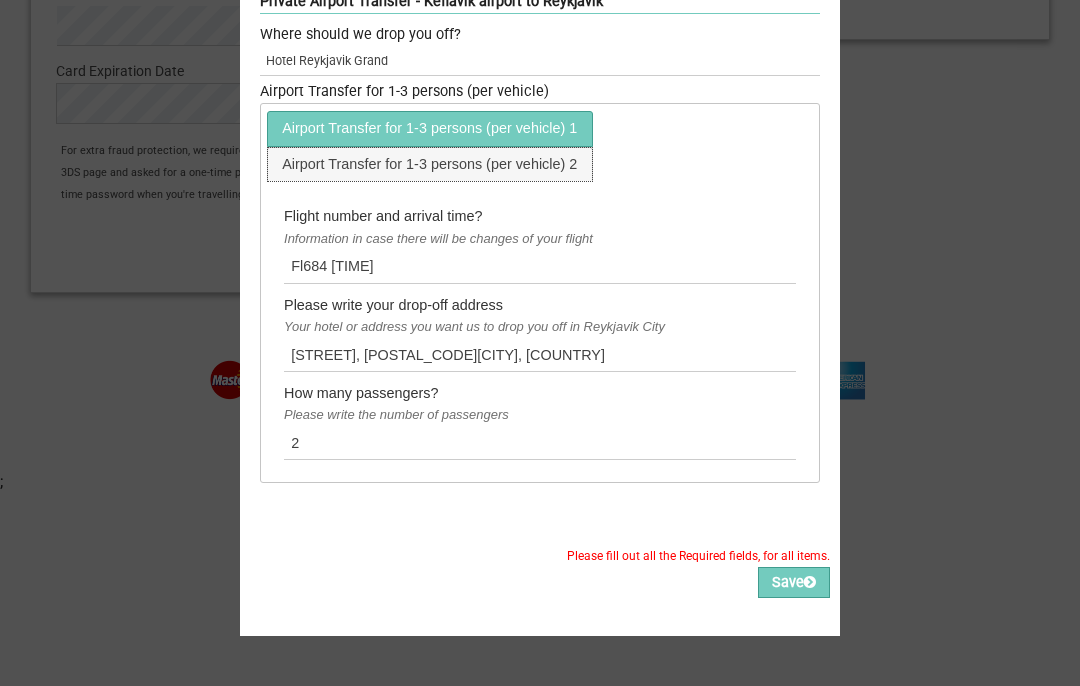 click on "Airport Transfer for 1-3 persons (per vehicle) 2" at bounding box center (430, 164) 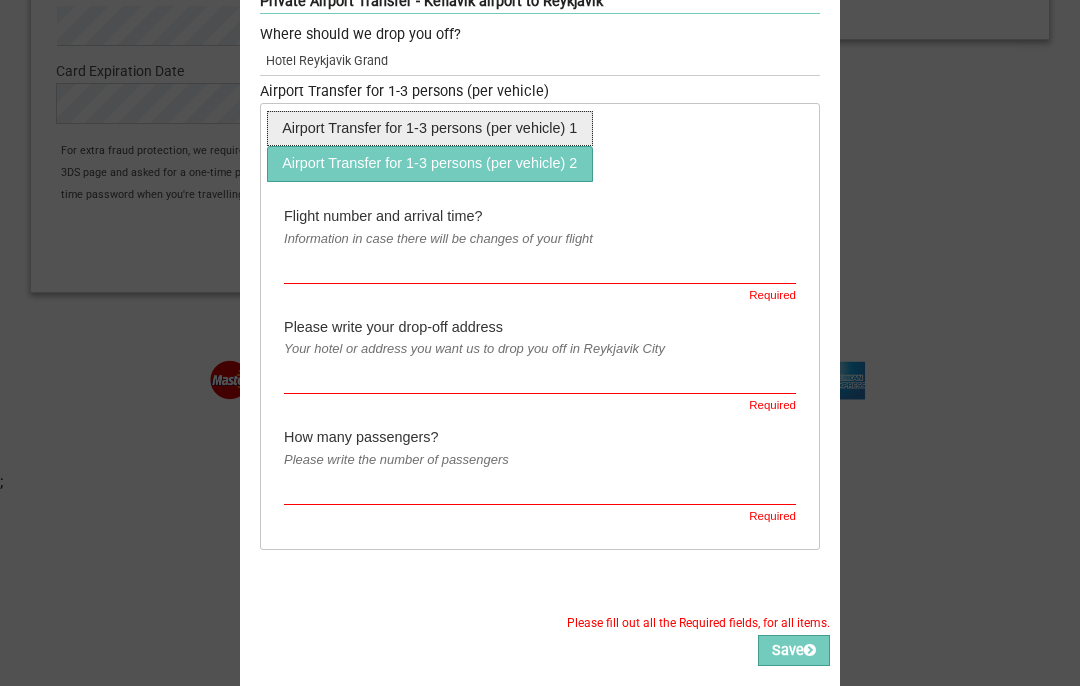 click on "Airport Transfer for 1-3 persons (per vehicle) 1" at bounding box center [430, 128] 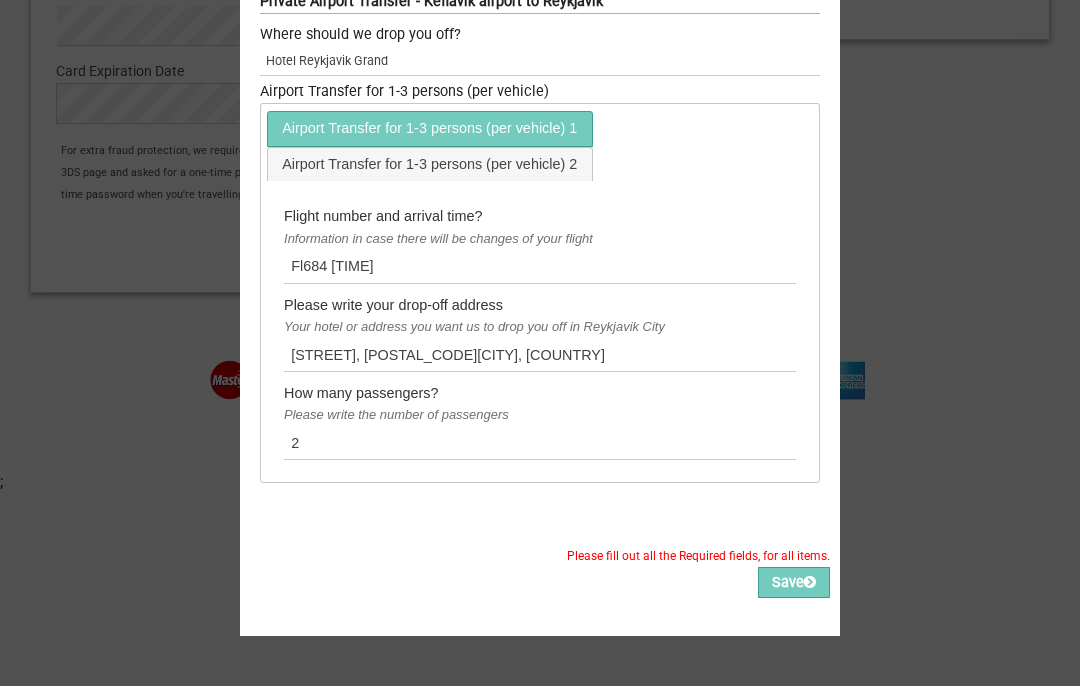 click on "Save" at bounding box center [794, 582] 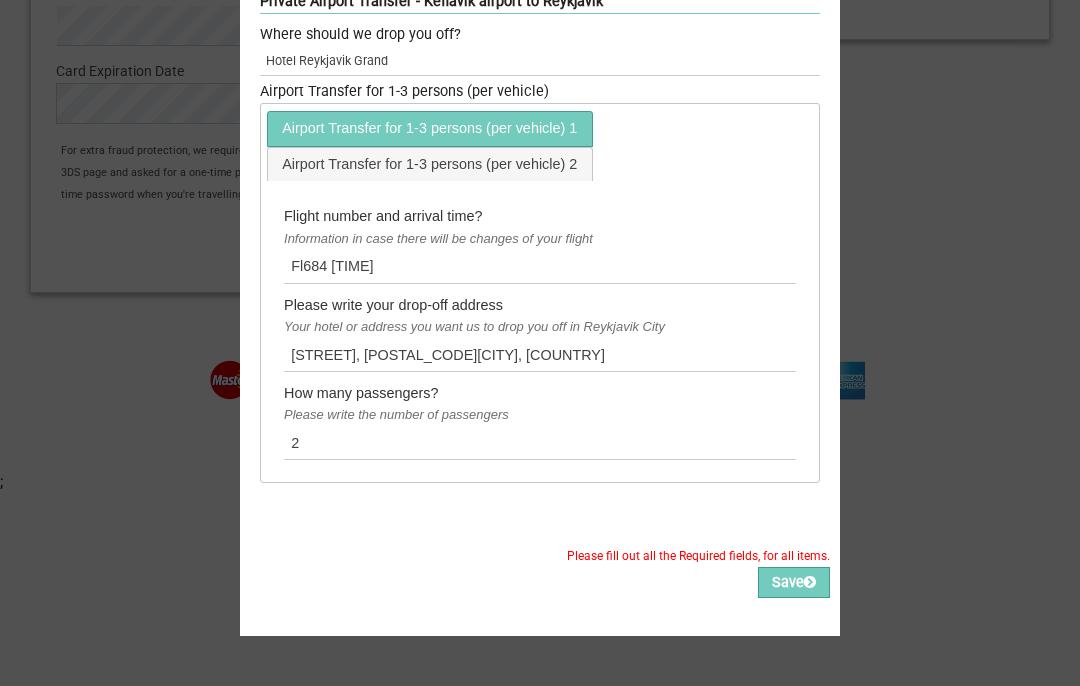 click on "Save" at bounding box center [794, 582] 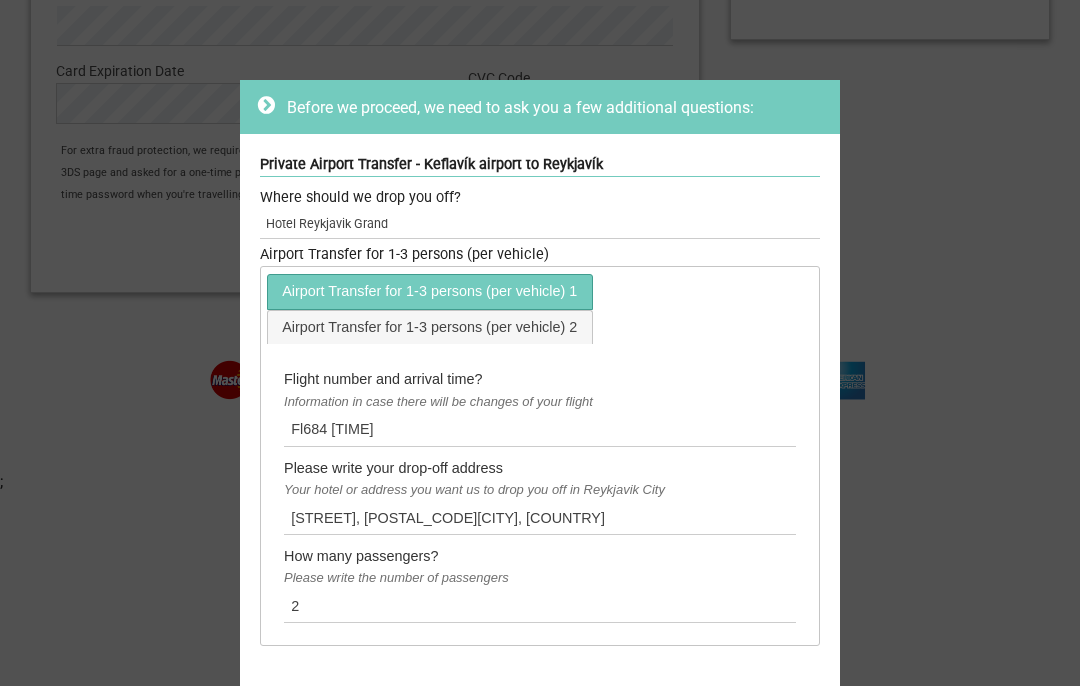 scroll, scrollTop: 0, scrollLeft: 0, axis: both 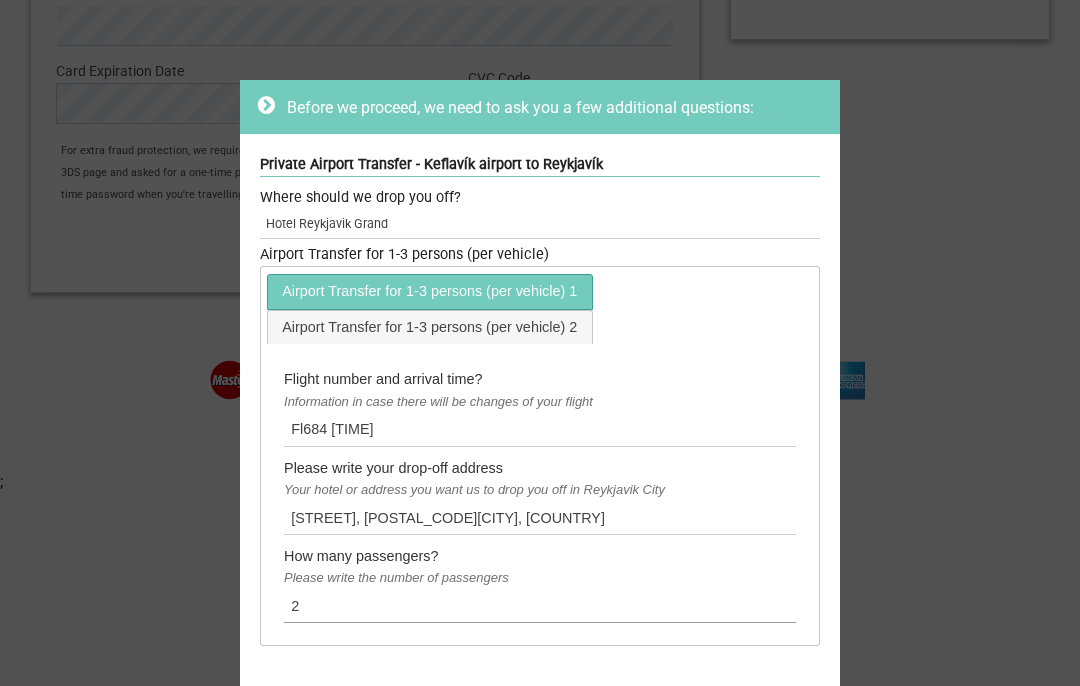 click on "2" at bounding box center (540, 605) 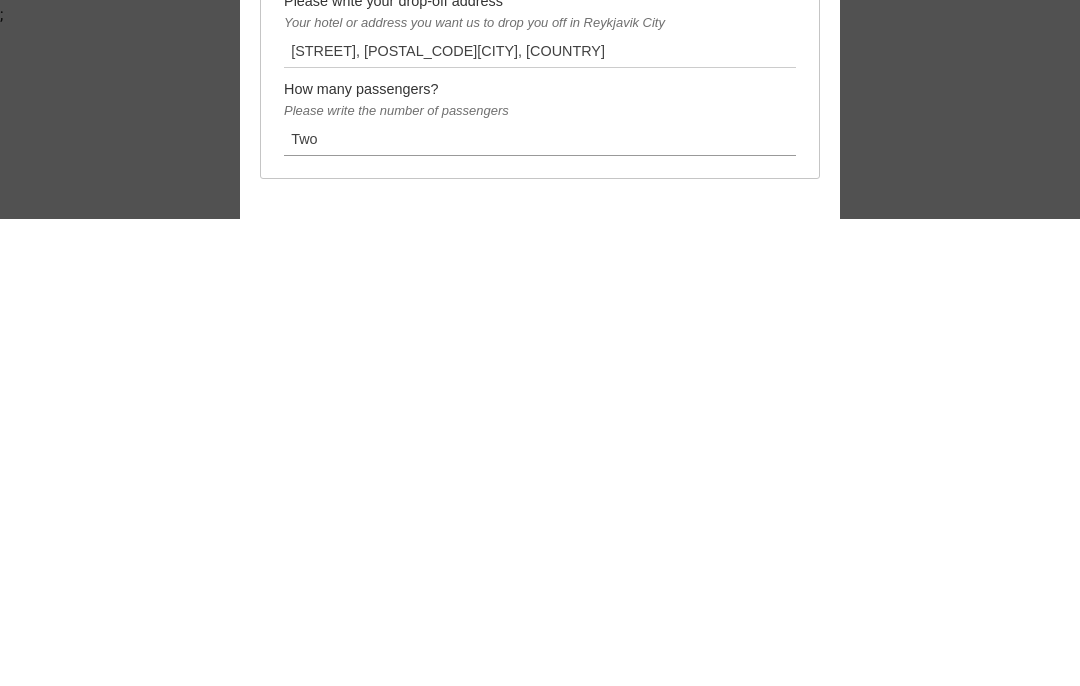 type on "Two" 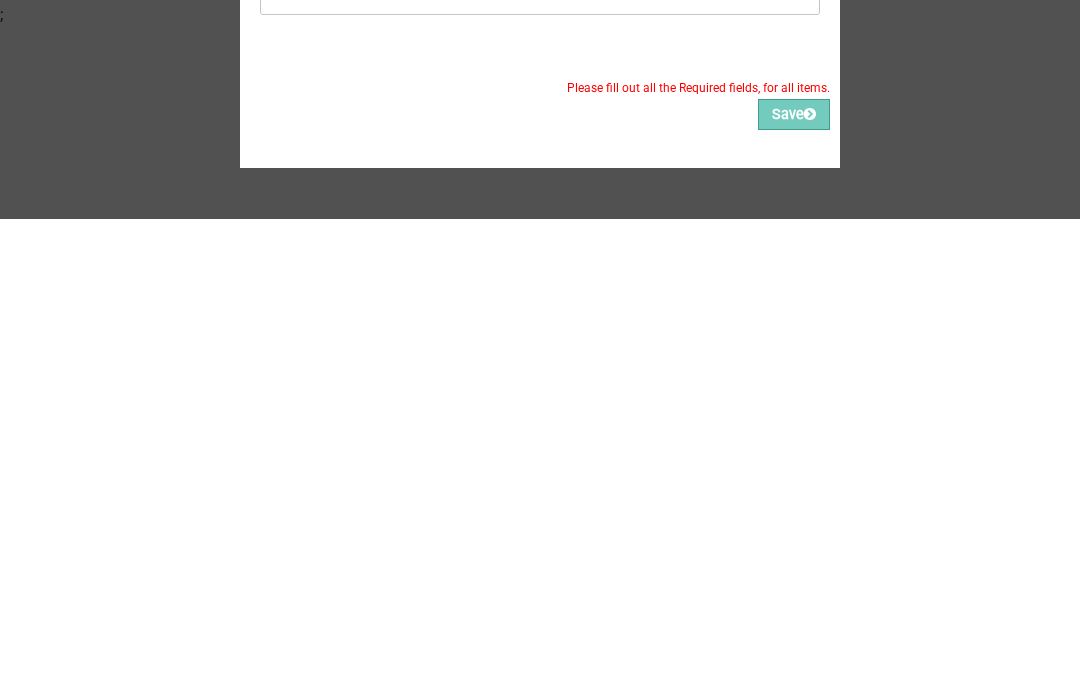 scroll, scrollTop: 163, scrollLeft: 0, axis: vertical 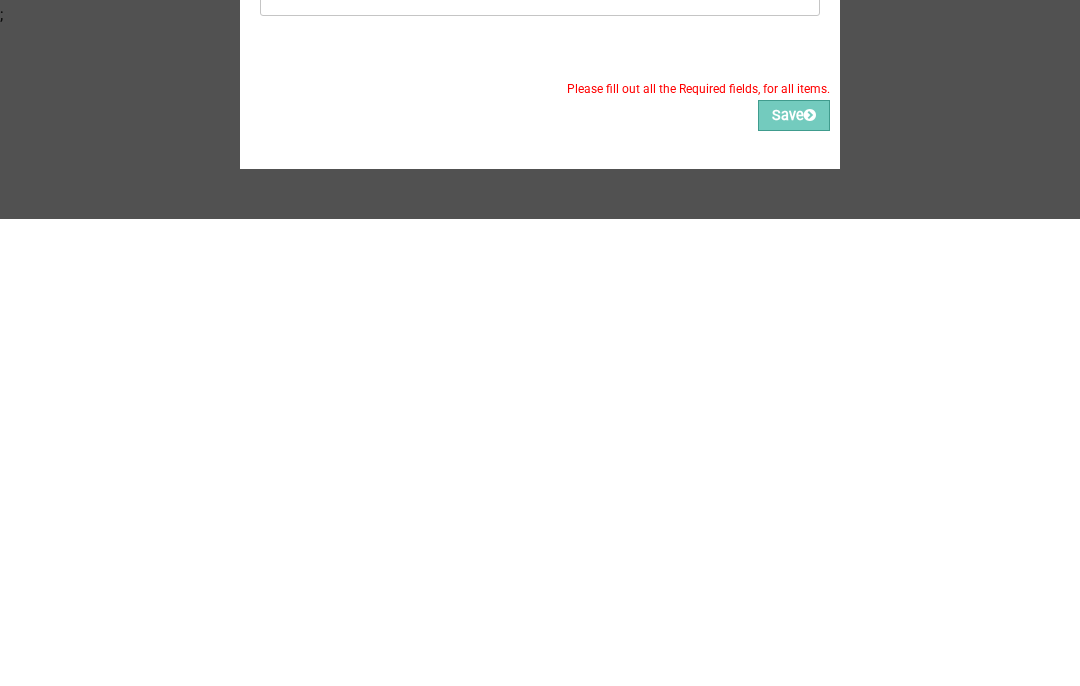 click on "Save" at bounding box center [794, 582] 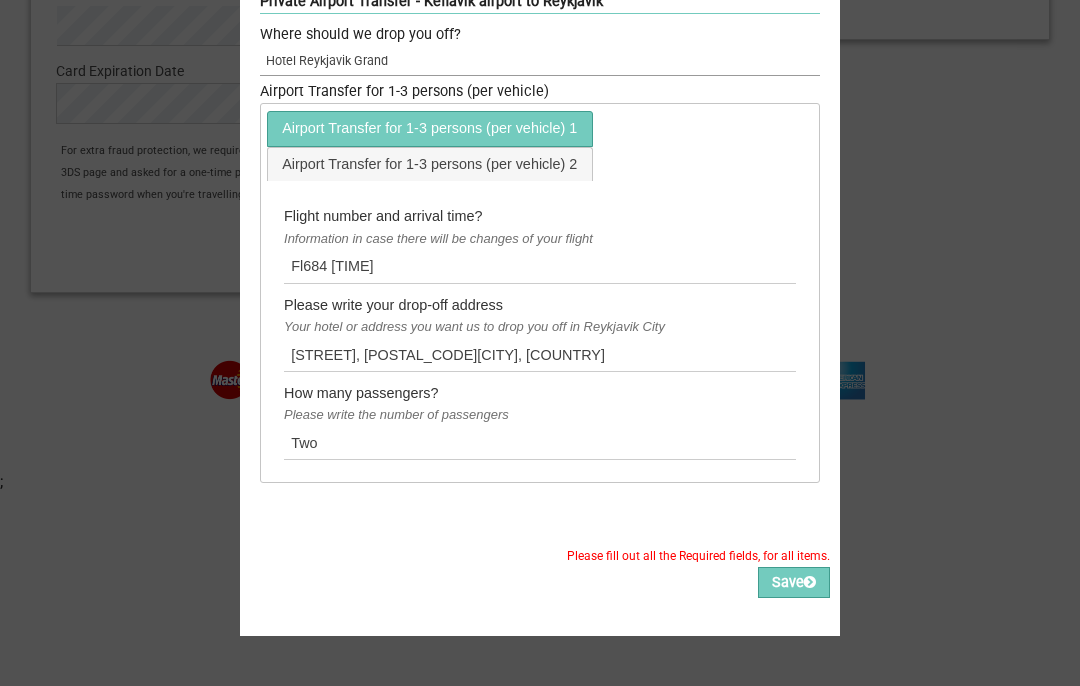 click on "Hotel Reykjavik Grand" at bounding box center (540, 61) 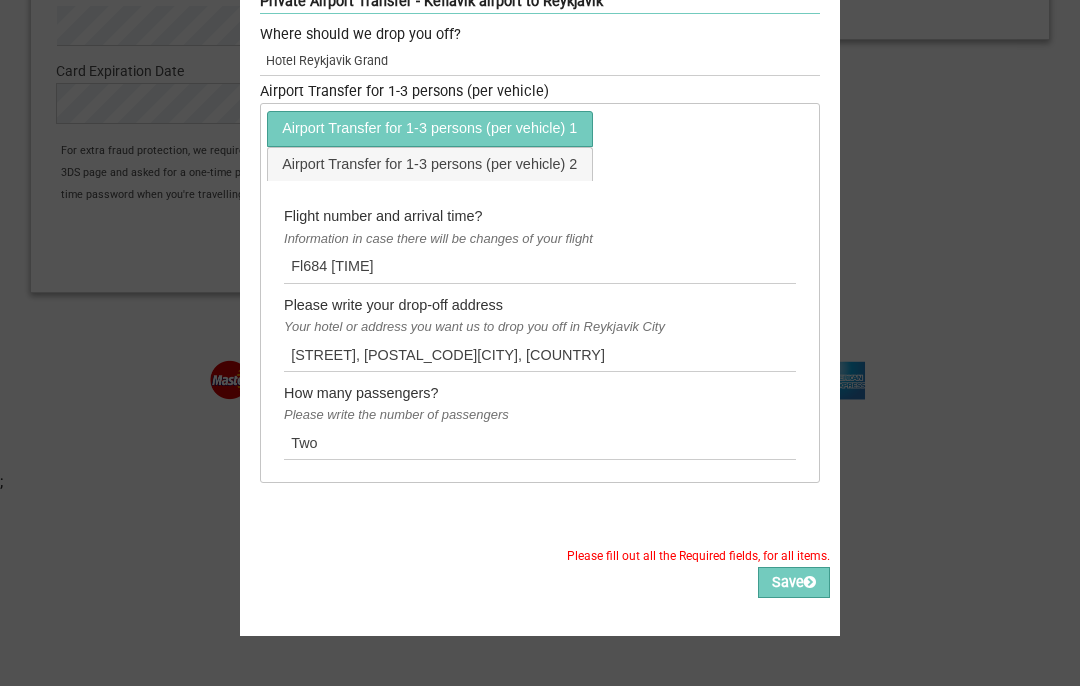 click on "Airport Transfer for 1-3 persons (per vehicle)" at bounding box center (540, 92) 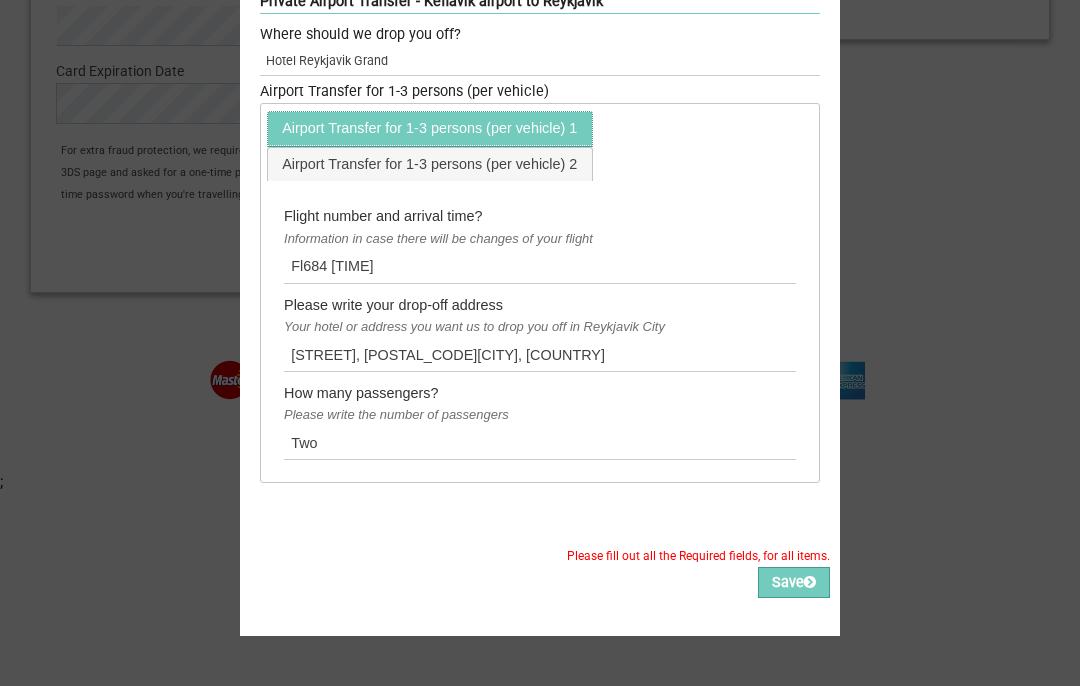click on "Airport Transfer for 1-3 persons (per vehicle) 1" at bounding box center (430, 128) 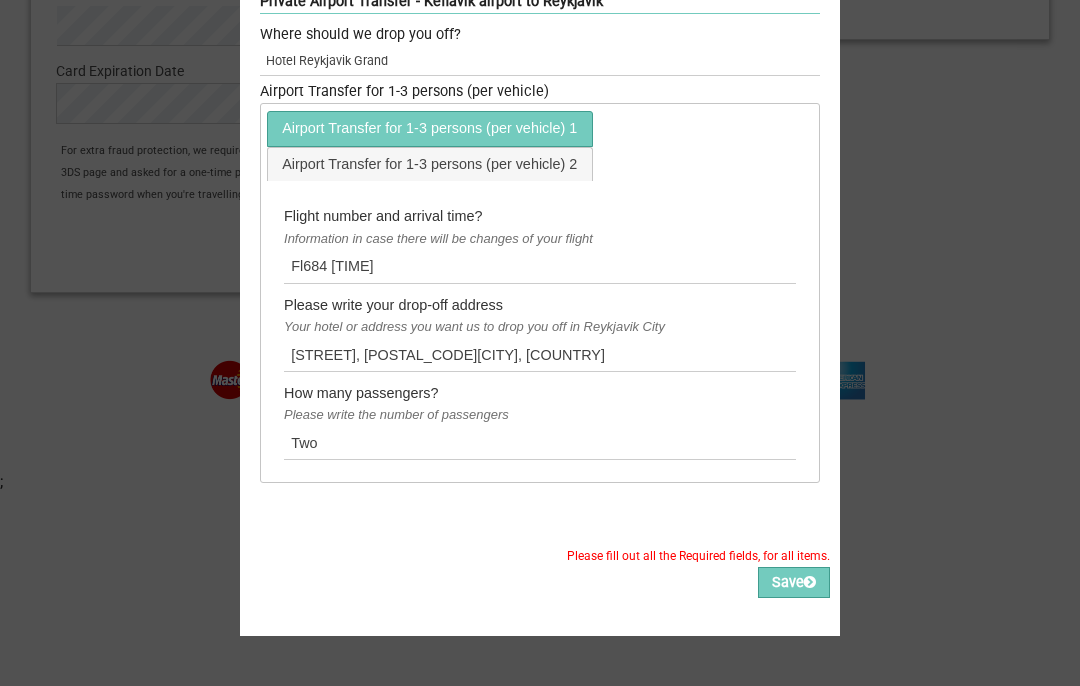 click on "Flight number and arrival time?" at bounding box center [540, 216] 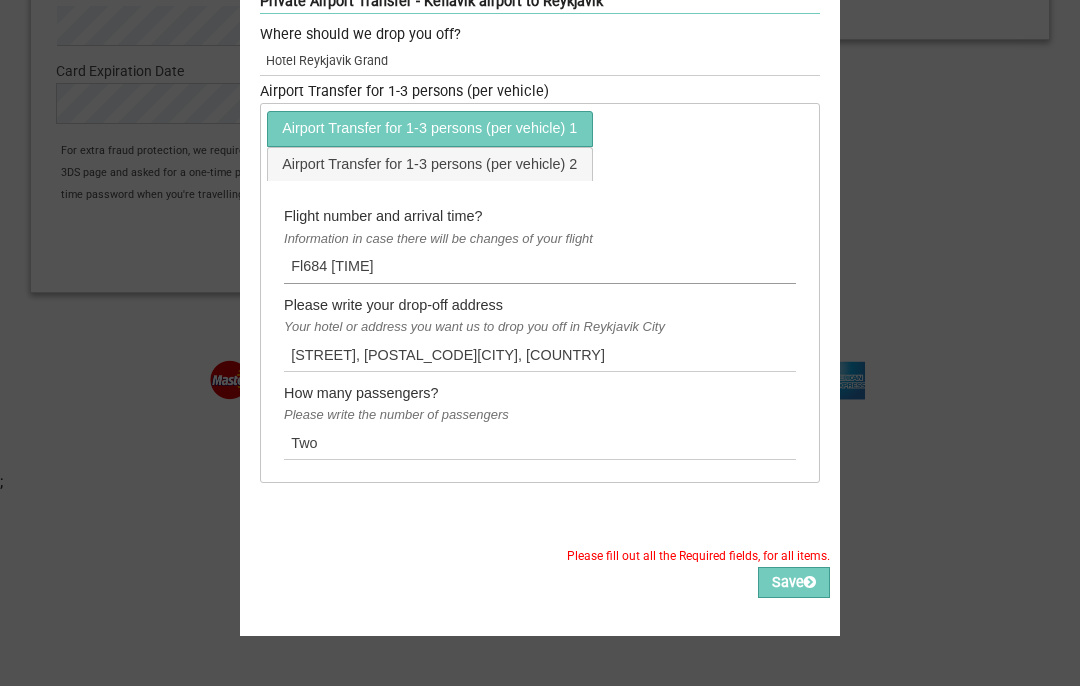 click on "Fl684 2:00 pm" at bounding box center (540, 266) 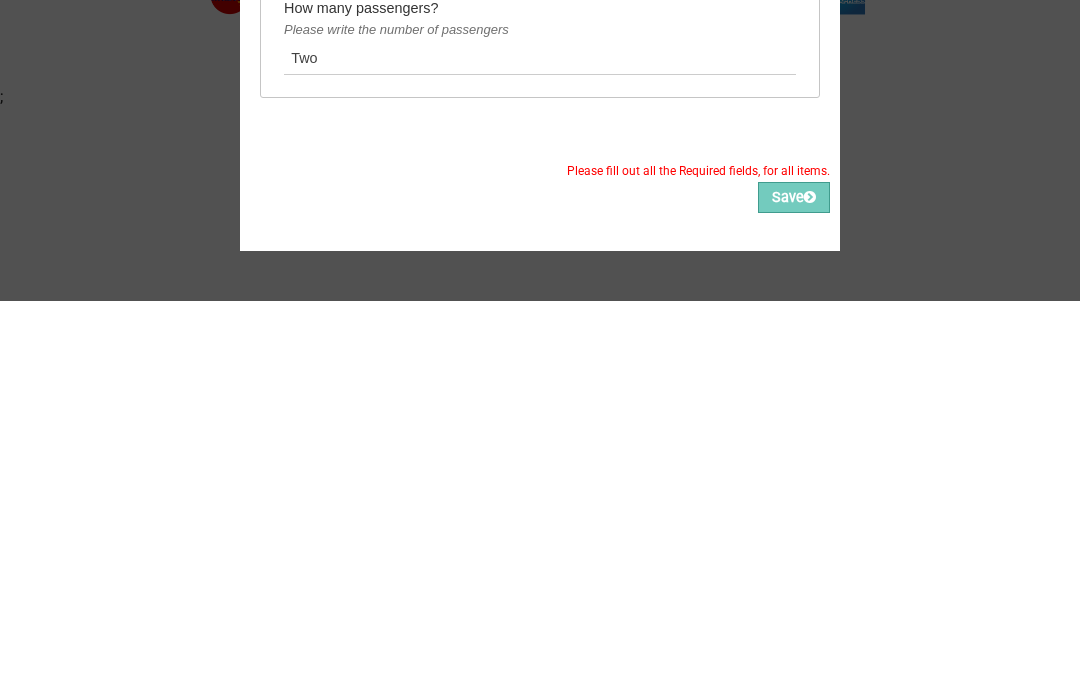 type on "Fl 684 2:00 pm" 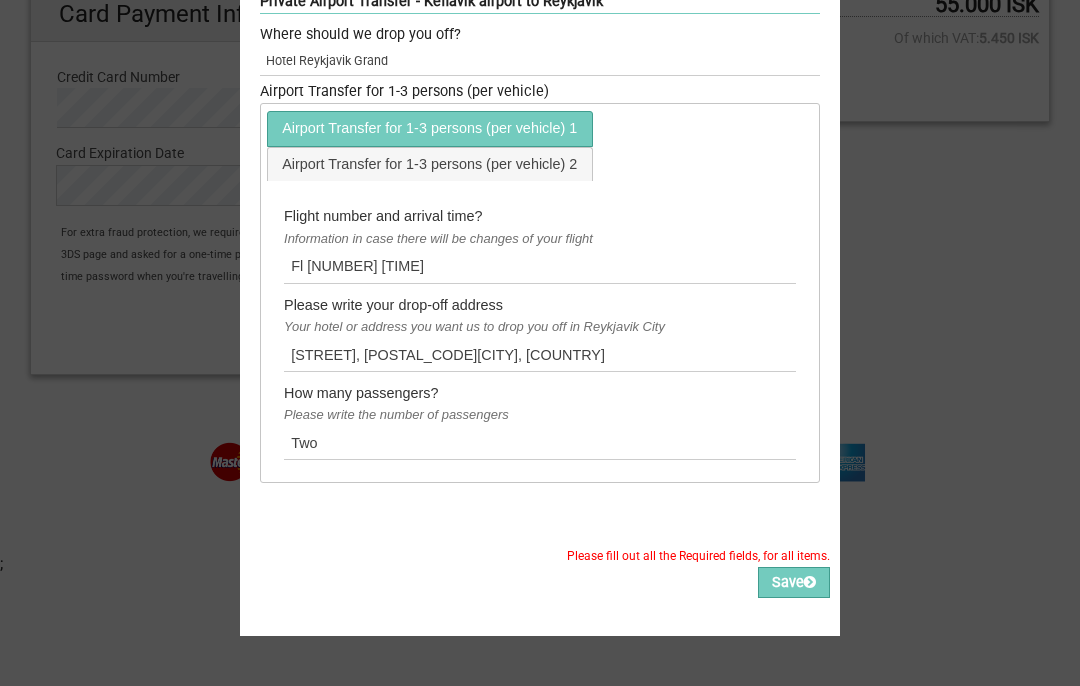 scroll, scrollTop: 81, scrollLeft: 0, axis: vertical 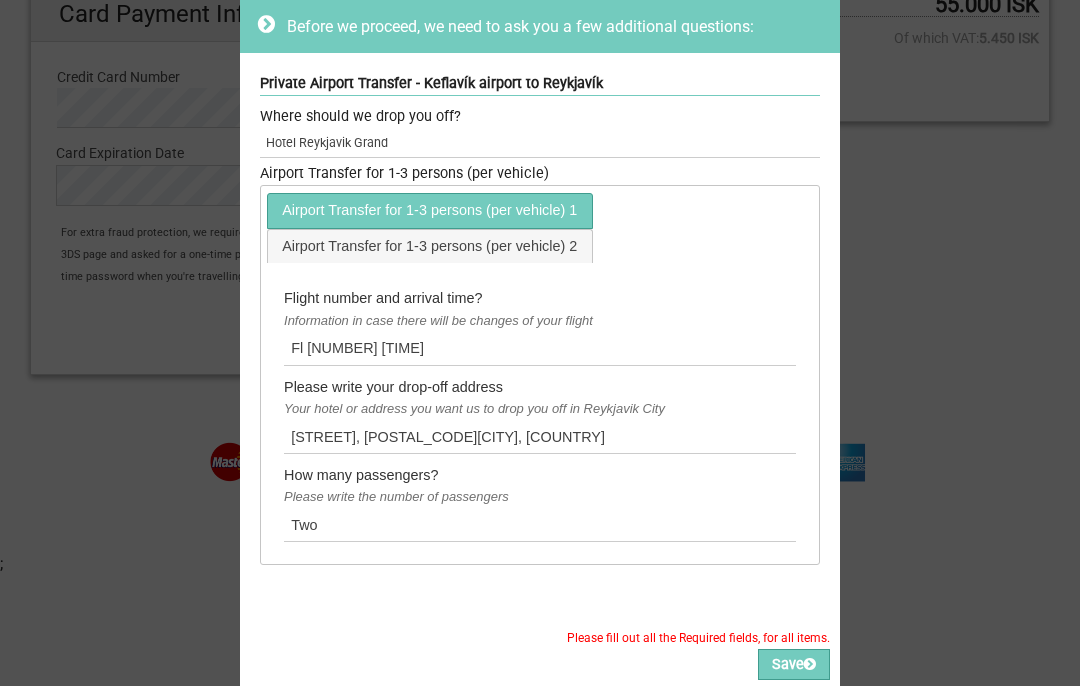 click on "Airport Transfer for 1-3 persons (per vehicle) 1
Airport Transfer for 1-3 persons (per vehicle) 2" at bounding box center [540, 226] 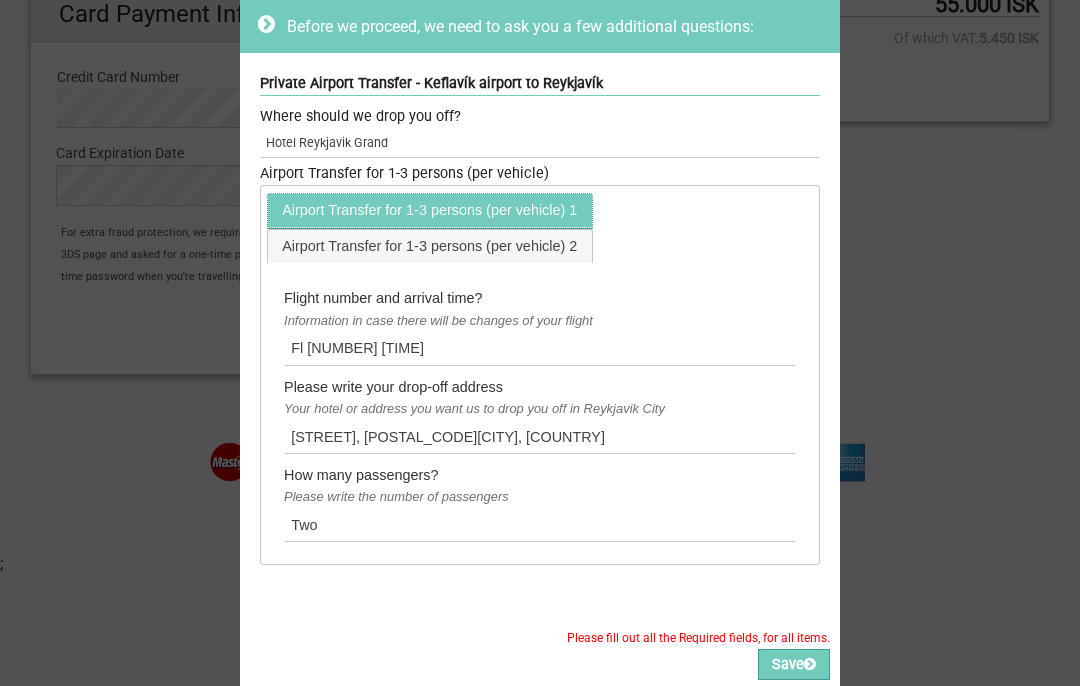 click on "Airport Transfer for 1-3 persons (per vehicle) 1" at bounding box center (430, 210) 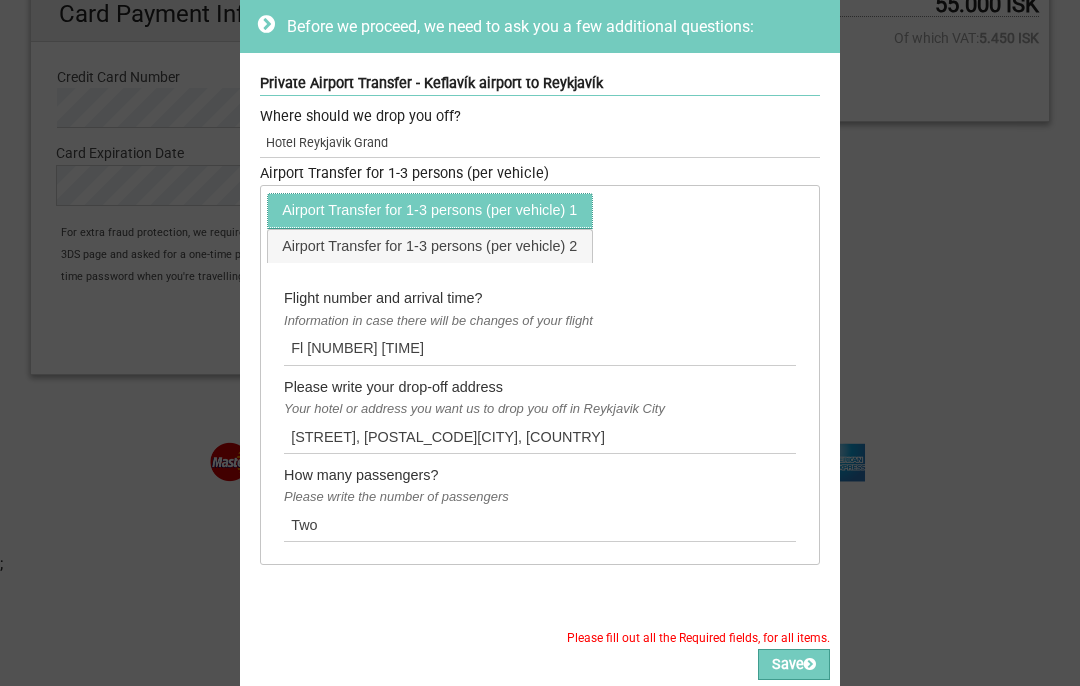 click on "Airport Transfer for 1-3 persons (per vehicle) 1" at bounding box center [430, 210] 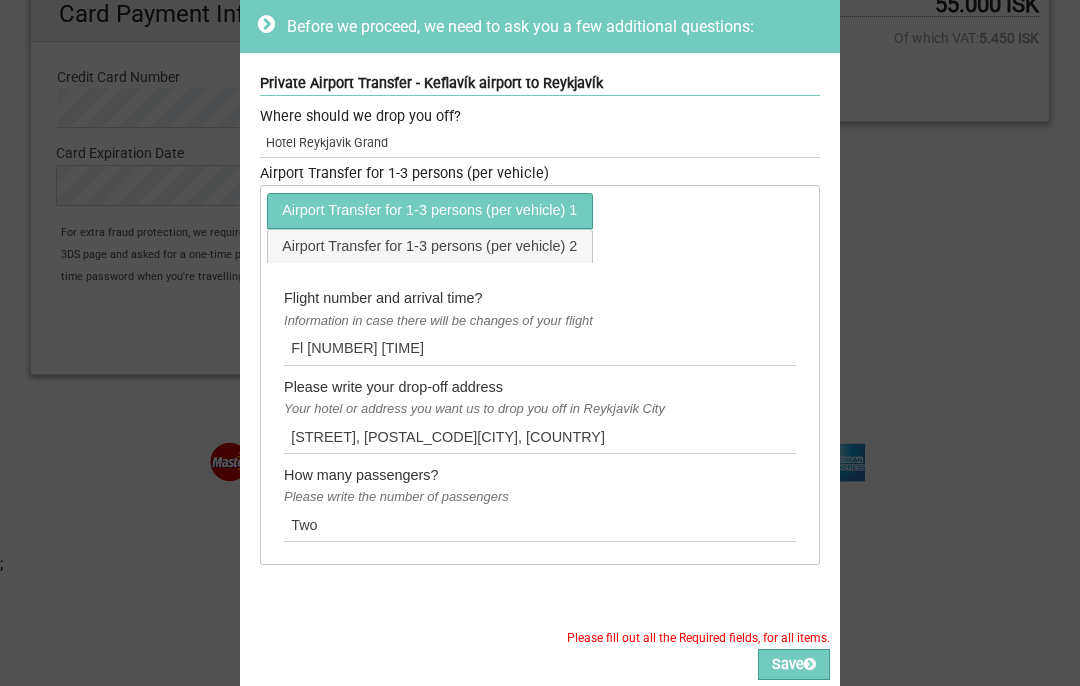 click on "Airport Transfer for 1-3 persons (per vehicle)" at bounding box center (540, 174) 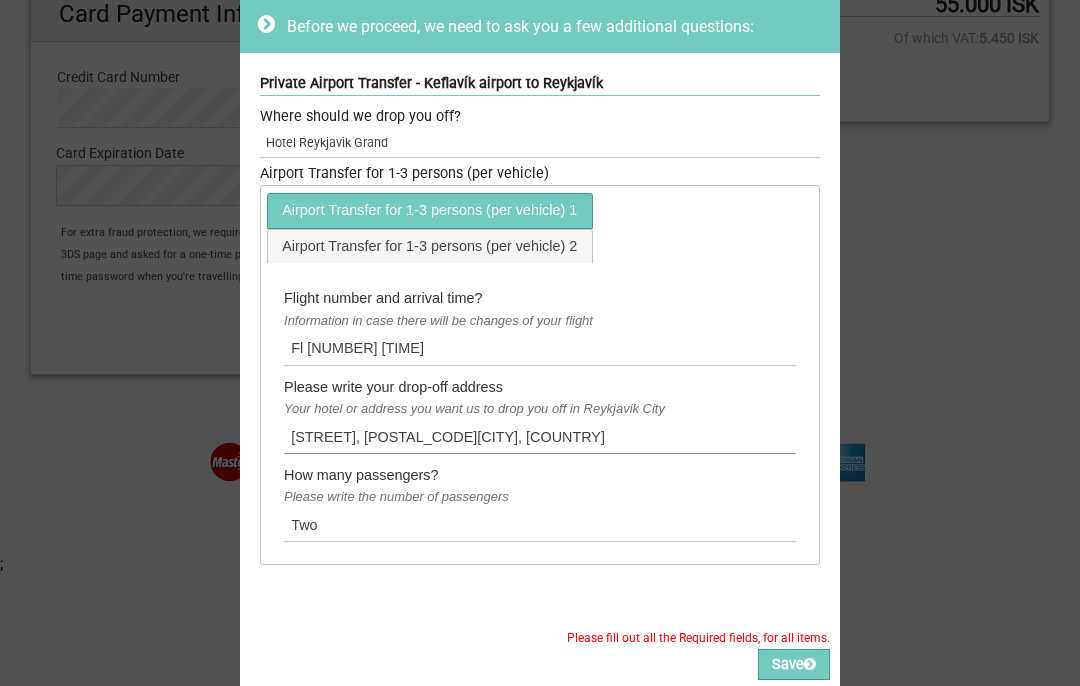 click on "Sigtun 28, 105Reykjavik, Iceland" at bounding box center [540, 436] 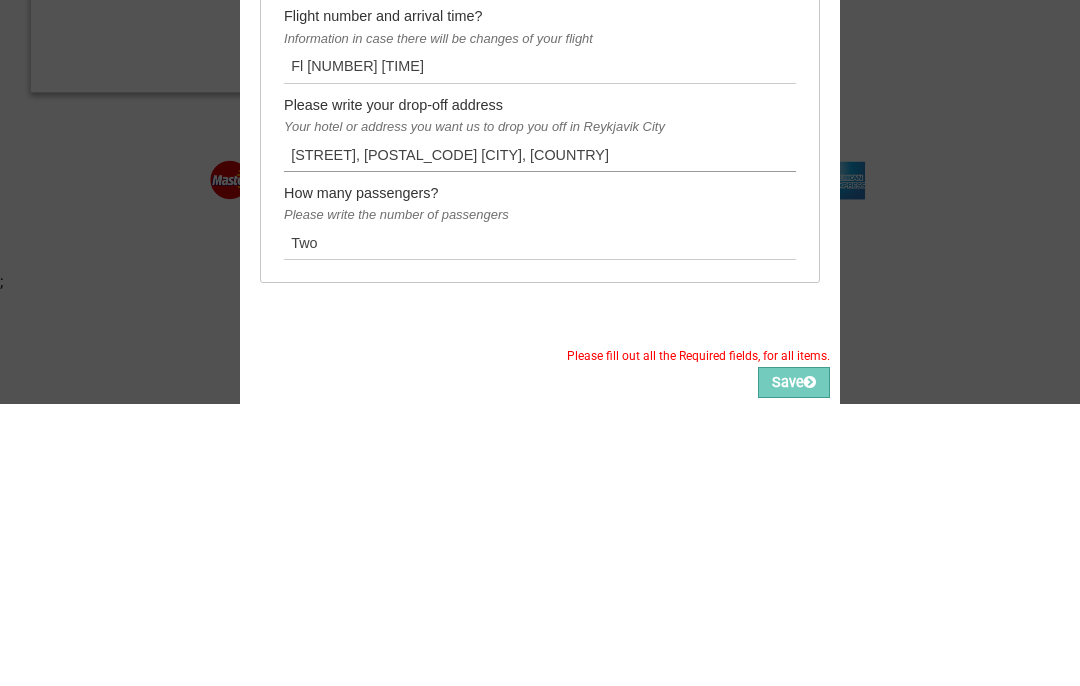 click on "Sigtun 28, 105 Reykjavik, Iceland" at bounding box center [540, 436] 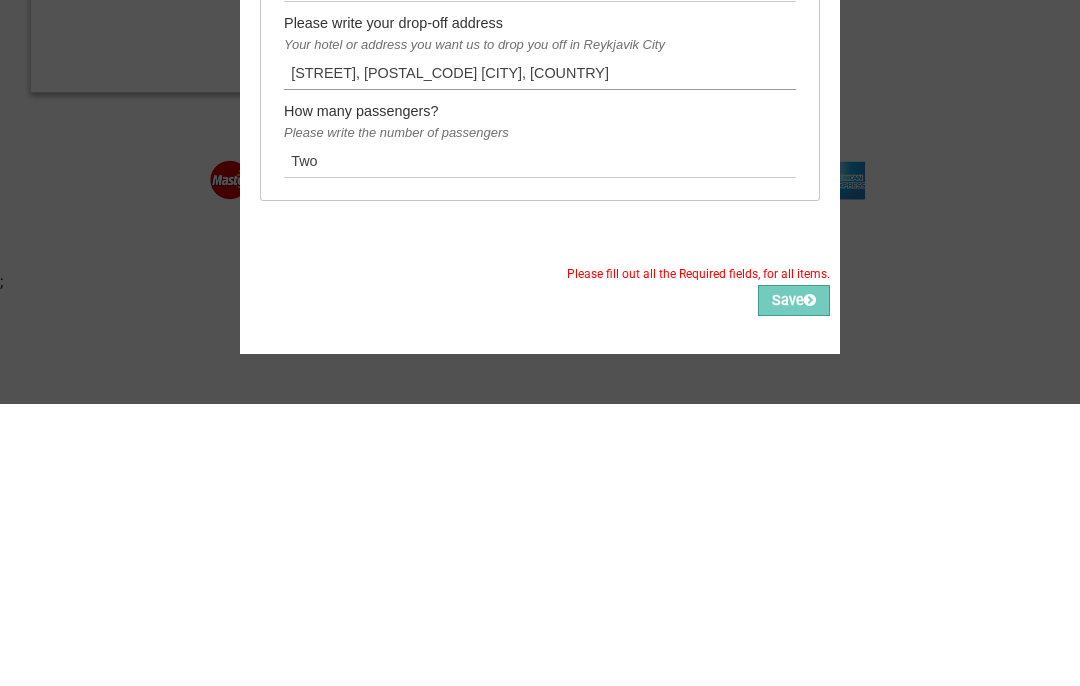 scroll, scrollTop: 163, scrollLeft: 0, axis: vertical 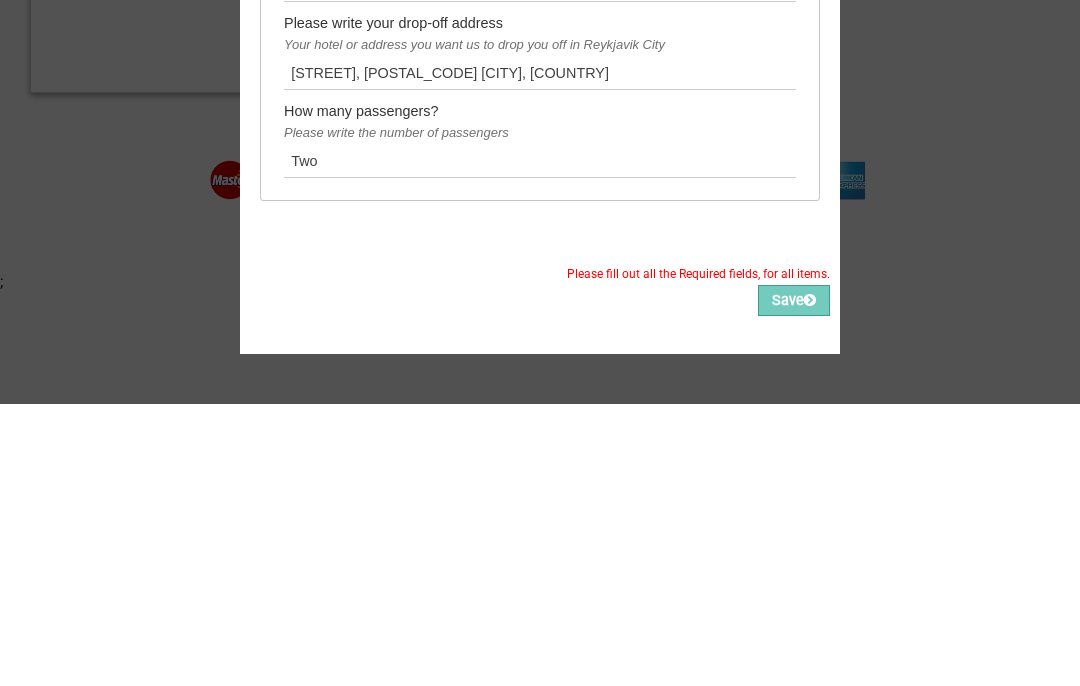 click on "Save" at bounding box center [794, 582] 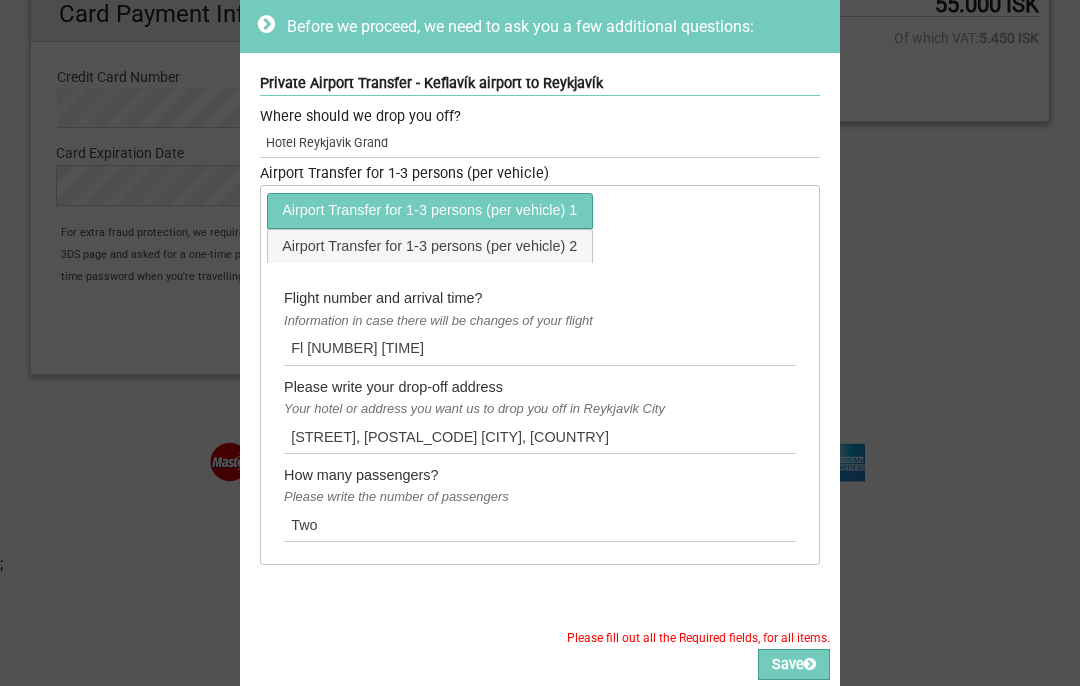 click on "Airport Transfer for 1-3 persons (per vehicle)" at bounding box center (540, 174) 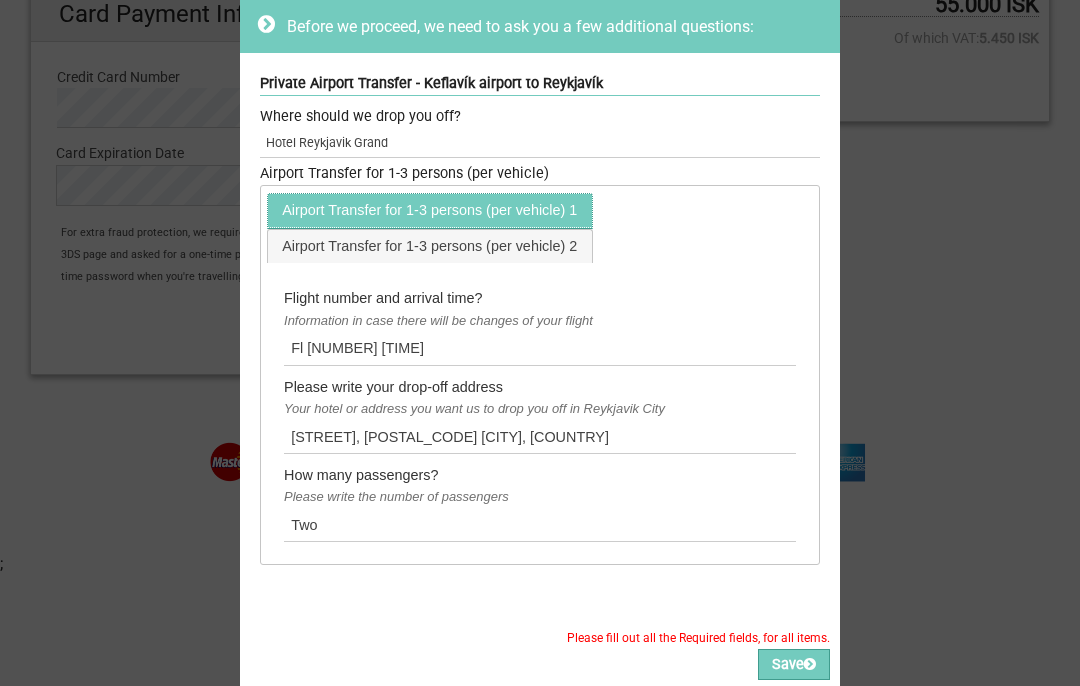 click on "Airport Transfer for 1-3 persons (per vehicle) 1" at bounding box center [430, 210] 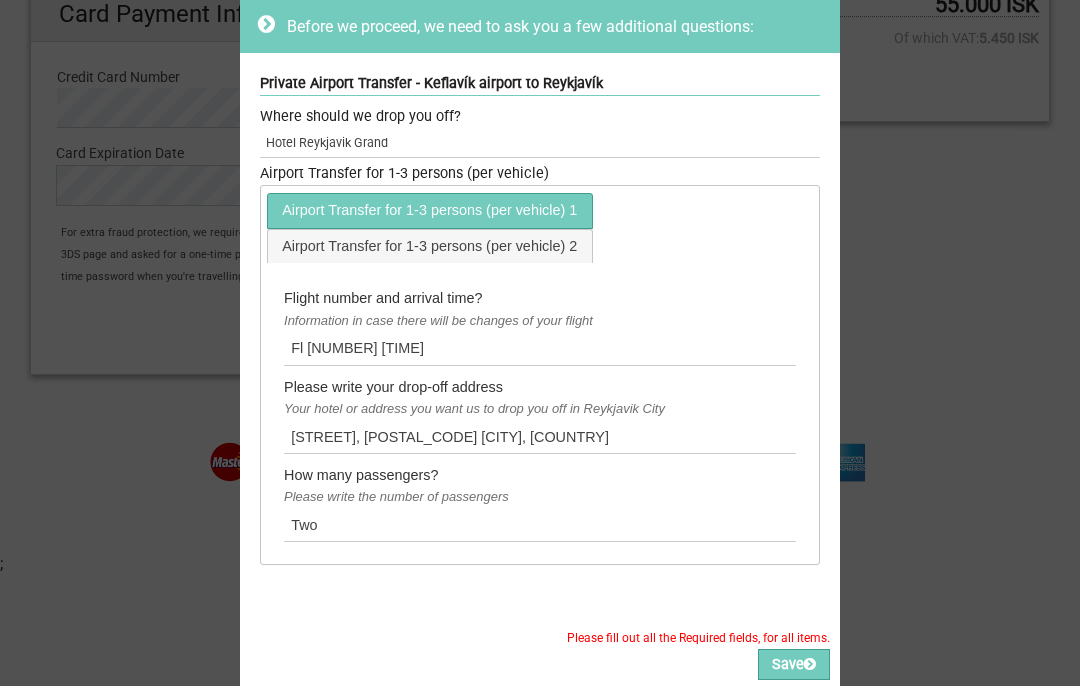 click on "Flight number and arrival time?" at bounding box center (540, 298) 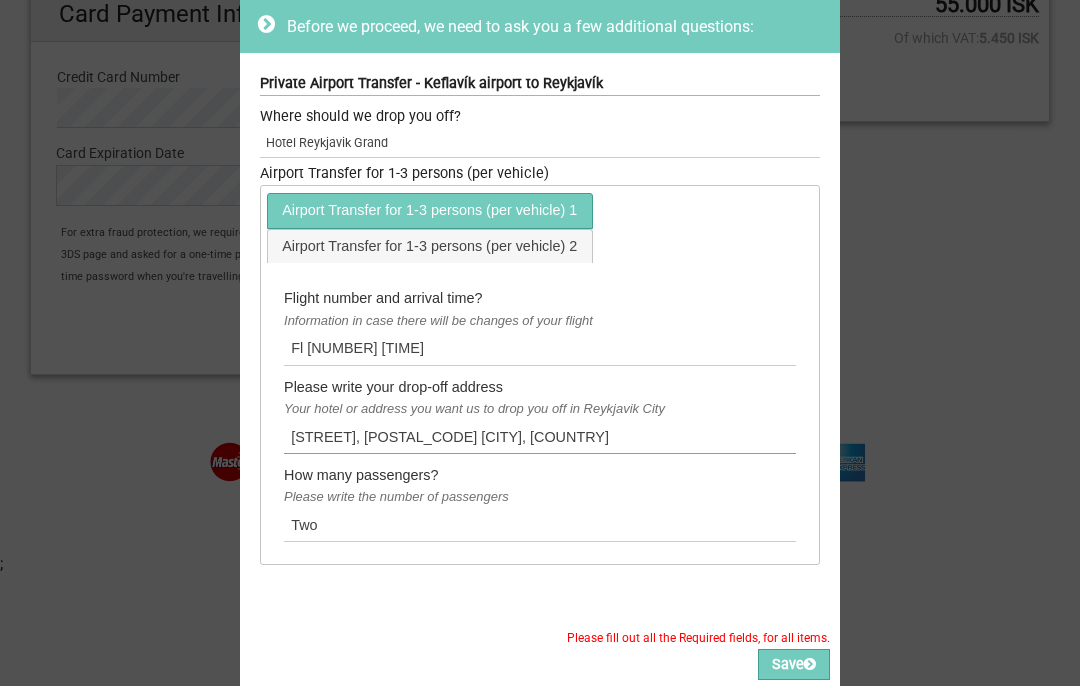 click on "Sigtun 28, 105 Reykjavik, Iceland" at bounding box center [540, 436] 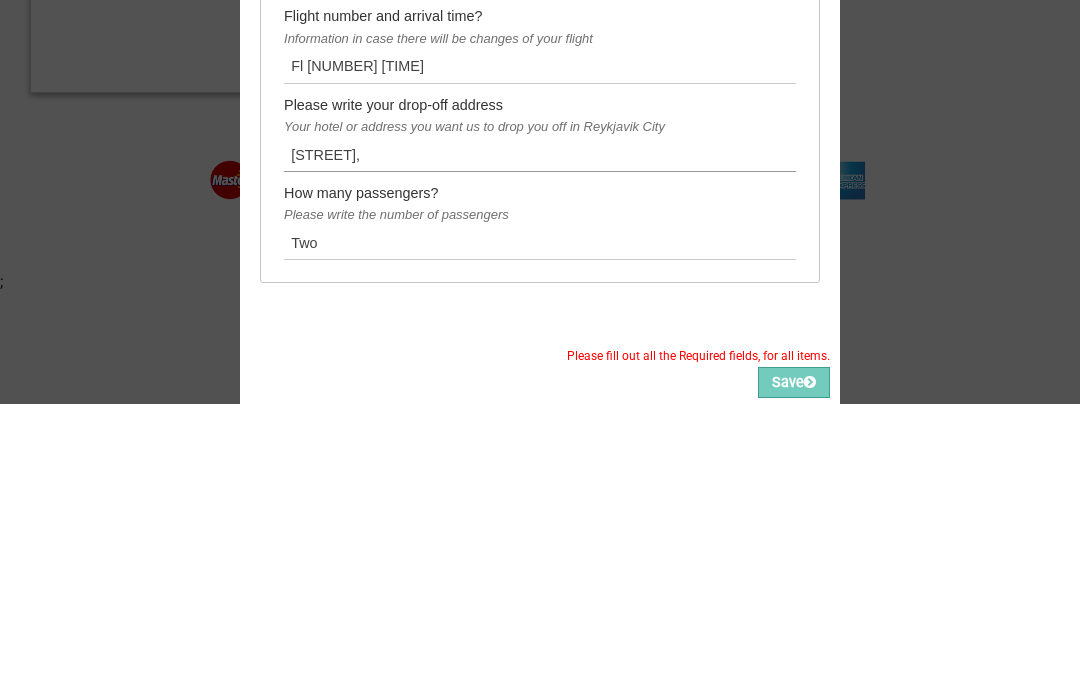type on "Sigtun" 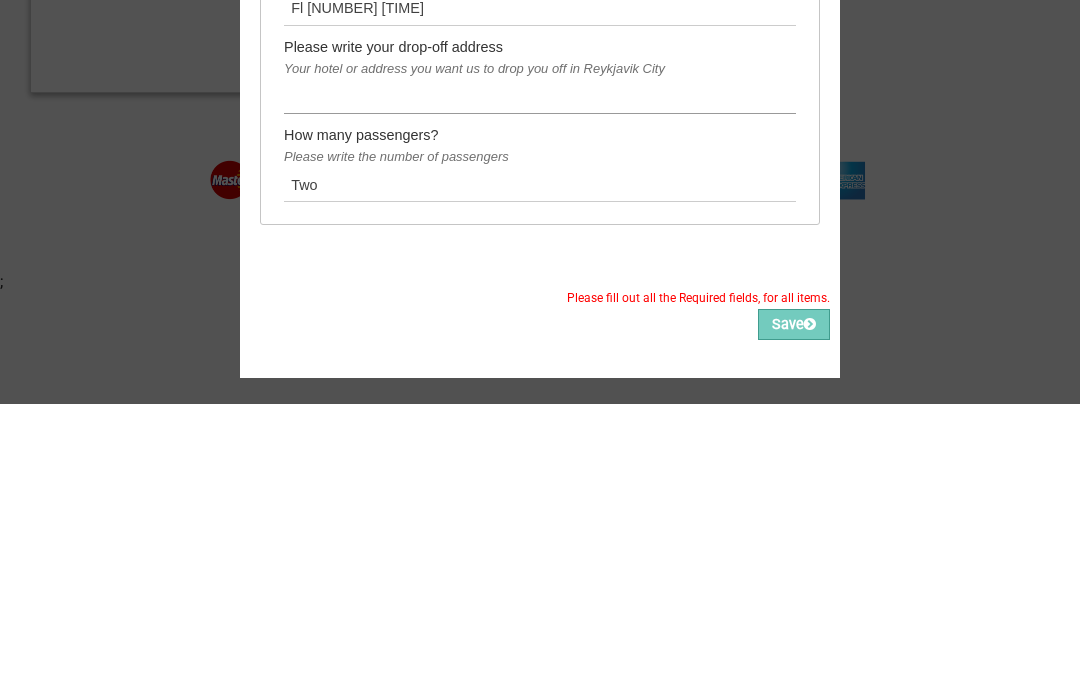 scroll, scrollTop: 147, scrollLeft: 0, axis: vertical 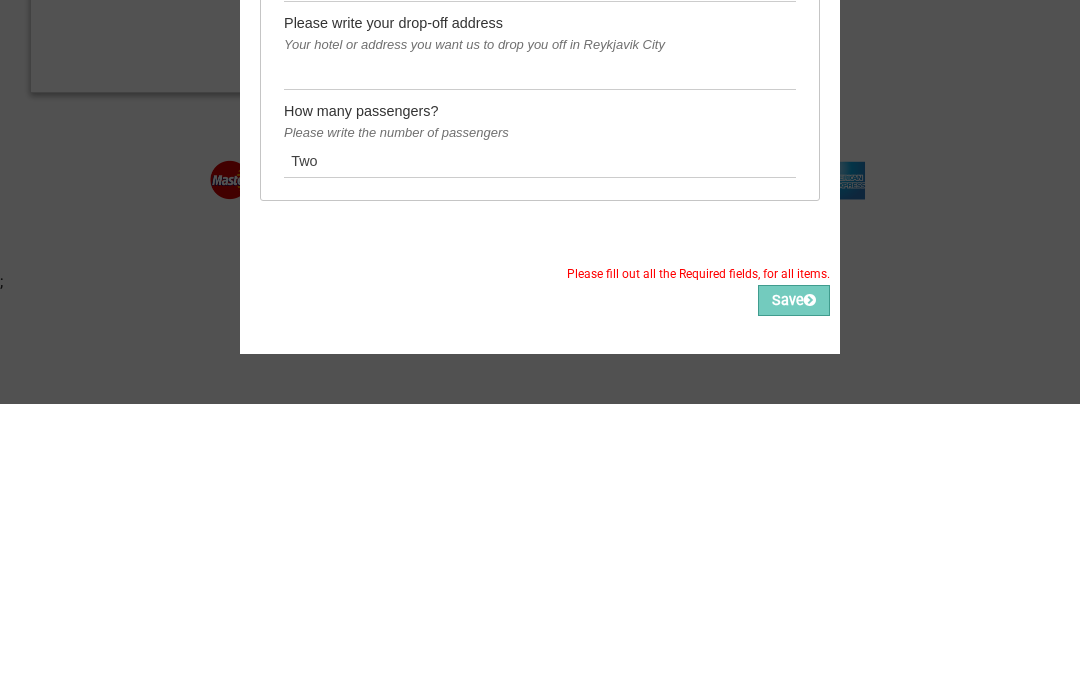 click on "Save" at bounding box center (794, 582) 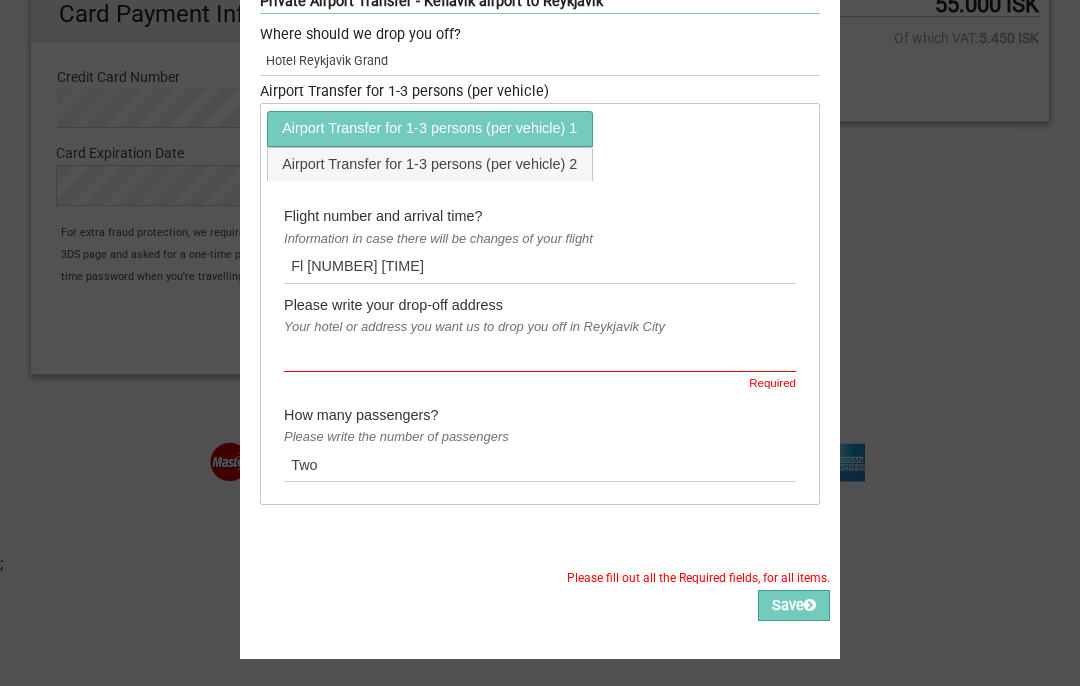 scroll, scrollTop: 103, scrollLeft: 0, axis: vertical 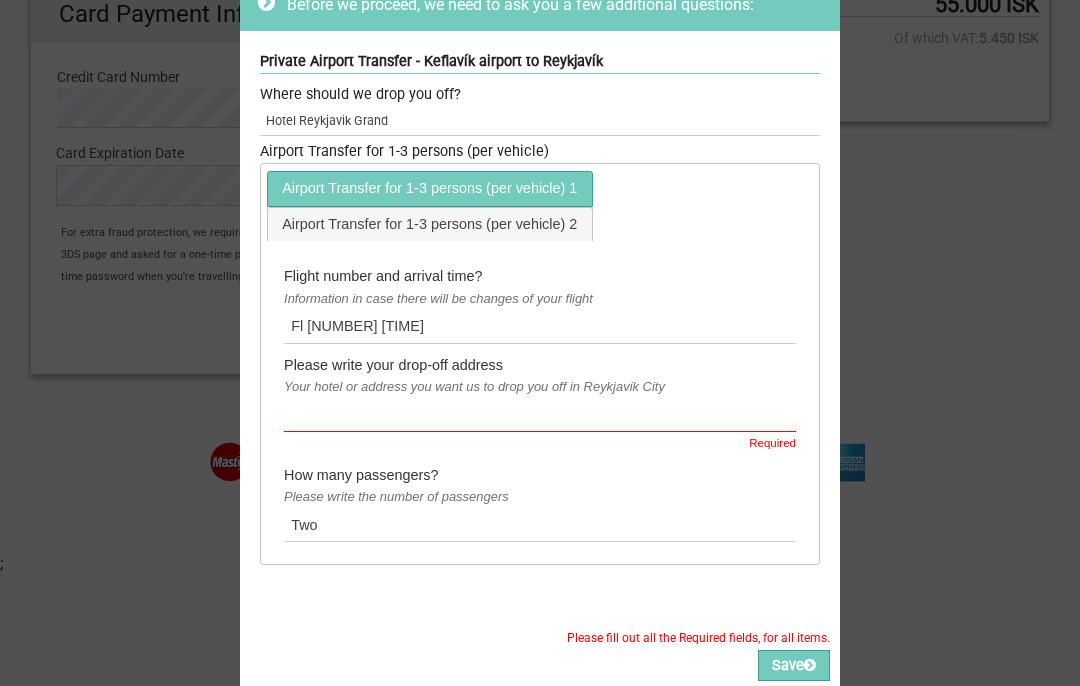 click at bounding box center [540, 414] 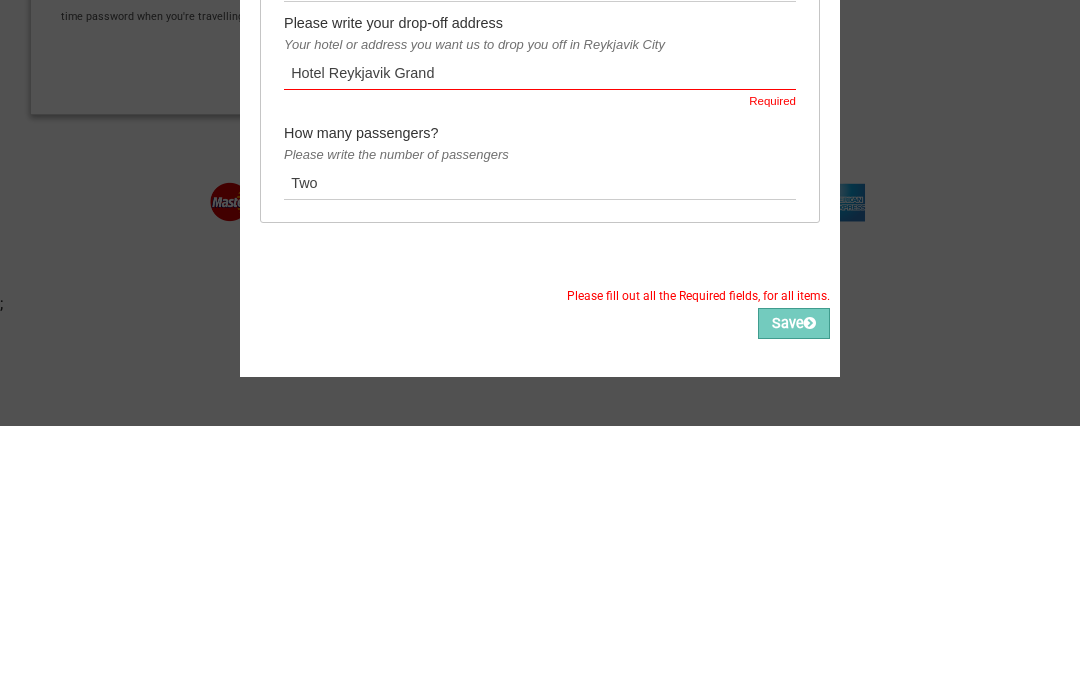 scroll, scrollTop: 185, scrollLeft: 0, axis: vertical 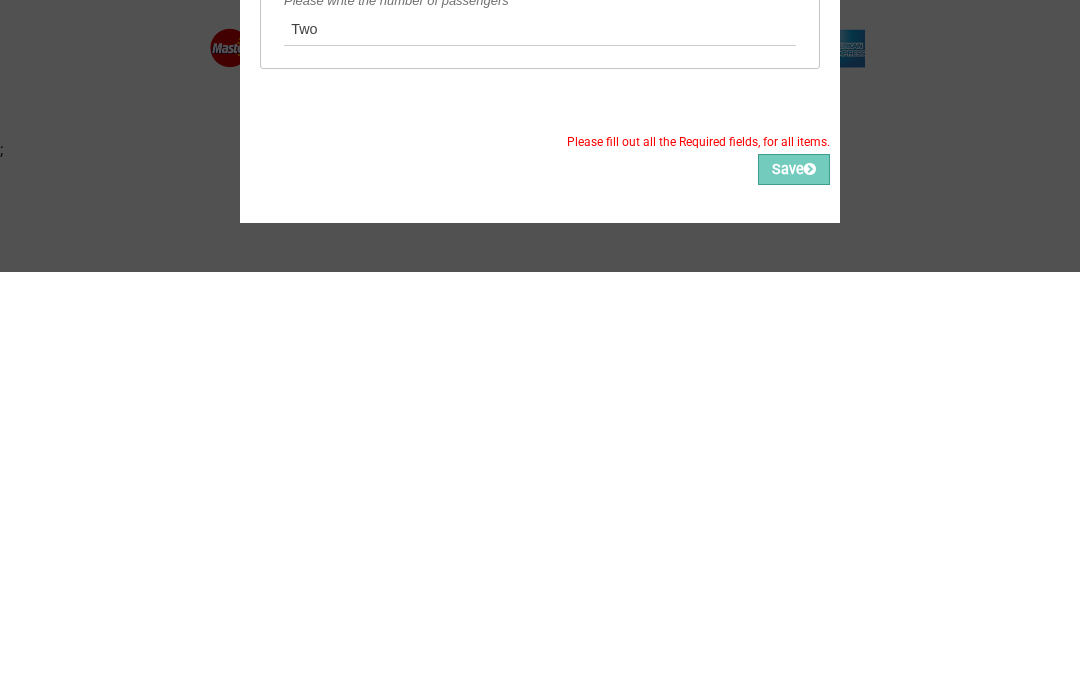 type on "Hotel Reykjavik Grand" 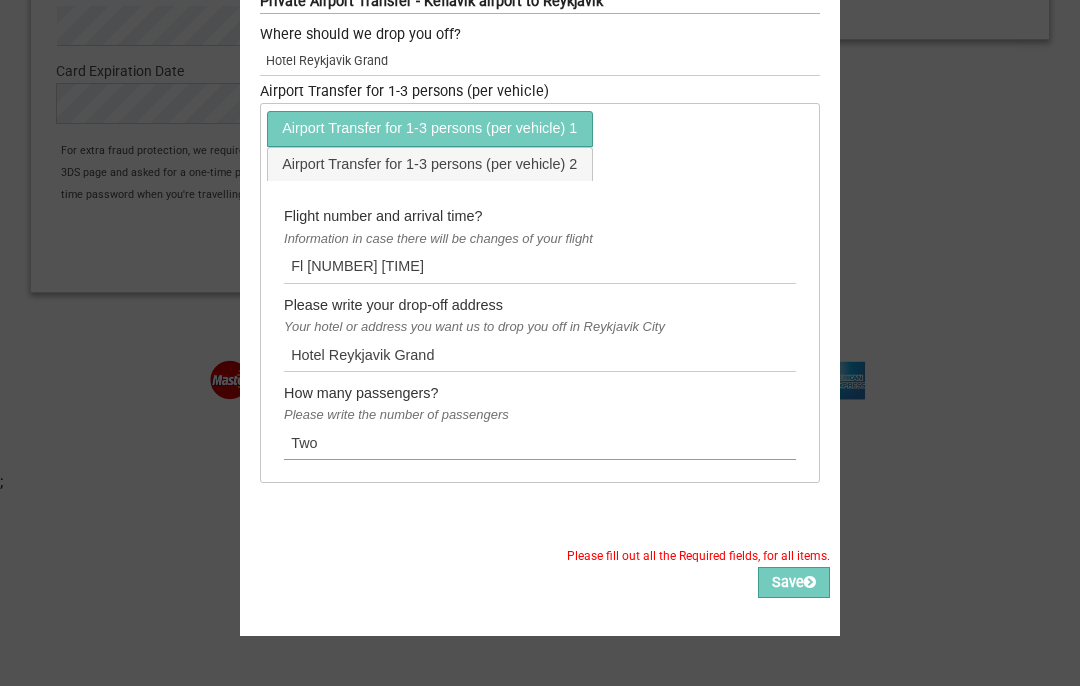 click on "Two" at bounding box center [540, 442] 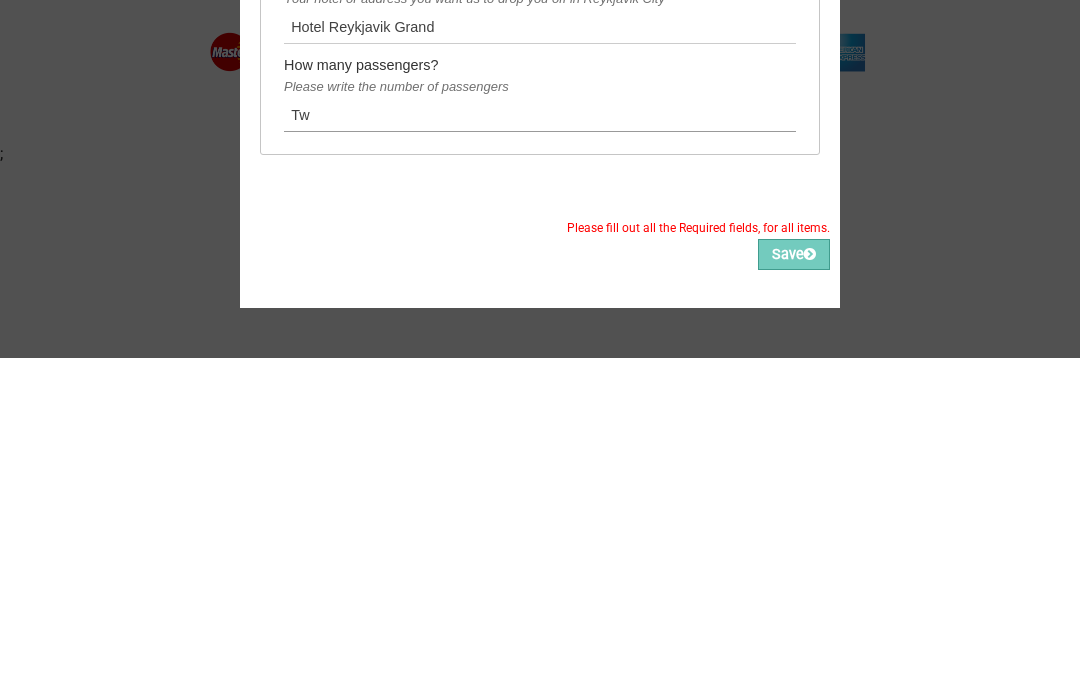 type on "T" 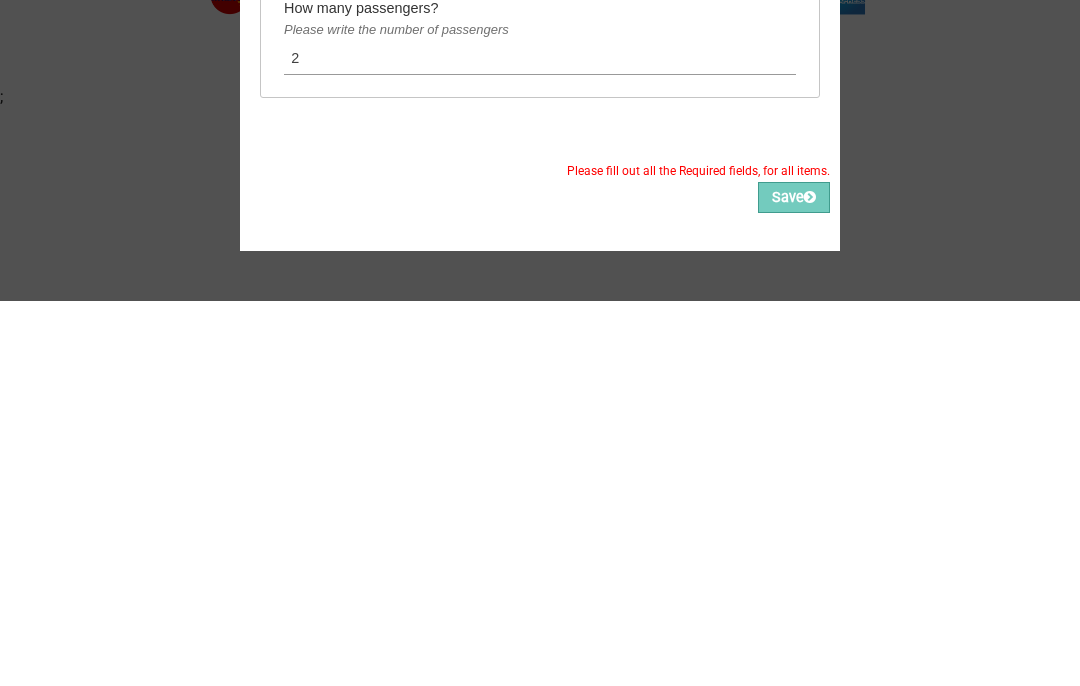 type on "2" 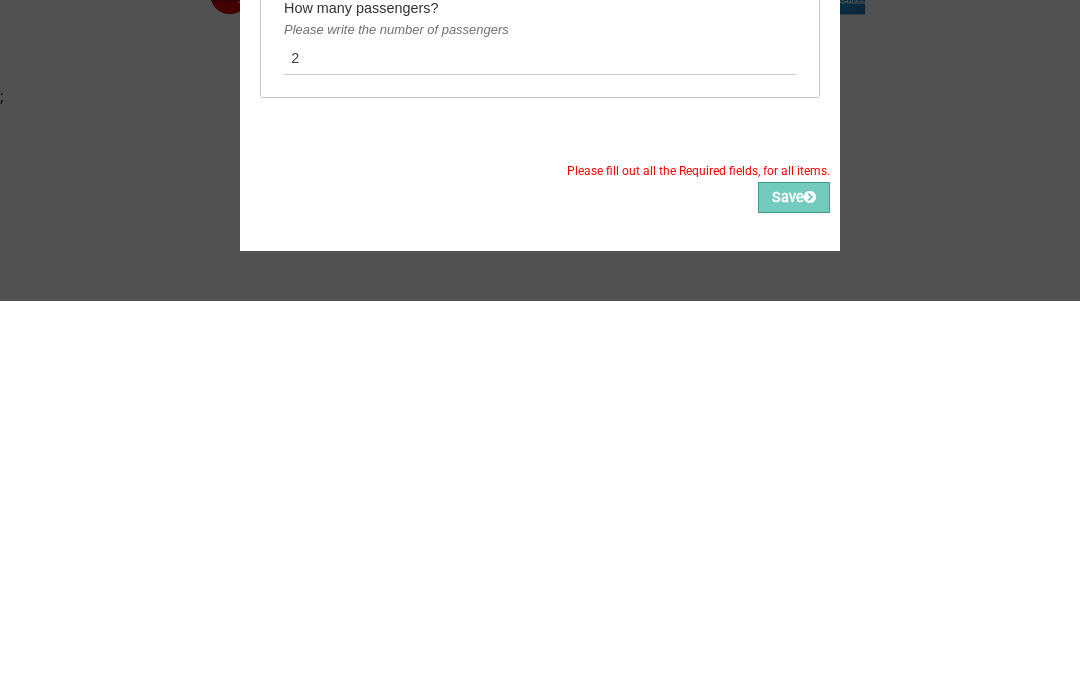 click on "Save" at bounding box center [794, 582] 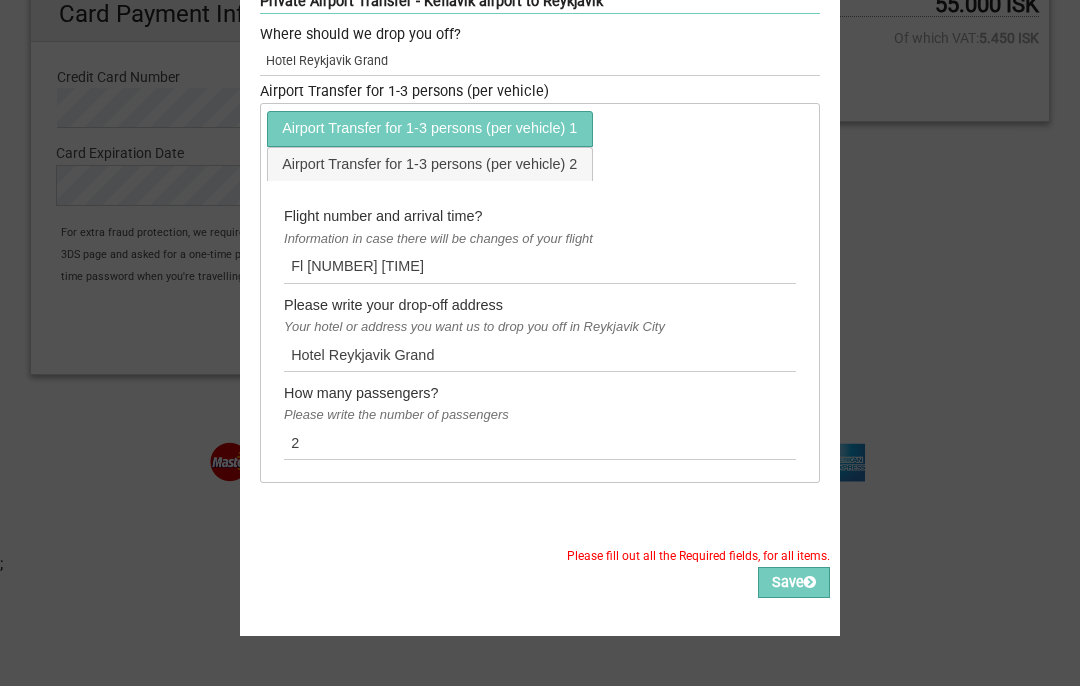 scroll, scrollTop: 81, scrollLeft: 0, axis: vertical 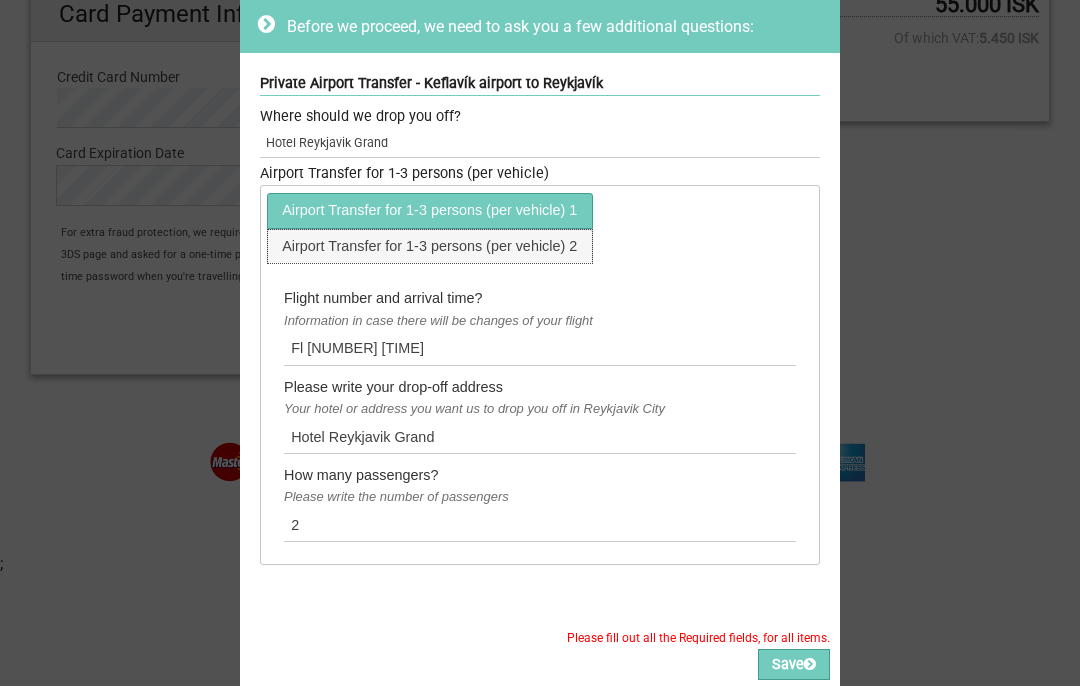 click on "Airport Transfer for 1-3 persons (per vehicle) 2" at bounding box center (430, 246) 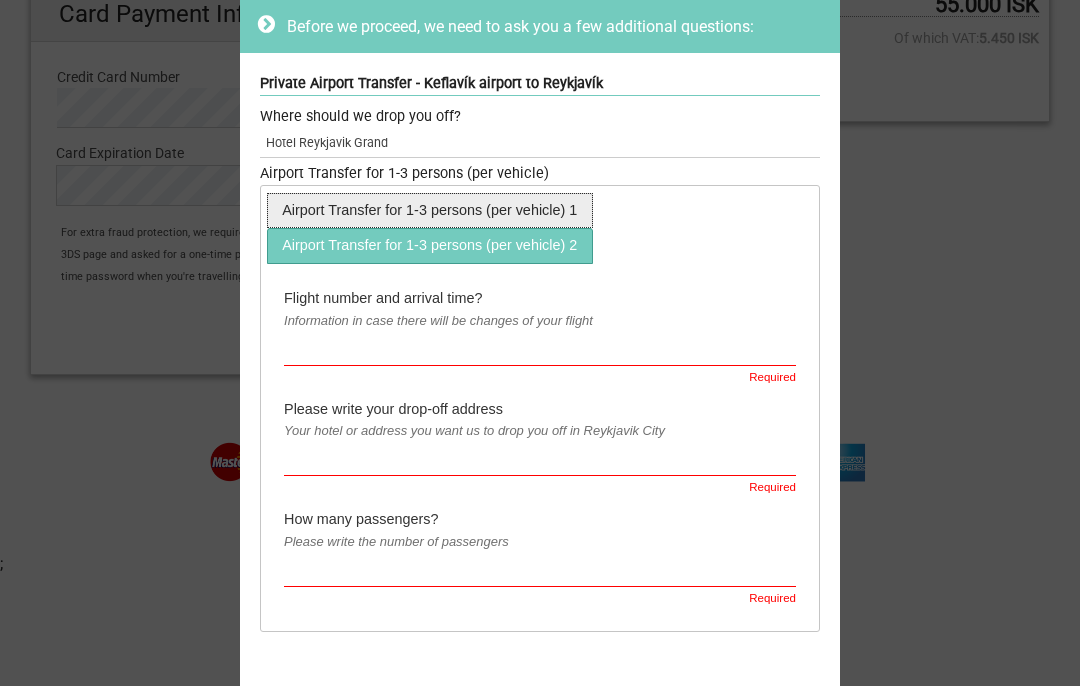 click on "Airport Transfer for 1-3 persons (per vehicle) 1" at bounding box center [430, 210] 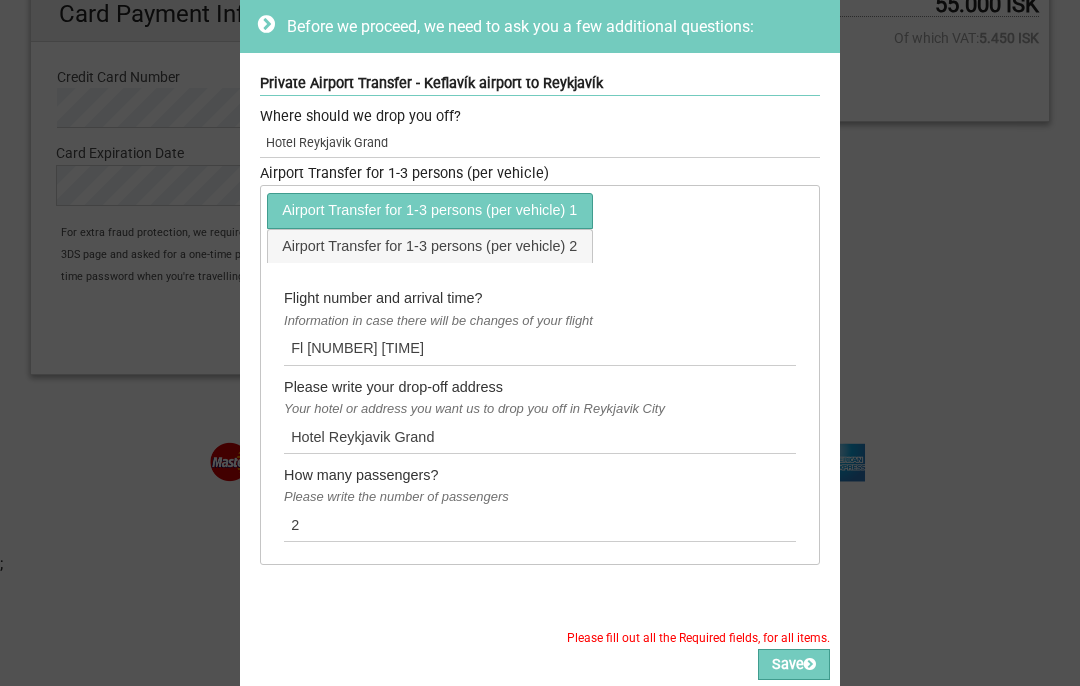click on "Airport Transfer for 1-3 persons (per vehicle)" at bounding box center [540, 174] 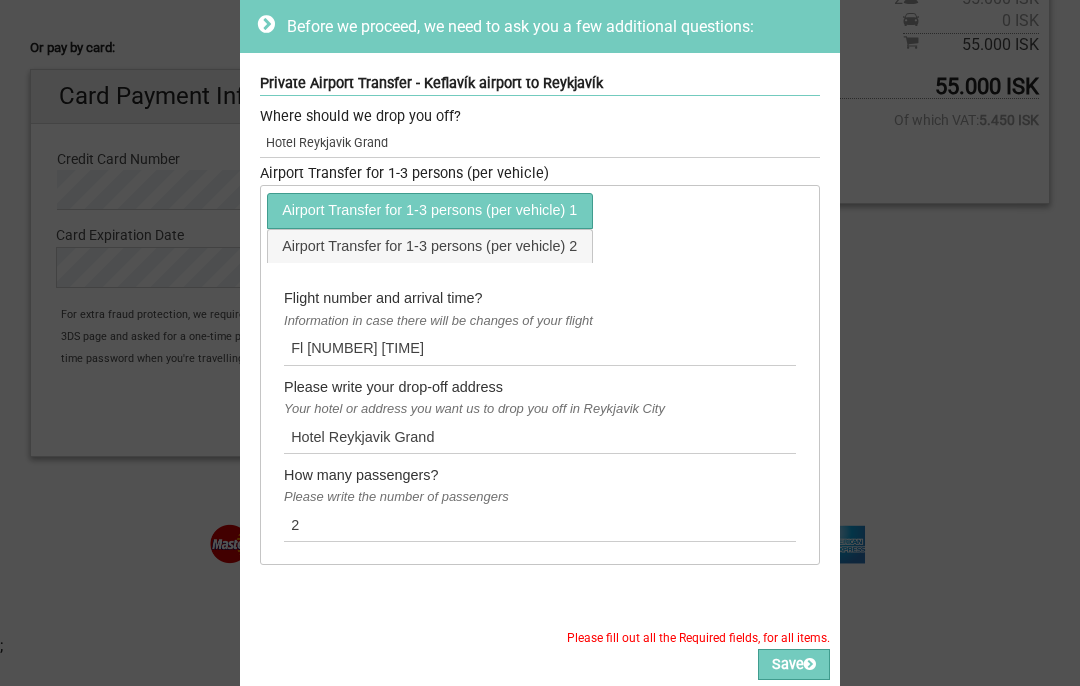 scroll, scrollTop: 590, scrollLeft: 0, axis: vertical 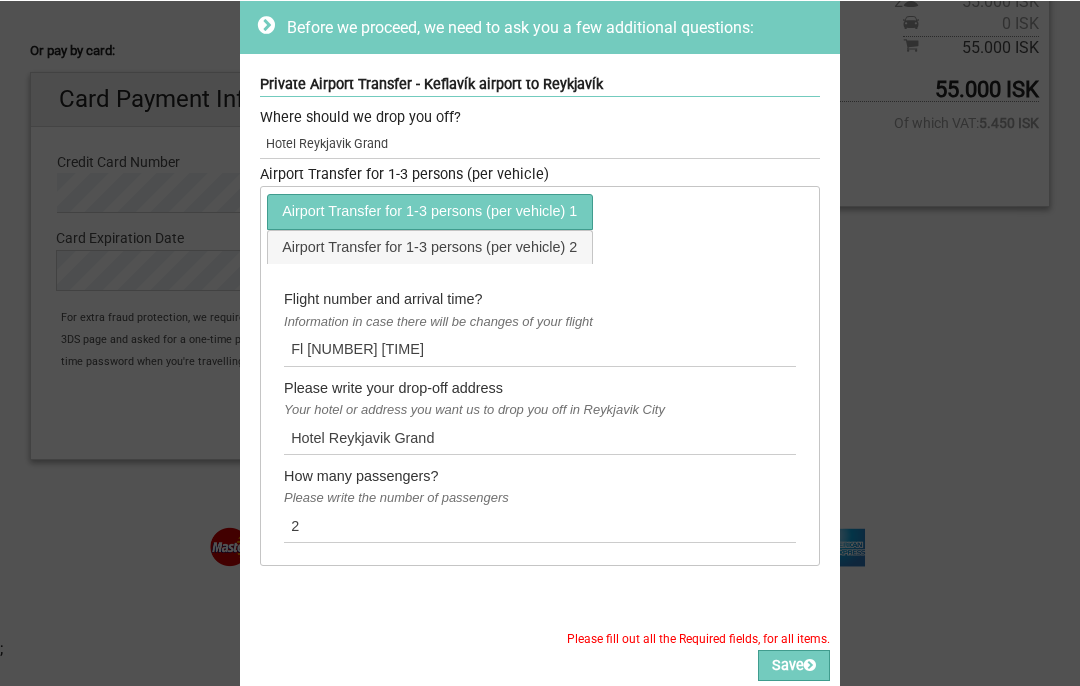 click on "Save" at bounding box center (794, 664) 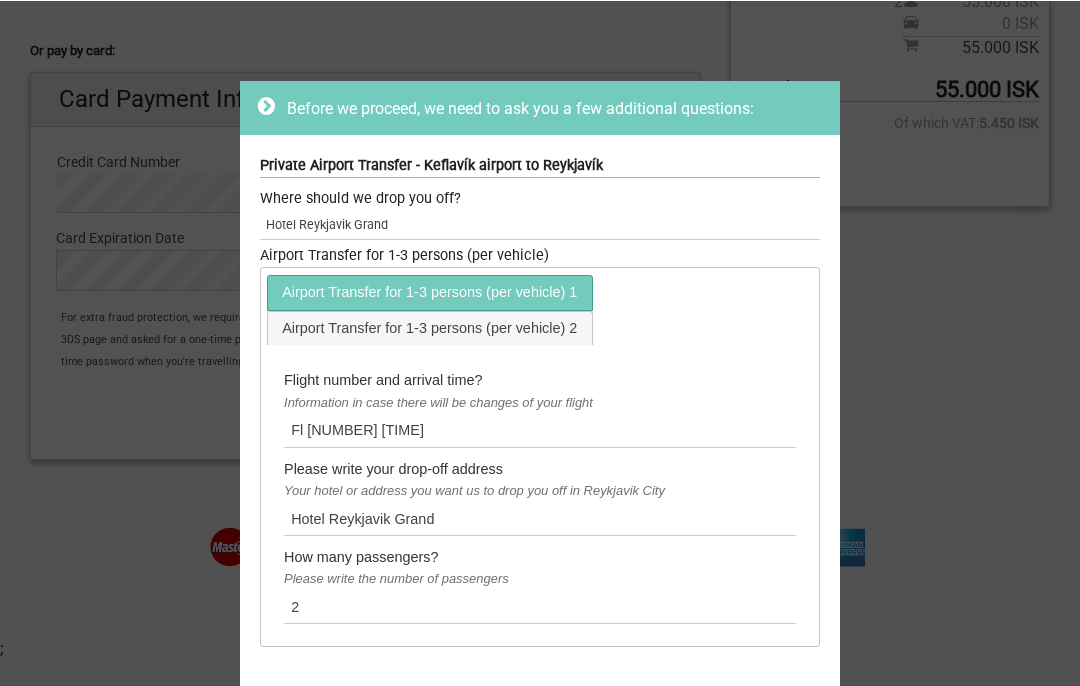 scroll, scrollTop: 0, scrollLeft: 0, axis: both 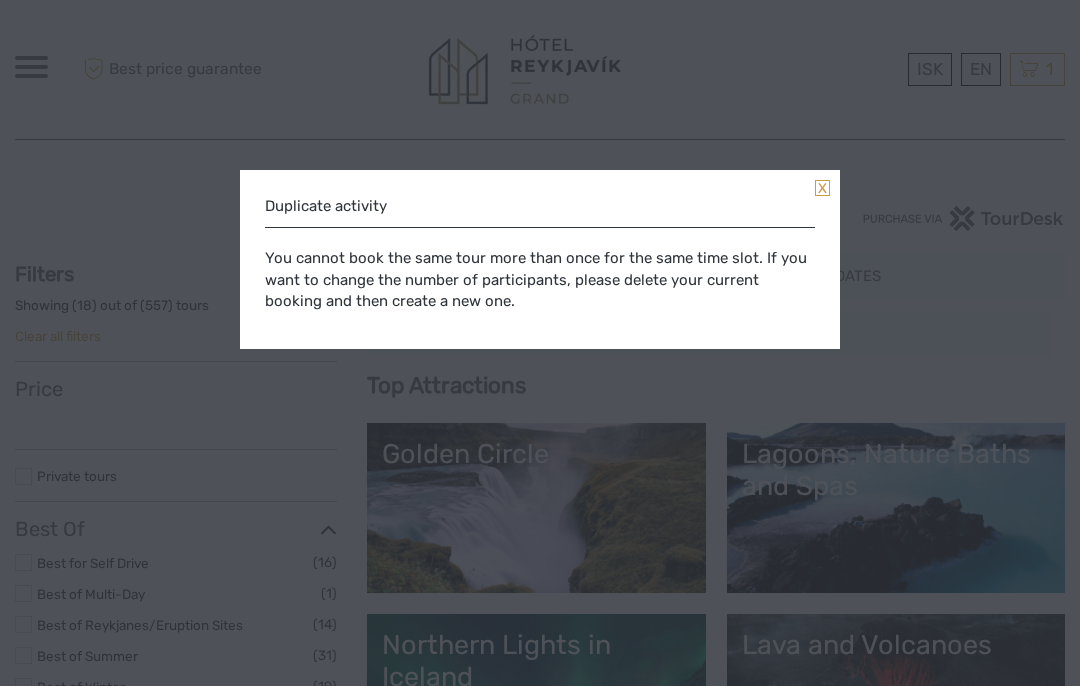 select 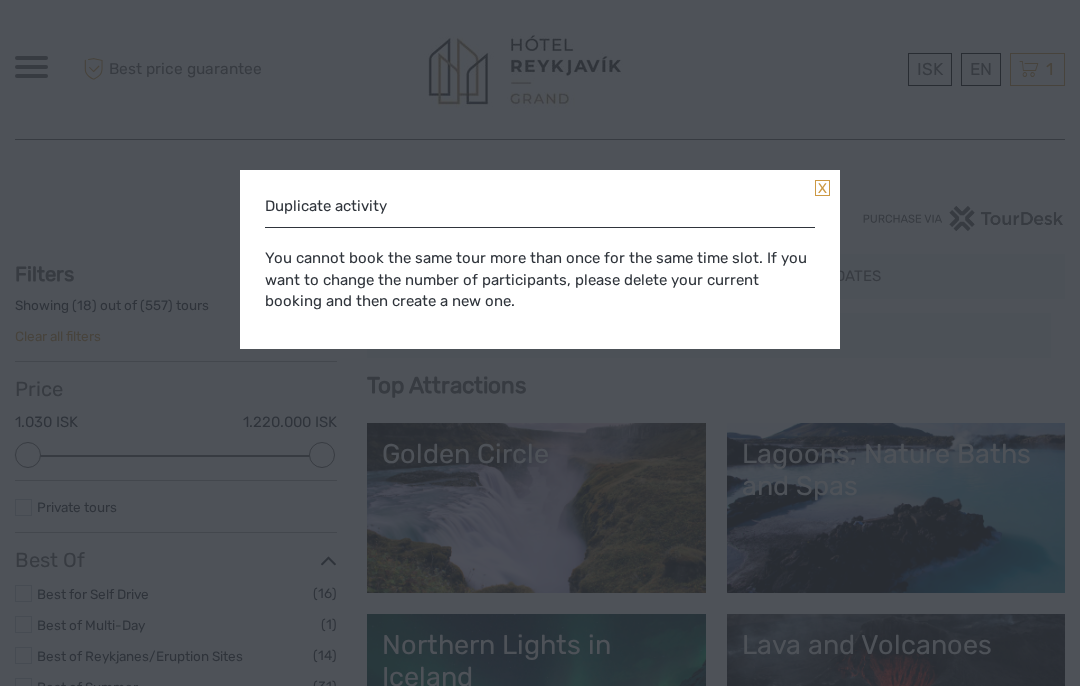 scroll, scrollTop: 0, scrollLeft: 0, axis: both 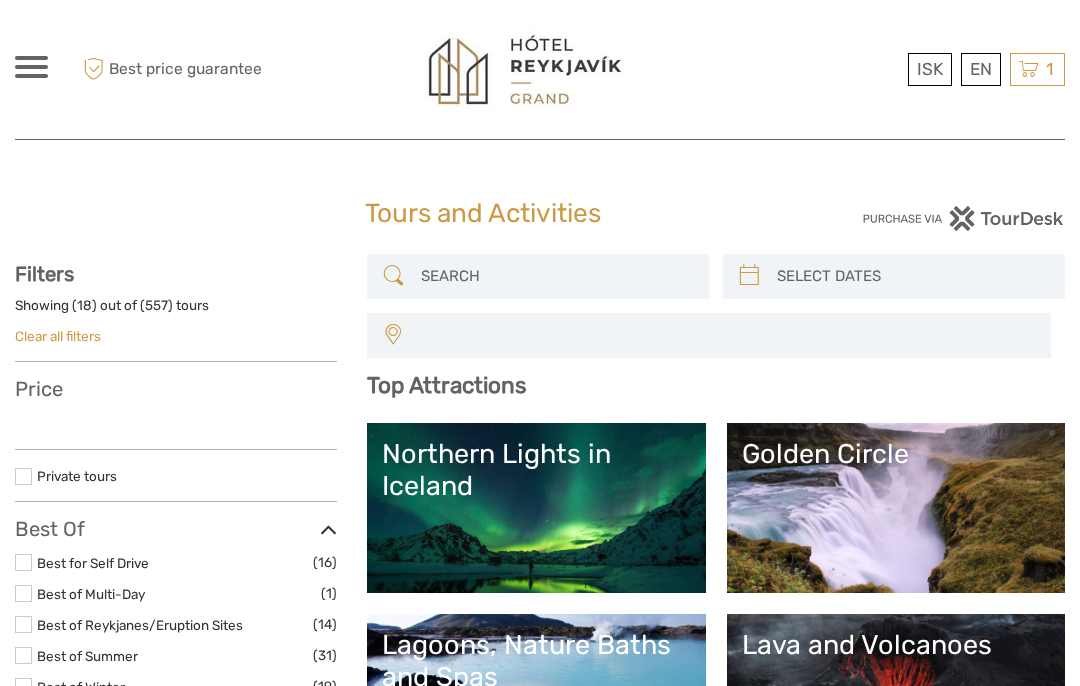 select 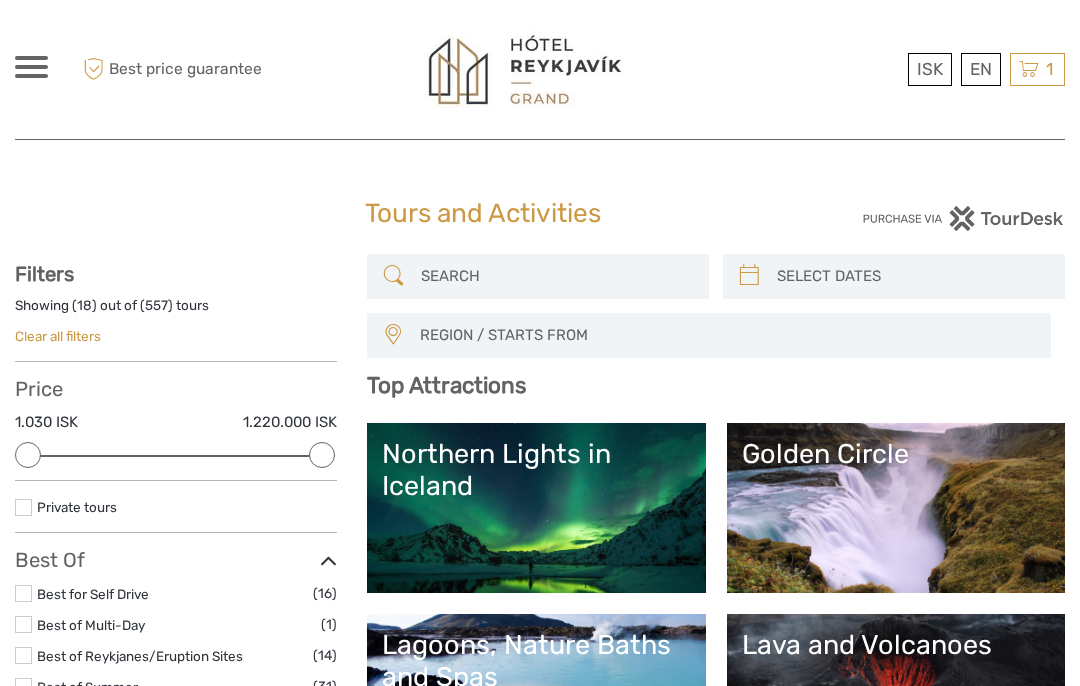 scroll, scrollTop: 0, scrollLeft: 0, axis: both 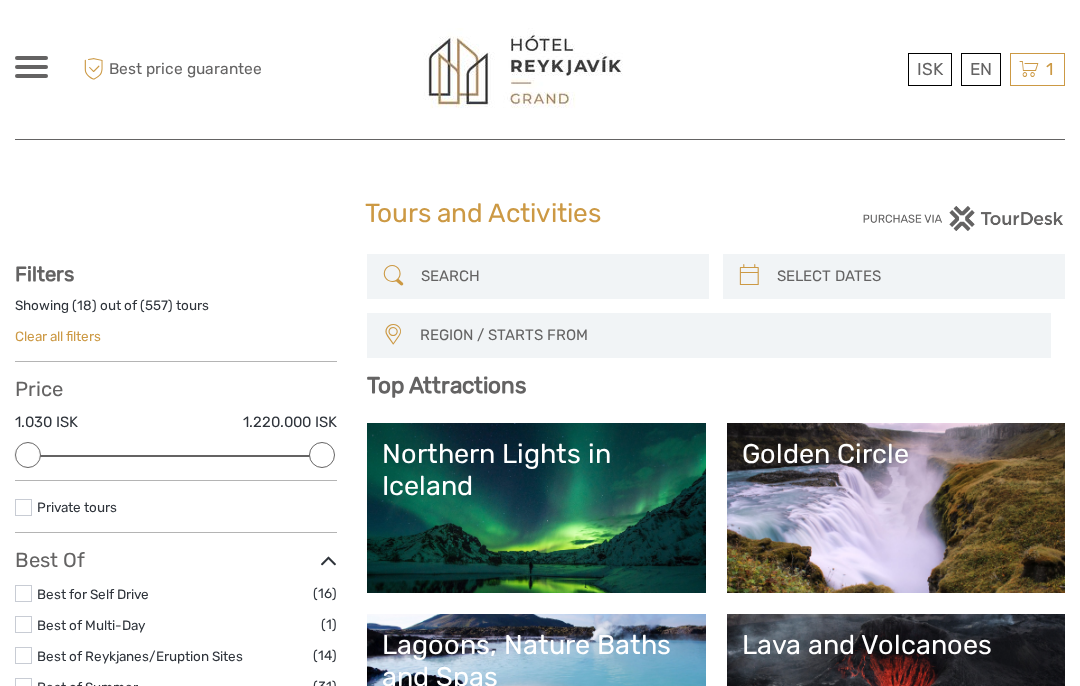 click at bounding box center (31, 67) 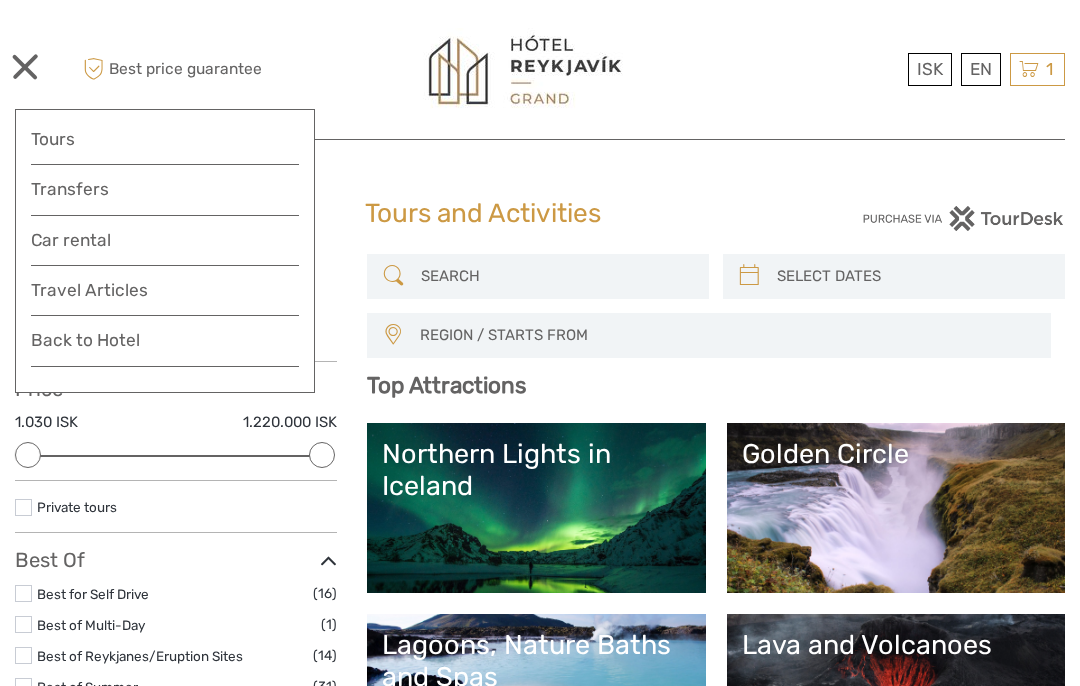 click on "Transfers" at bounding box center (165, 189) 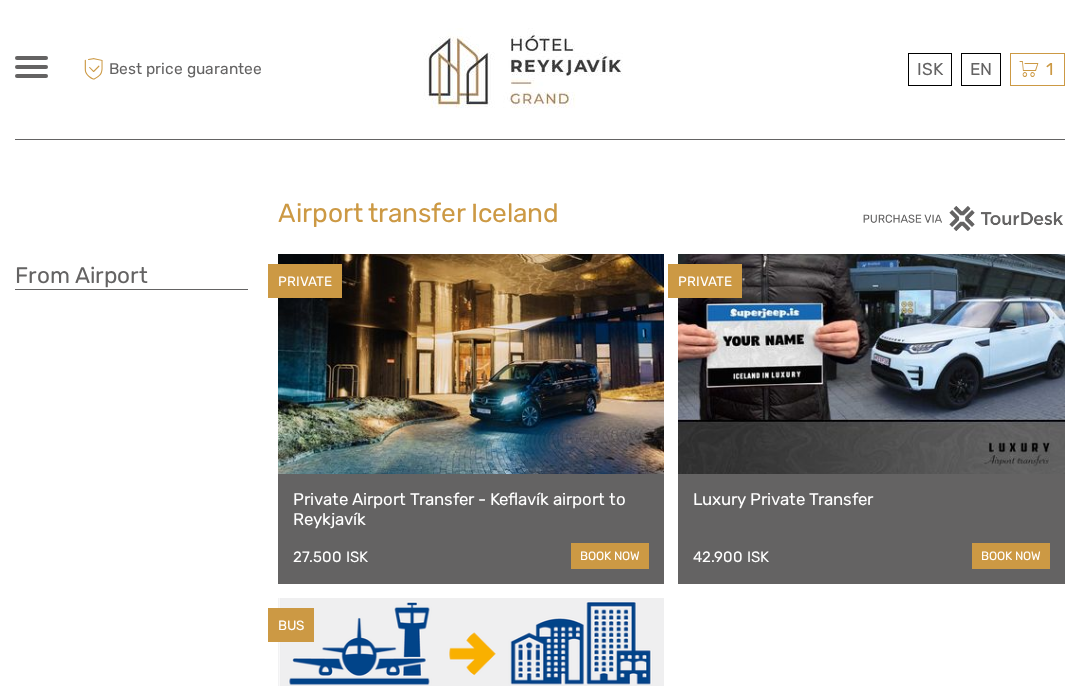 scroll, scrollTop: 0, scrollLeft: 0, axis: both 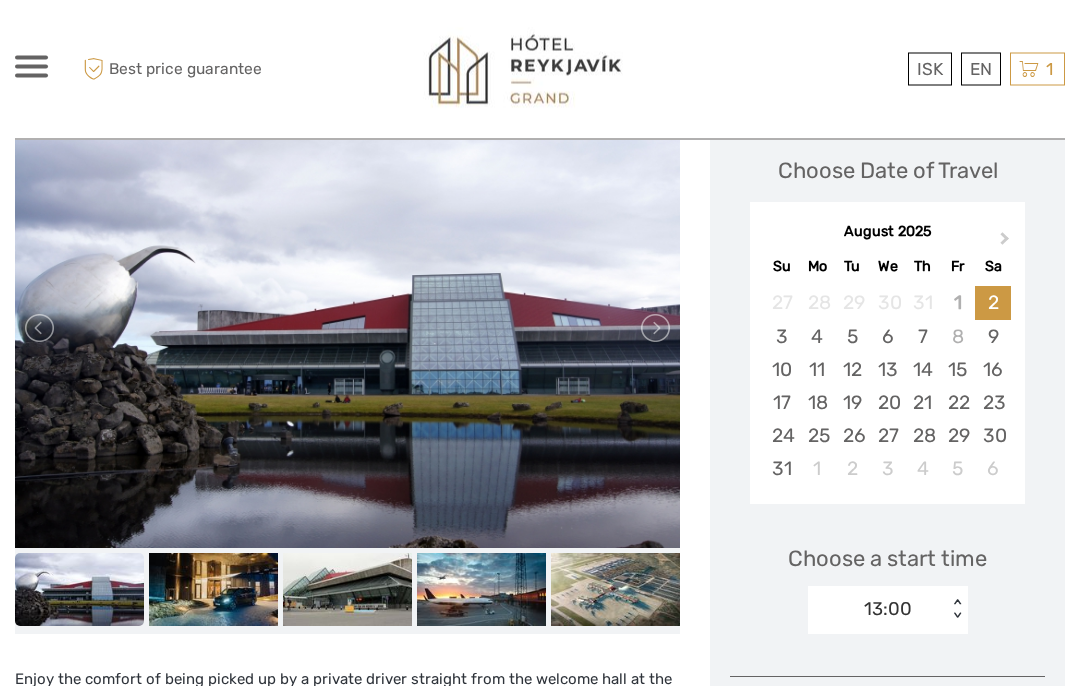 click on "24" at bounding box center (781, 436) 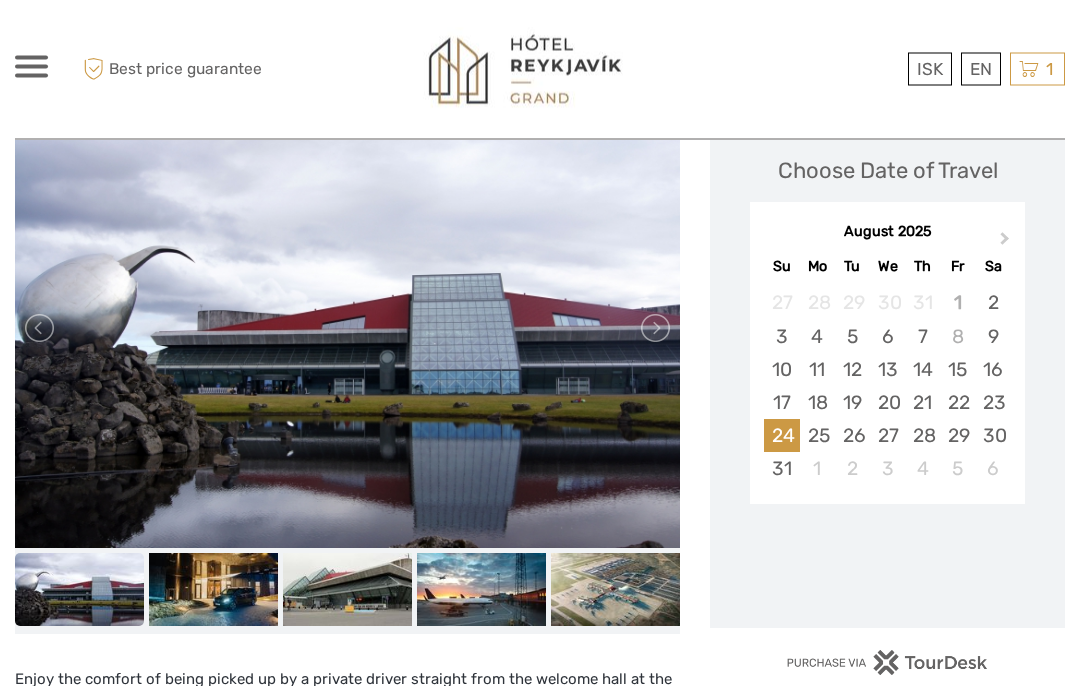 scroll, scrollTop: 285, scrollLeft: 0, axis: vertical 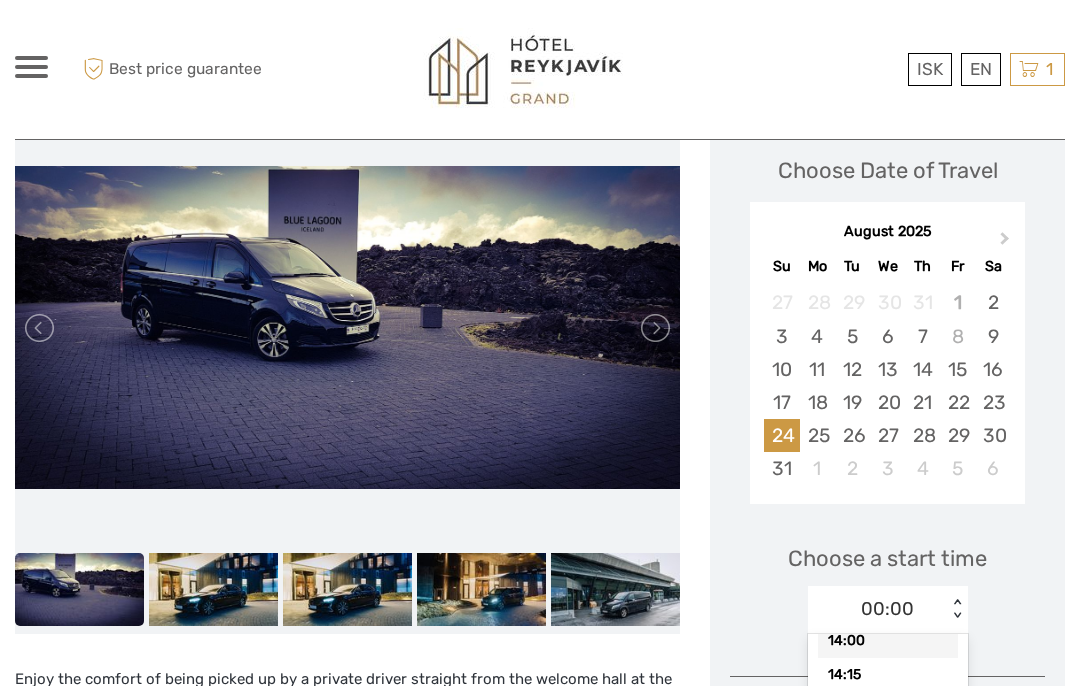click on "14:00" at bounding box center [888, 641] 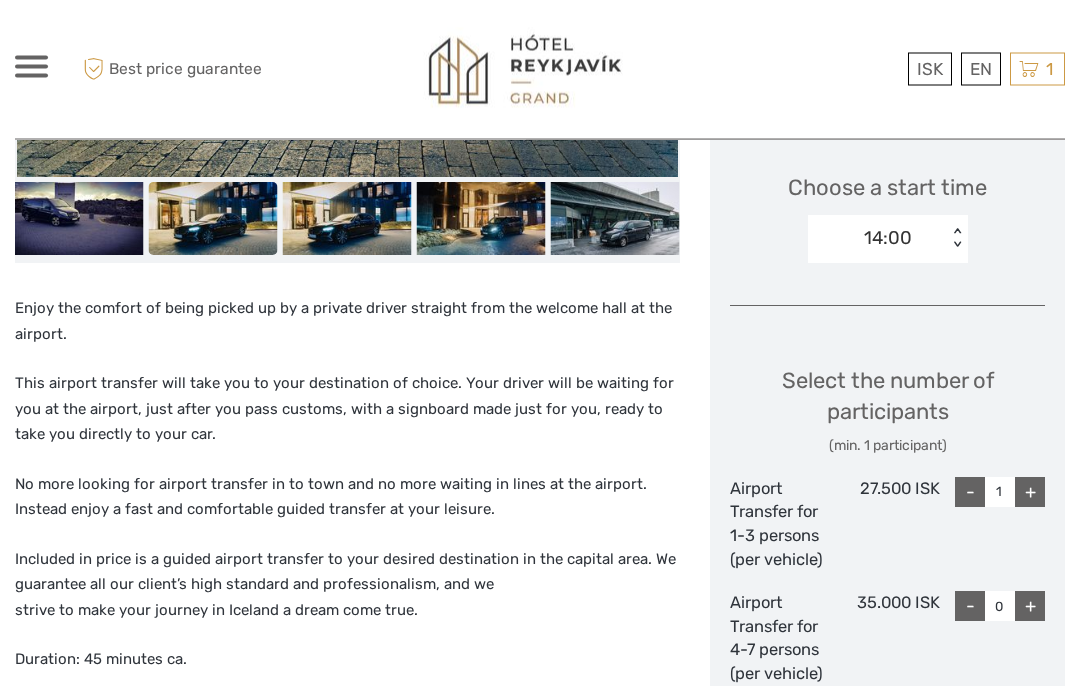 scroll, scrollTop: 656, scrollLeft: 0, axis: vertical 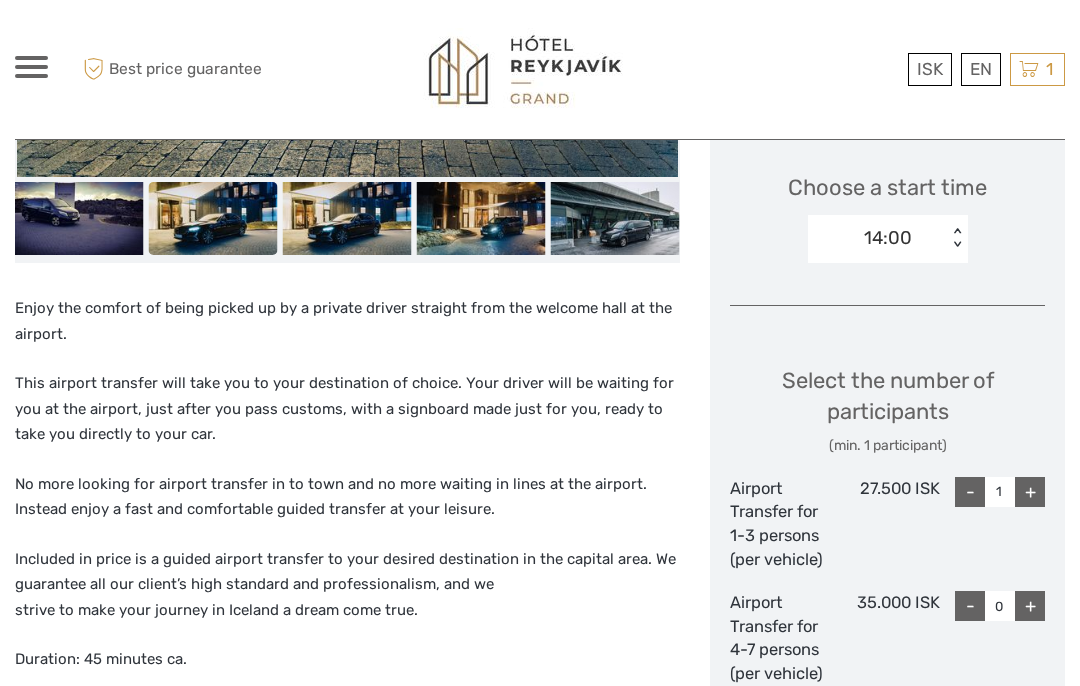 click on "+" at bounding box center (1030, 492) 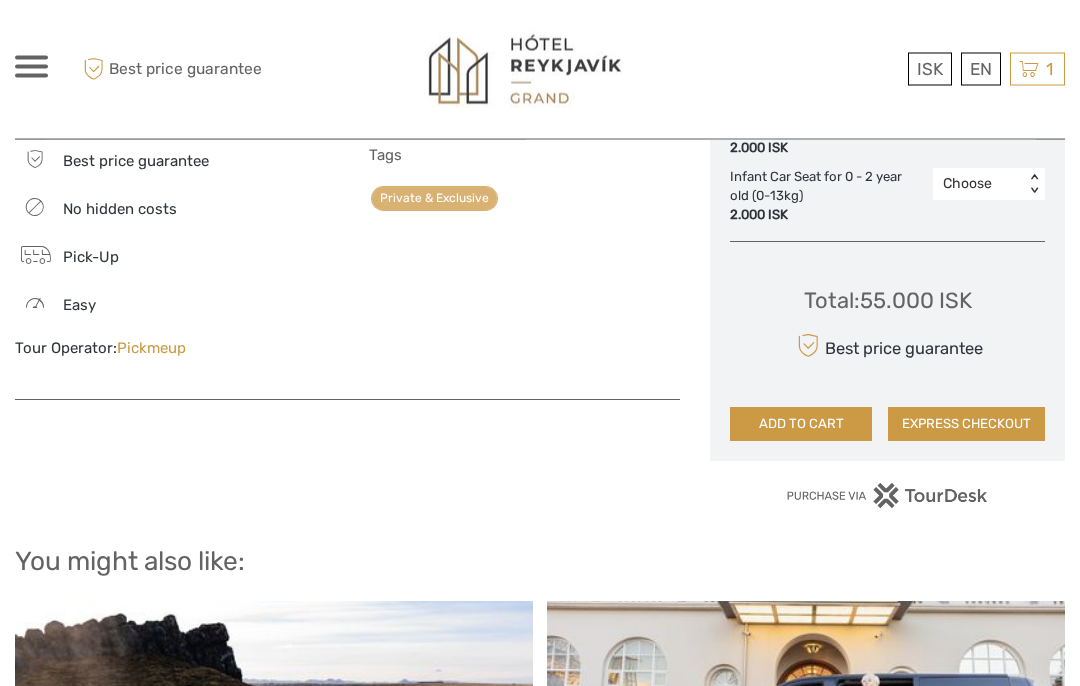 scroll, scrollTop: 1558, scrollLeft: 0, axis: vertical 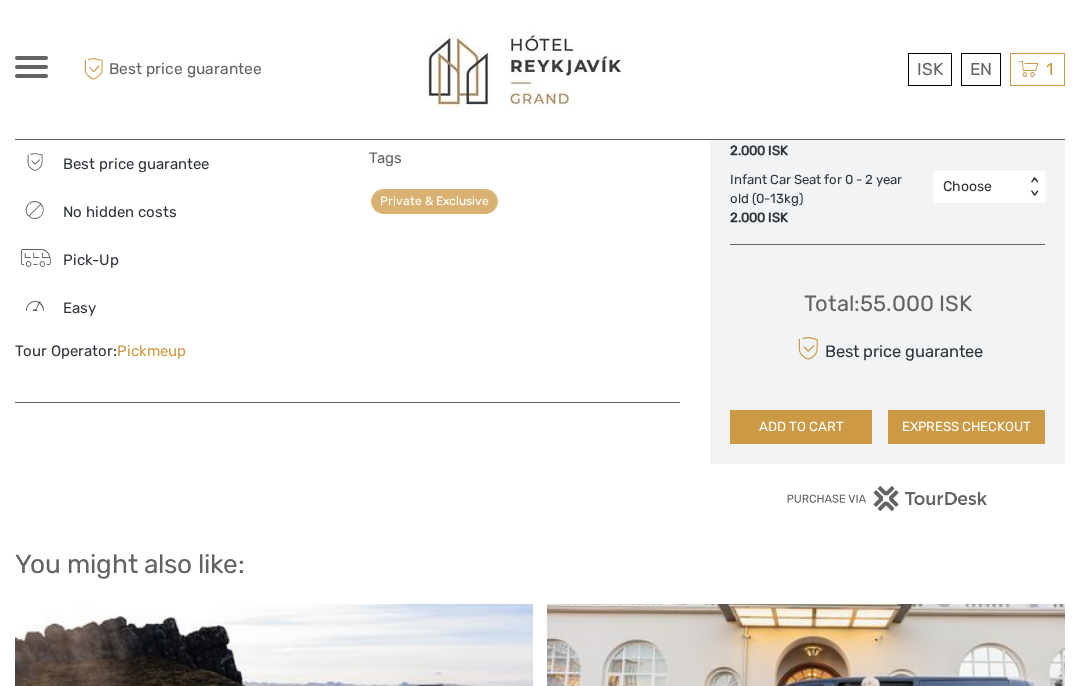 click on "EXPRESS CHECKOUT" at bounding box center [966, 427] 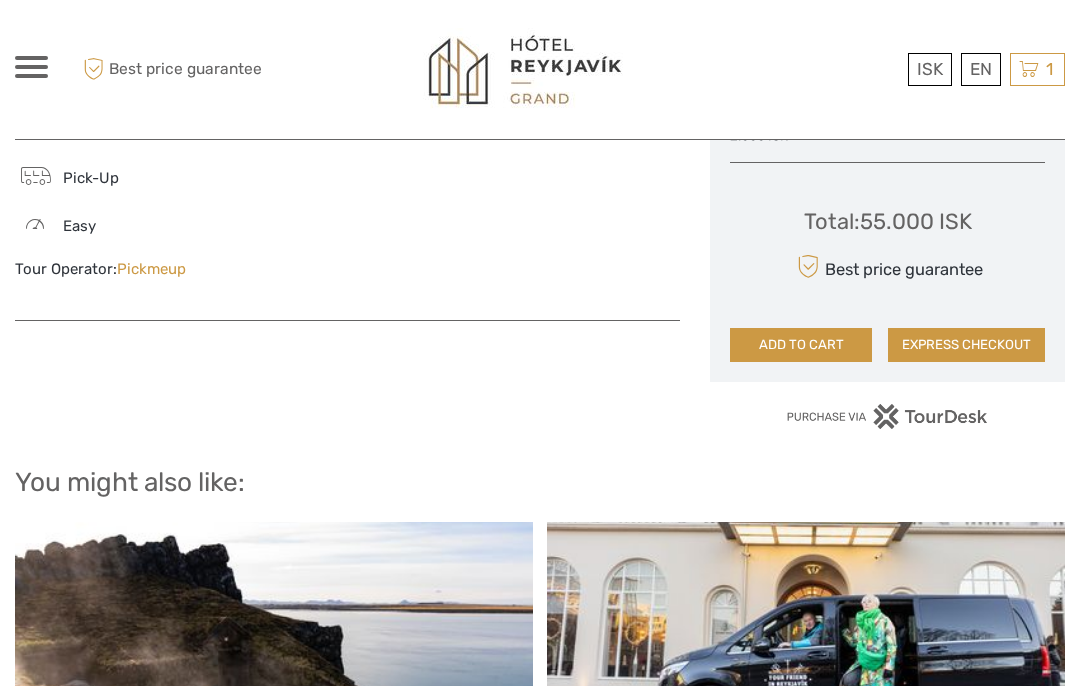 click on "Total :  55.000 ISK" at bounding box center [888, 221] 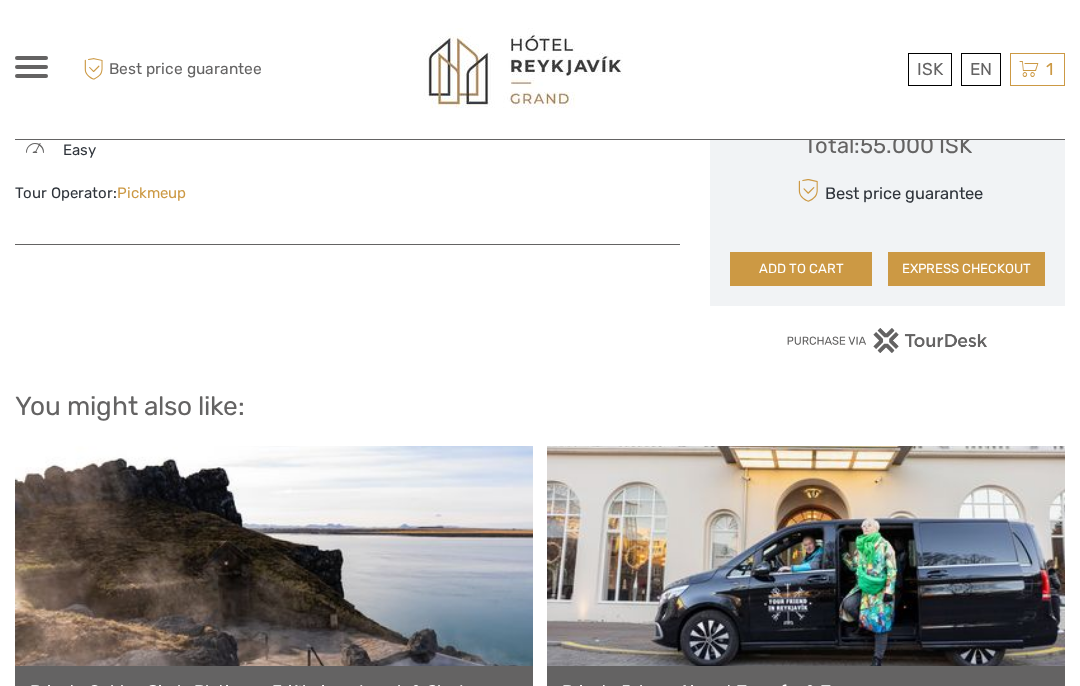 scroll, scrollTop: 1723, scrollLeft: 0, axis: vertical 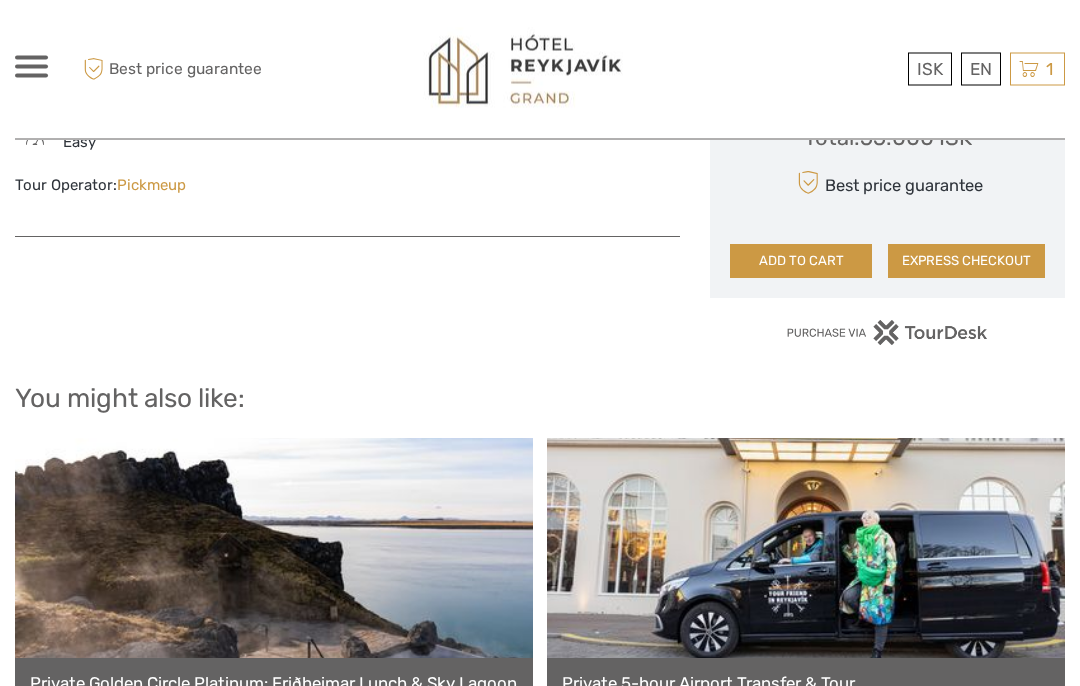 click on "EXPRESS CHECKOUT" at bounding box center (966, 262) 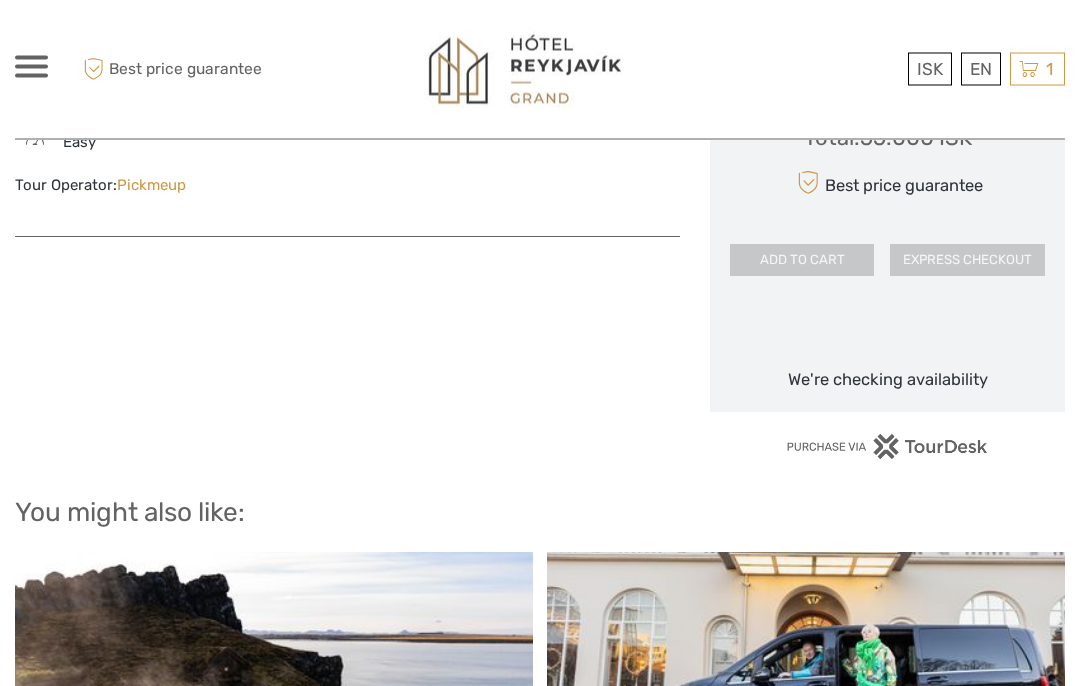 scroll, scrollTop: 1724, scrollLeft: 0, axis: vertical 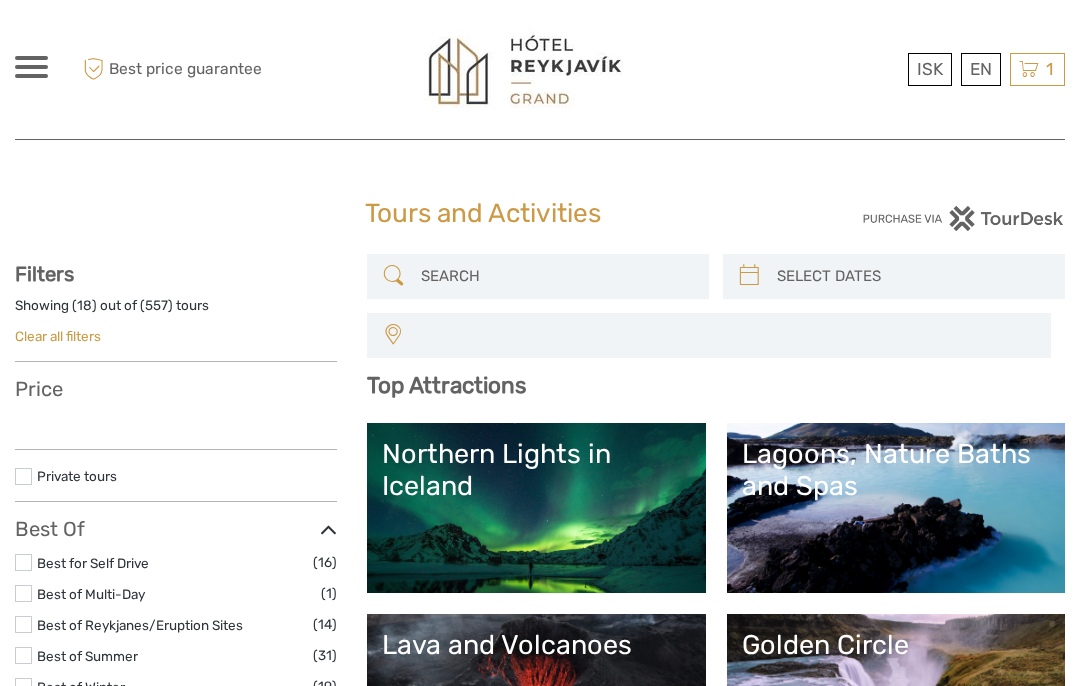 select 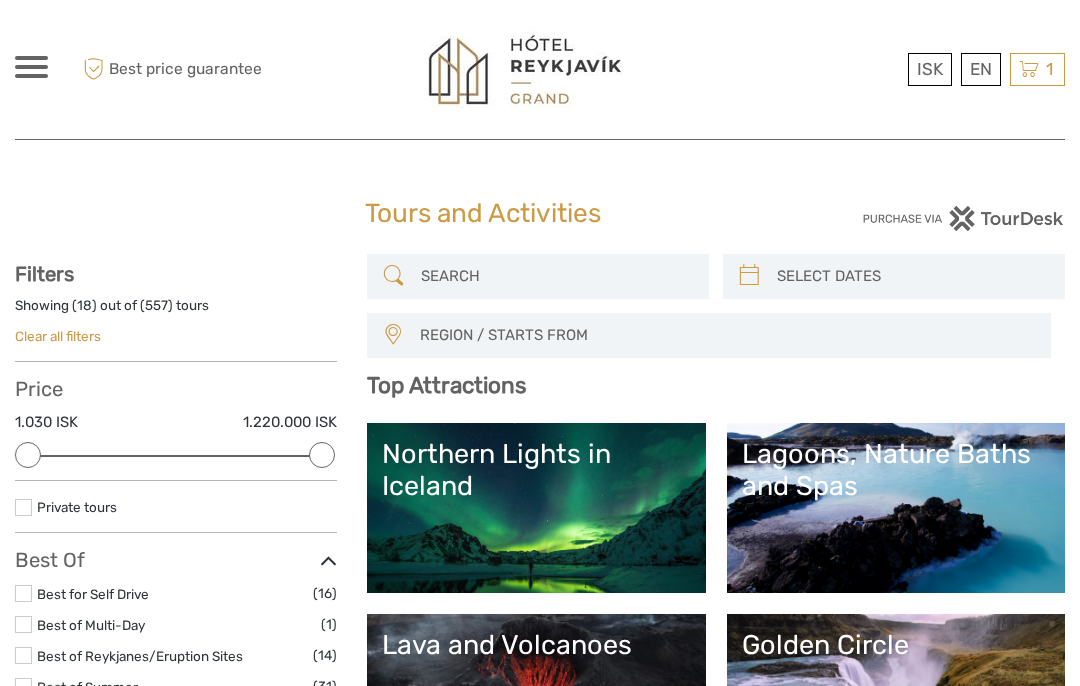 scroll, scrollTop: 0, scrollLeft: 0, axis: both 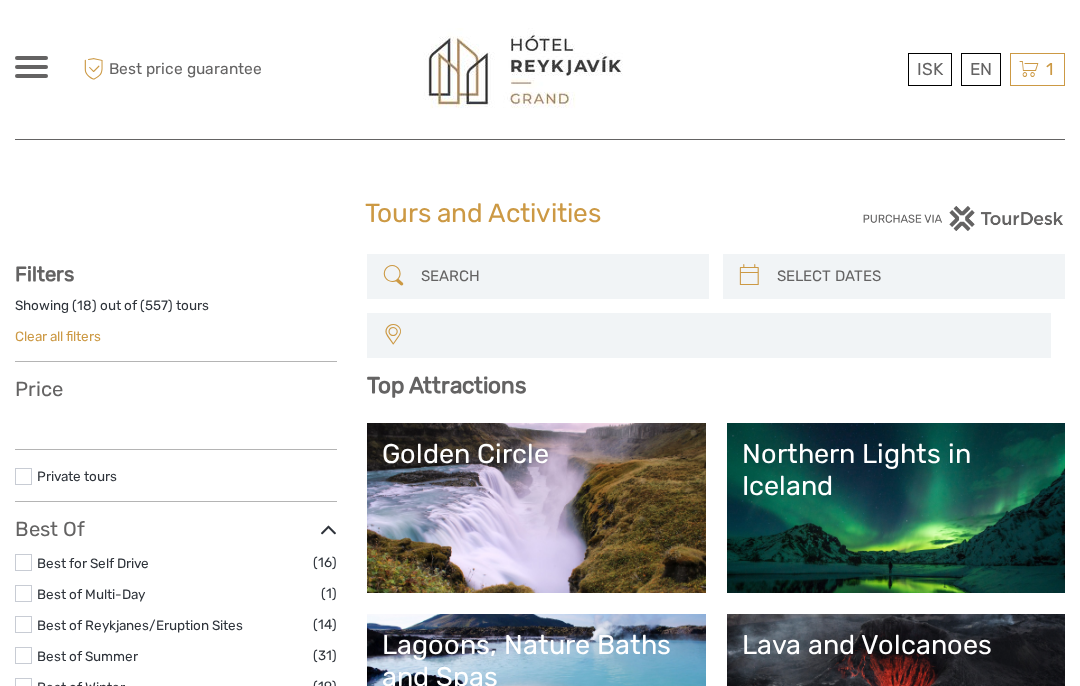 select 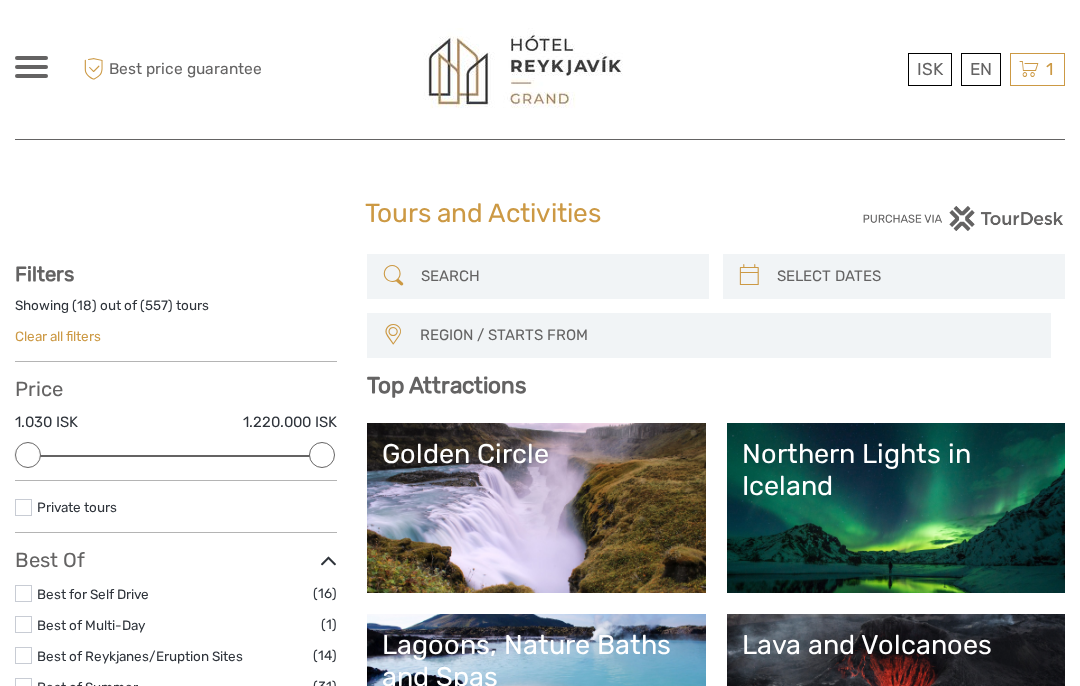 scroll, scrollTop: 0, scrollLeft: 0, axis: both 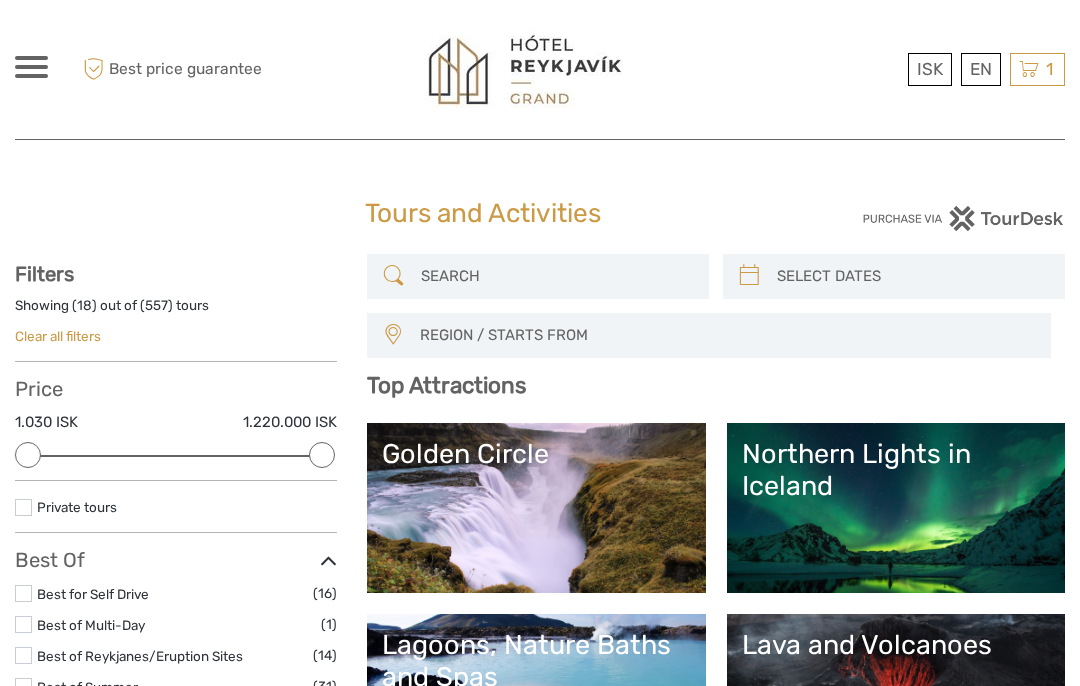 click at bounding box center (31, 67) 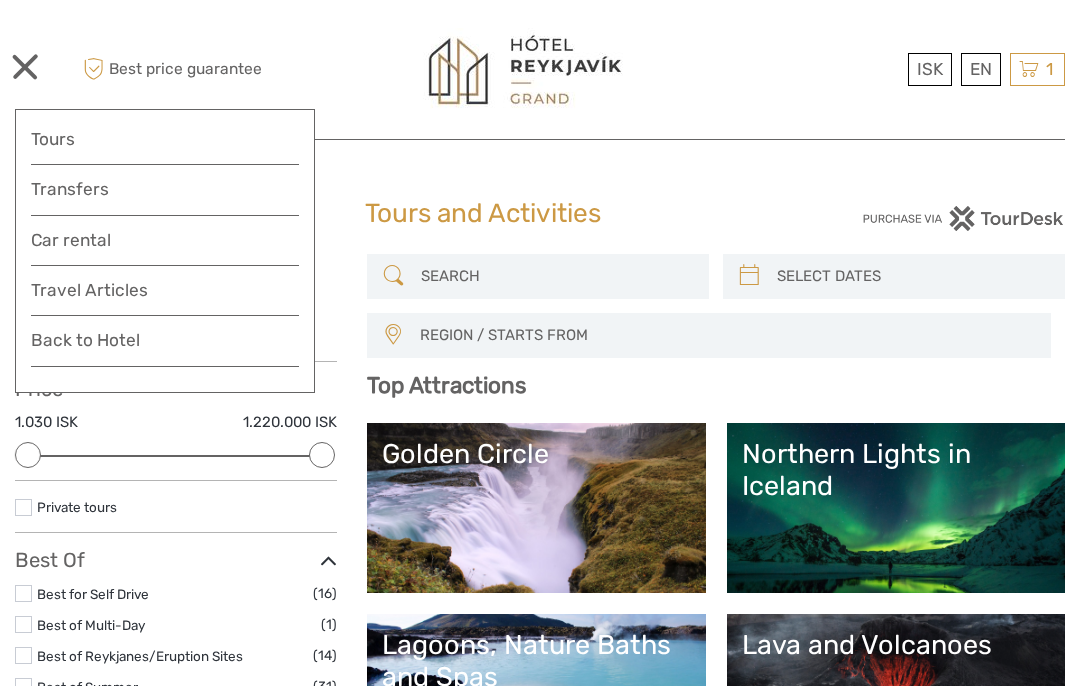 click on "Transfers" at bounding box center (165, 189) 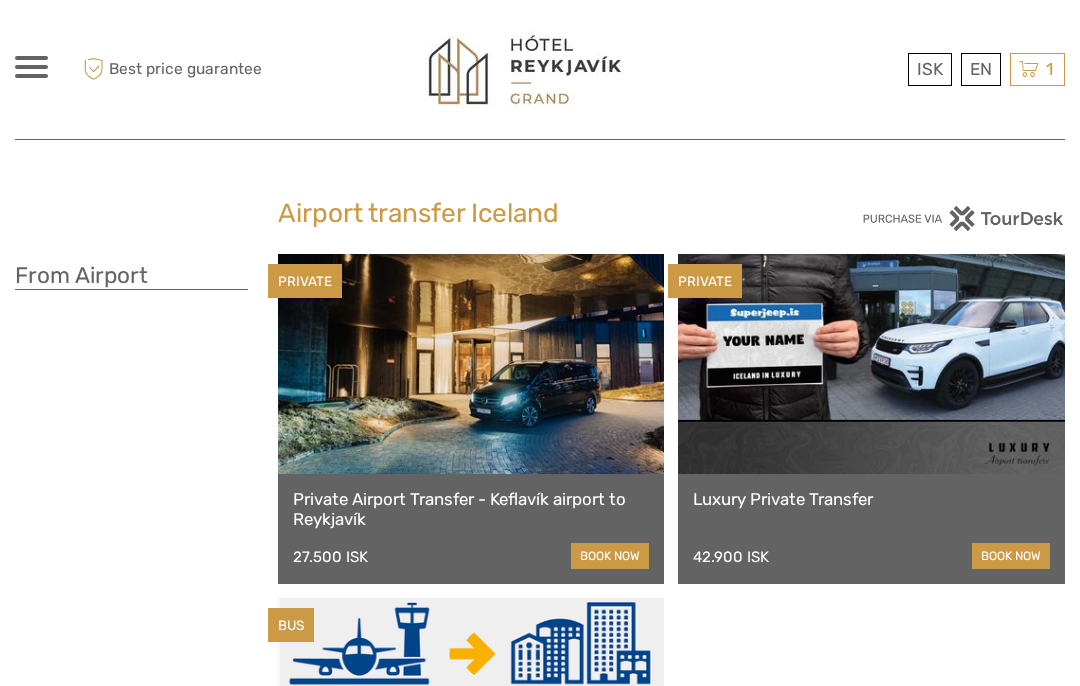 scroll, scrollTop: 0, scrollLeft: 0, axis: both 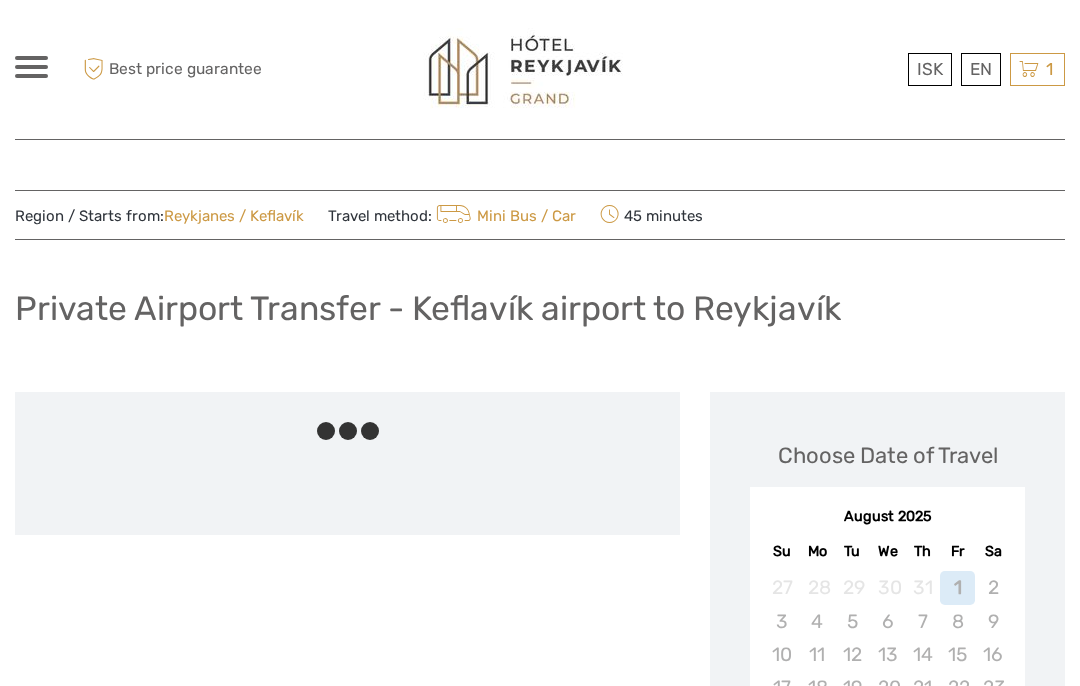 click at bounding box center [347, 662] 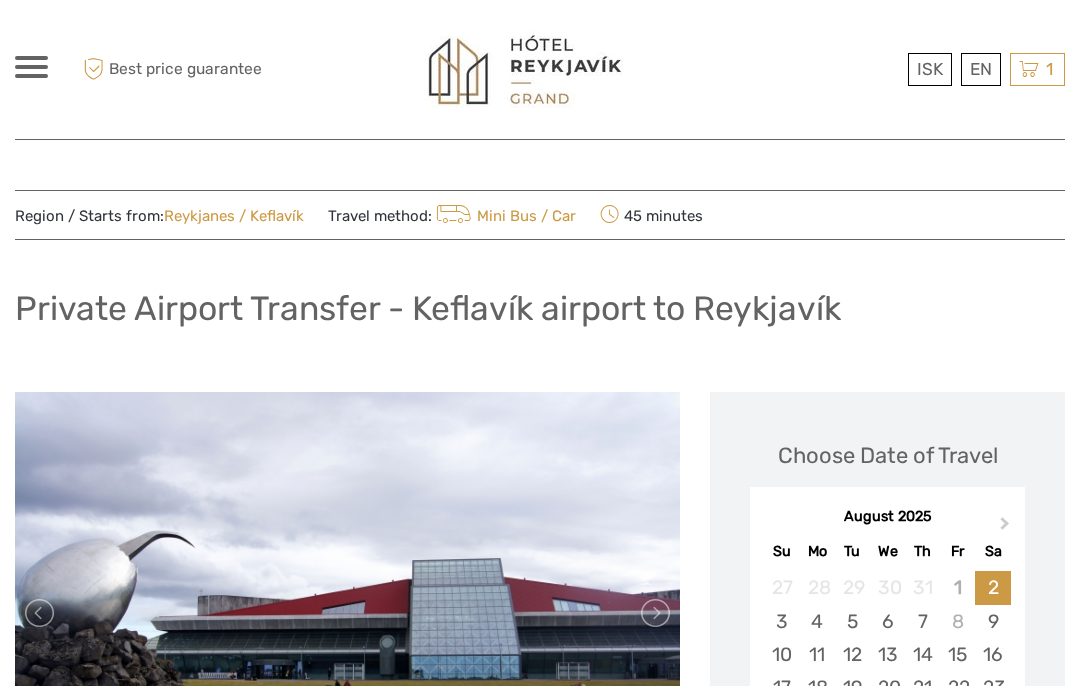 scroll, scrollTop: 0, scrollLeft: 0, axis: both 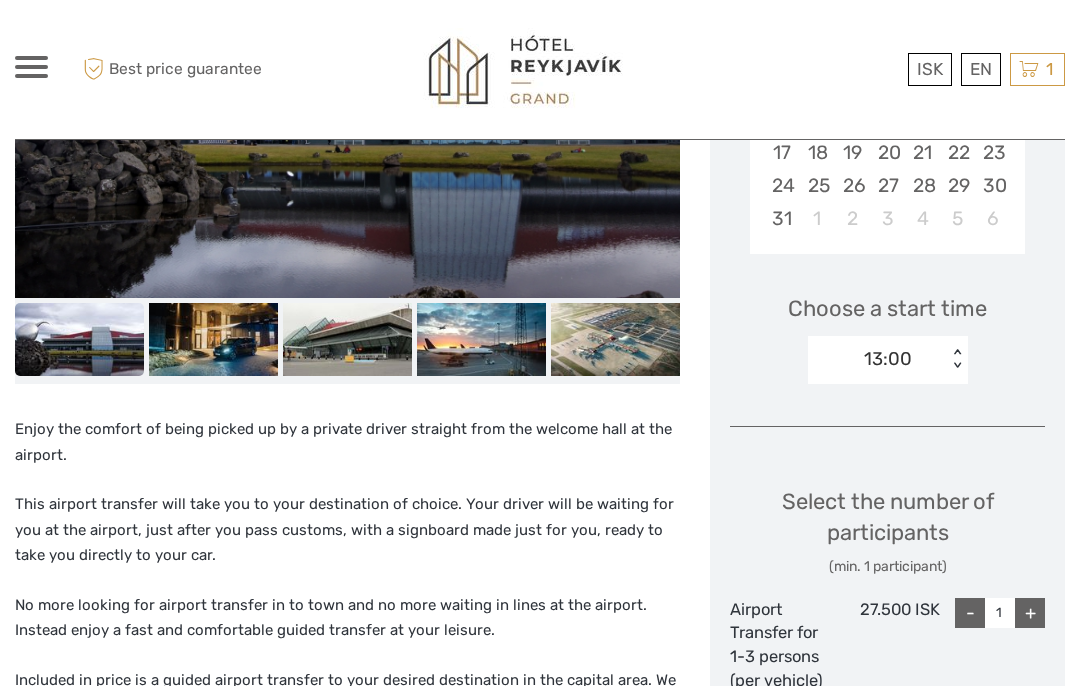click on "24" at bounding box center (781, 185) 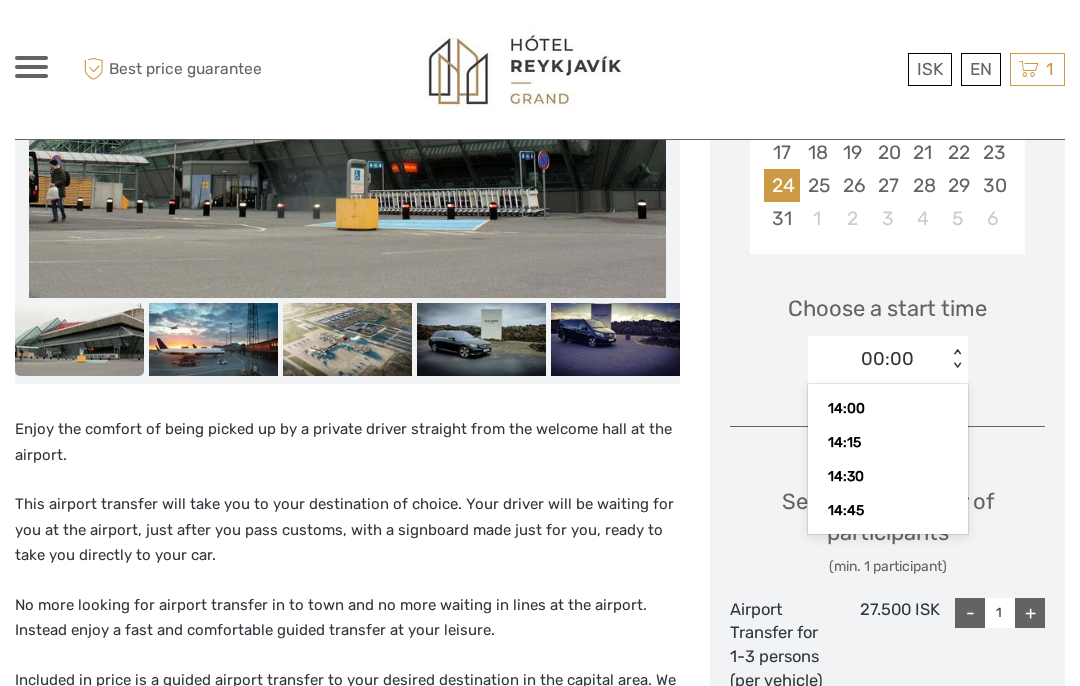 scroll, scrollTop: 1921, scrollLeft: 0, axis: vertical 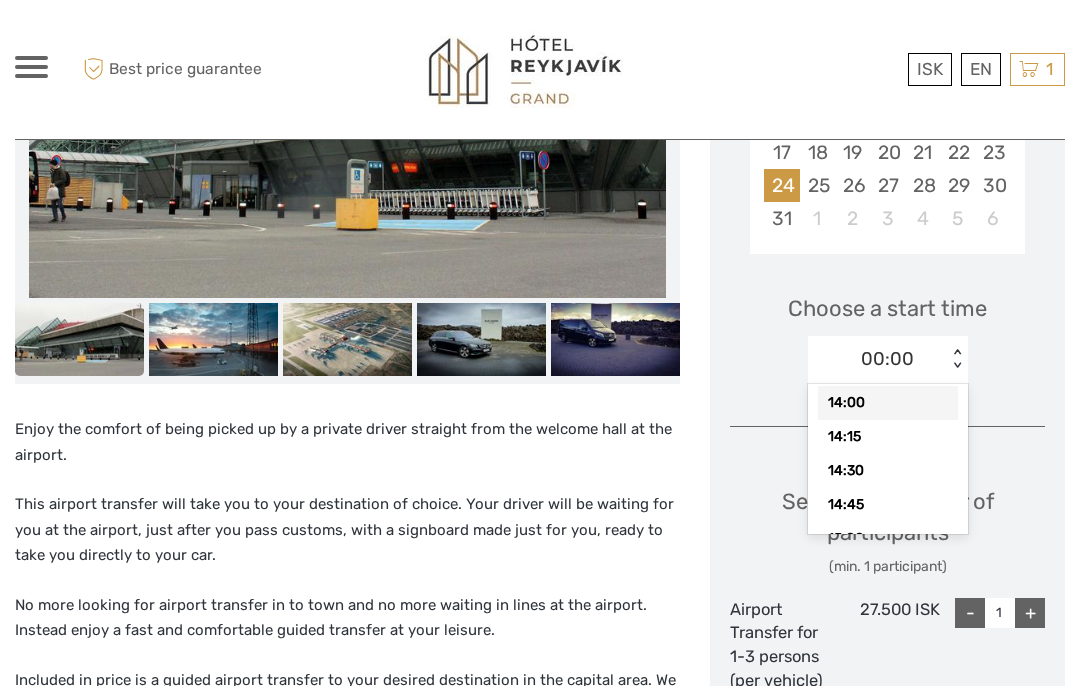 click on "14:00" at bounding box center [888, 403] 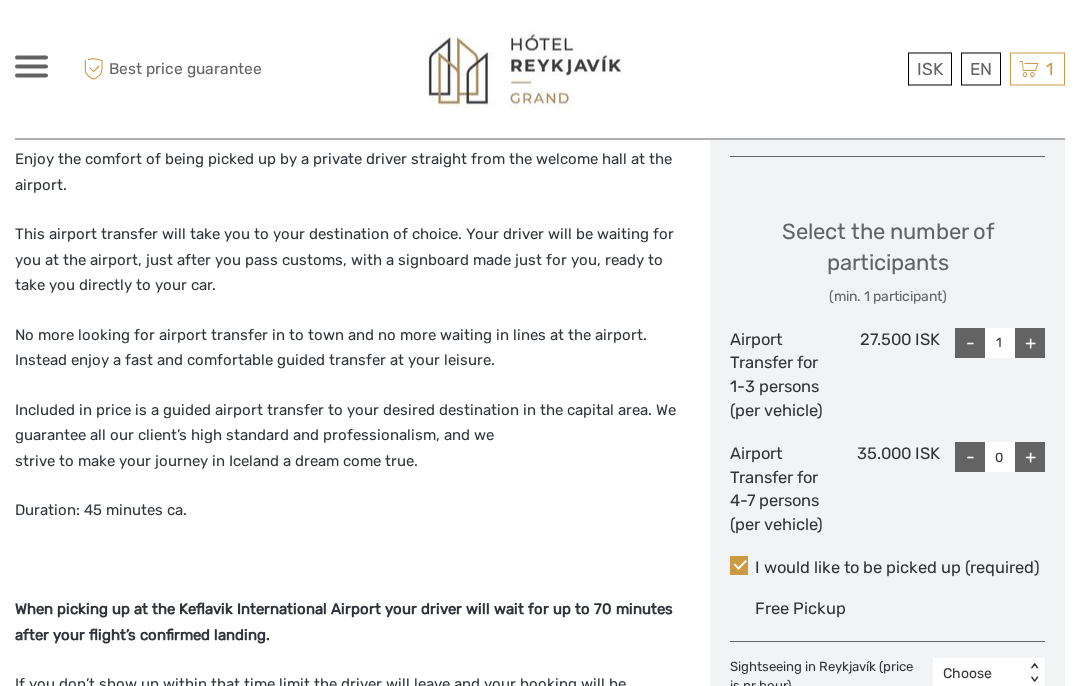 scroll, scrollTop: 806, scrollLeft: 0, axis: vertical 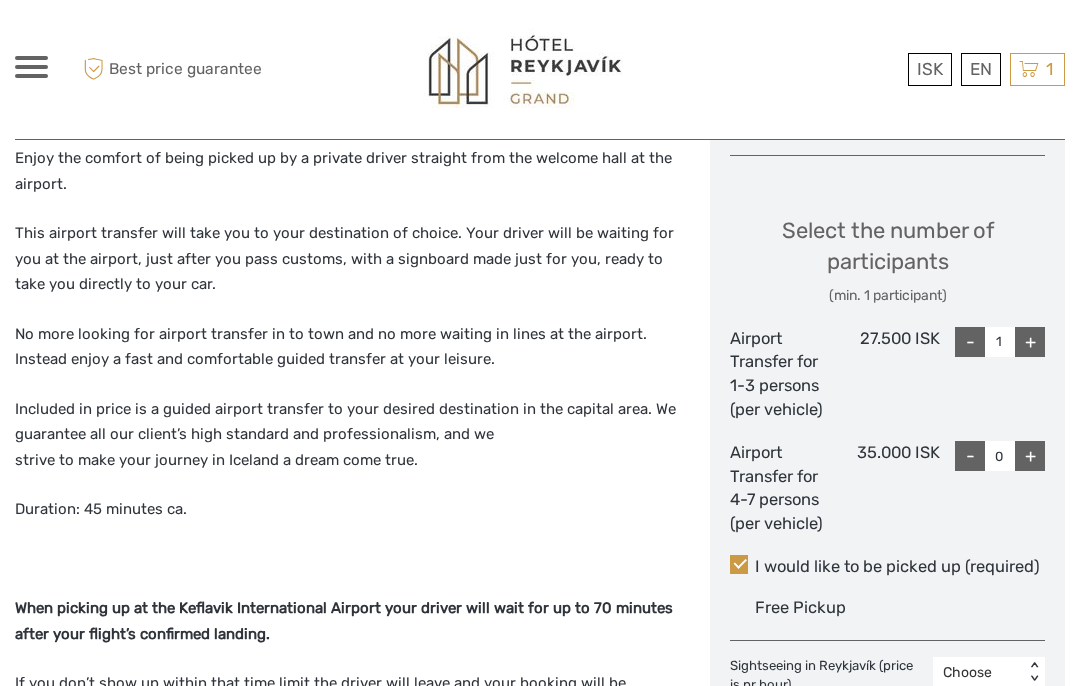 click on "+" at bounding box center (1030, 342) 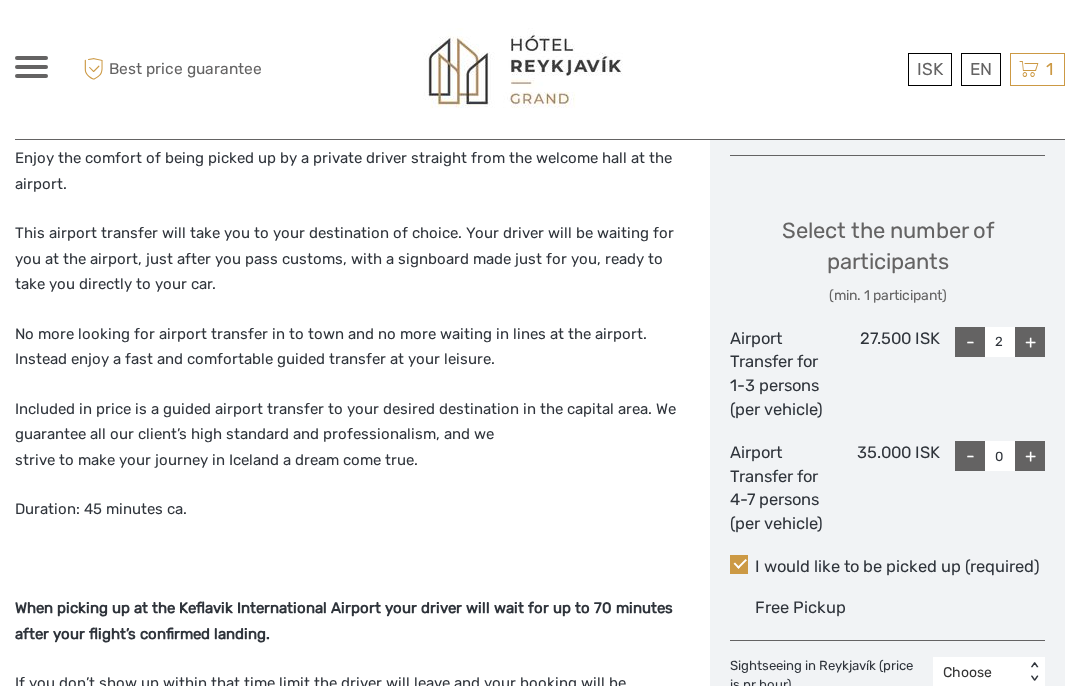 click on "2" at bounding box center [1000, 342] 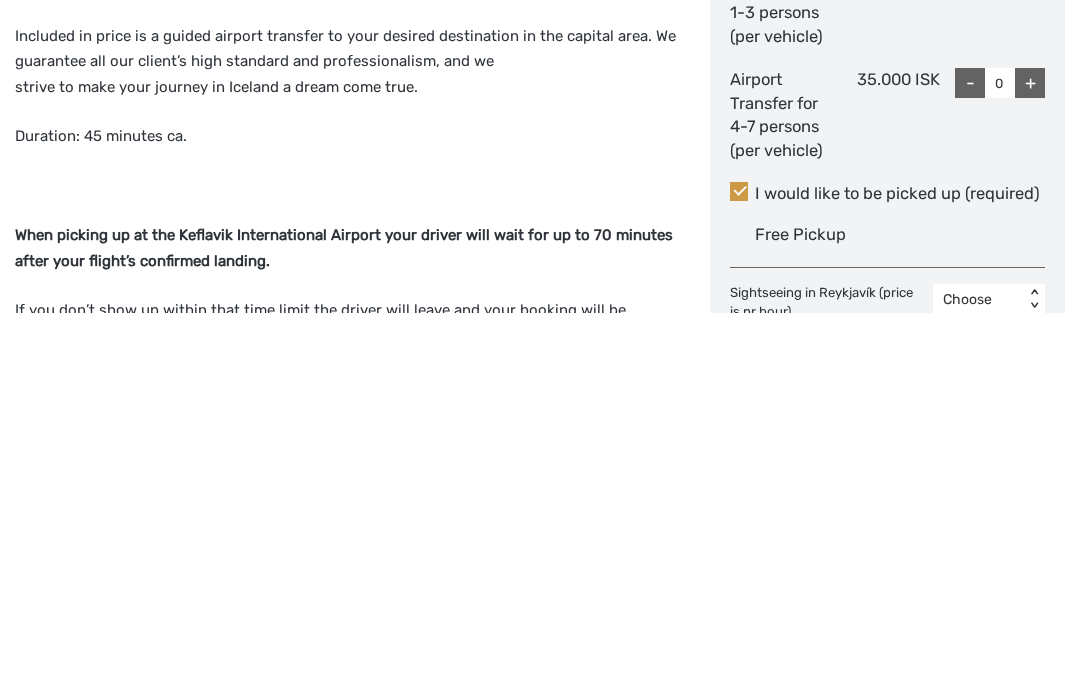 click at bounding box center [739, 564] 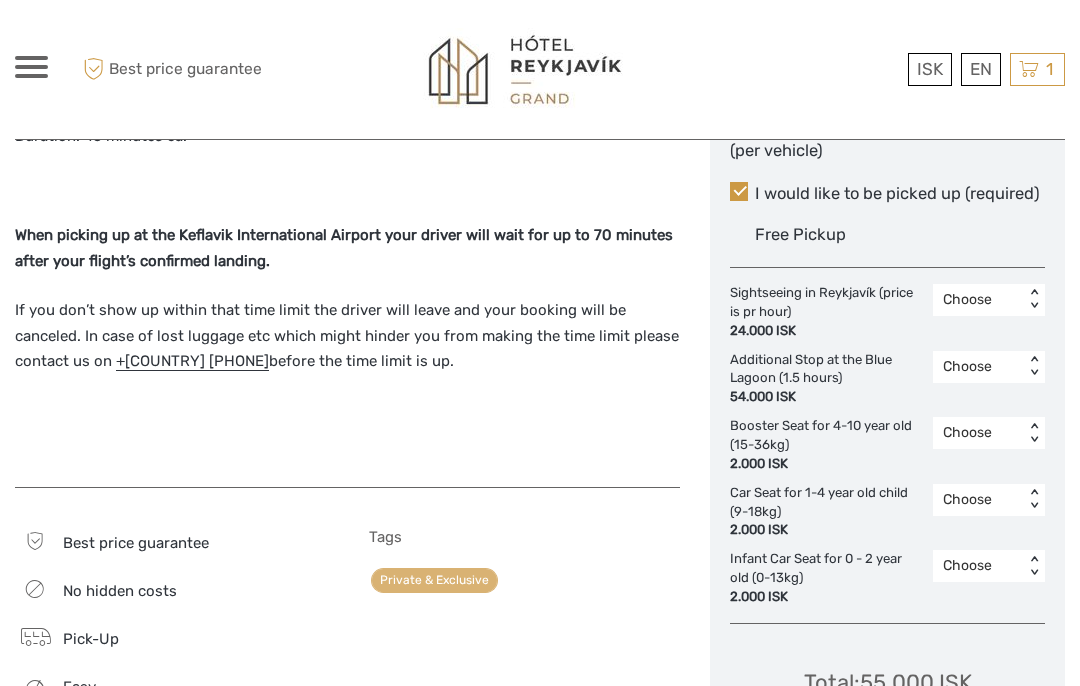 click on "Free Pickup" at bounding box center (800, 234) 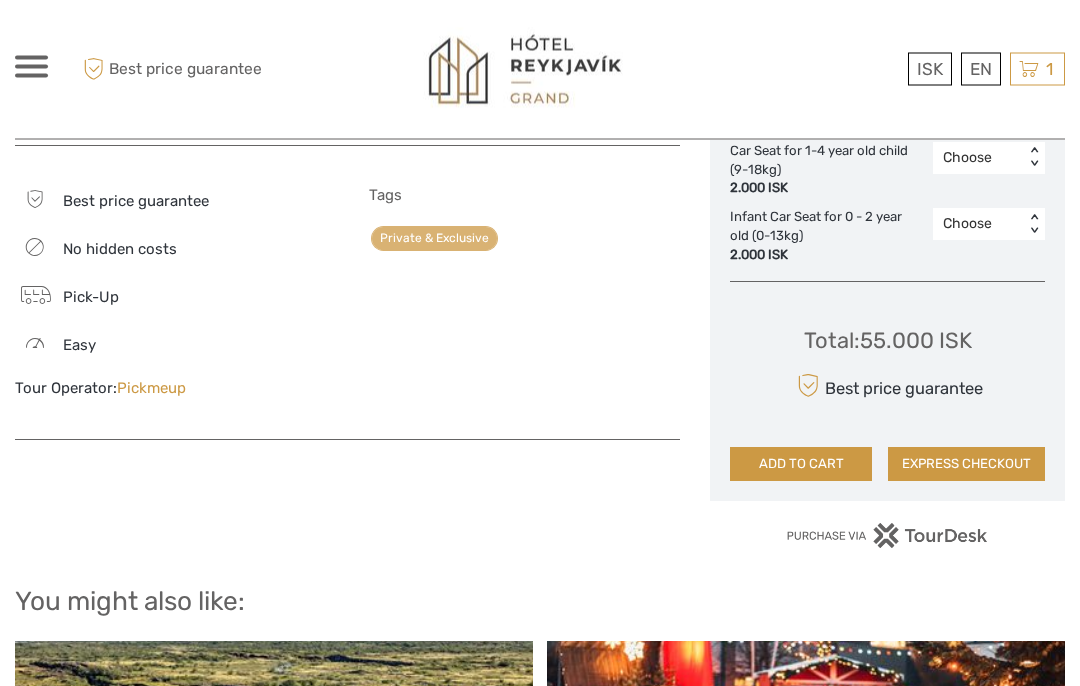 scroll, scrollTop: 1522, scrollLeft: 0, axis: vertical 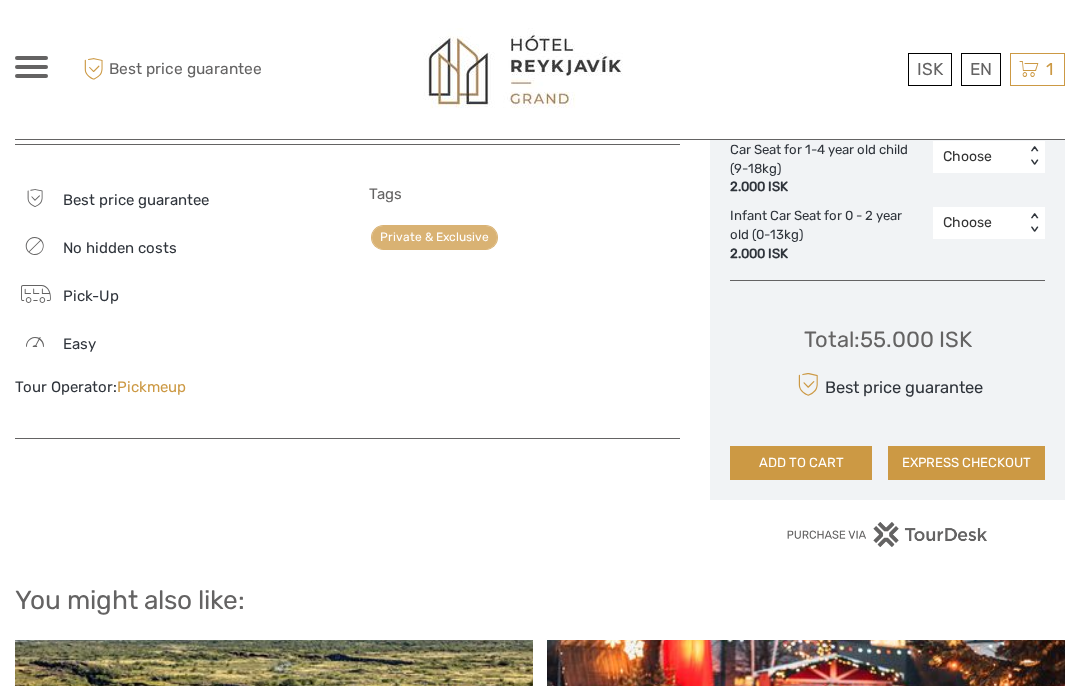 click on "Best price guarantee" at bounding box center (887, 384) 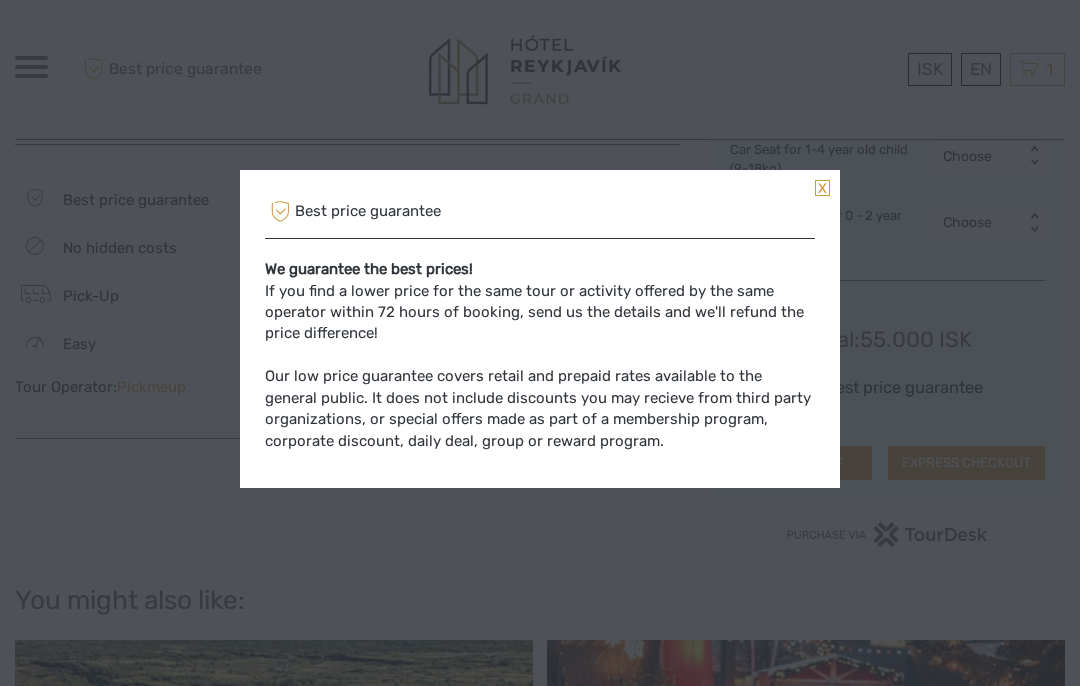 click at bounding box center (822, 188) 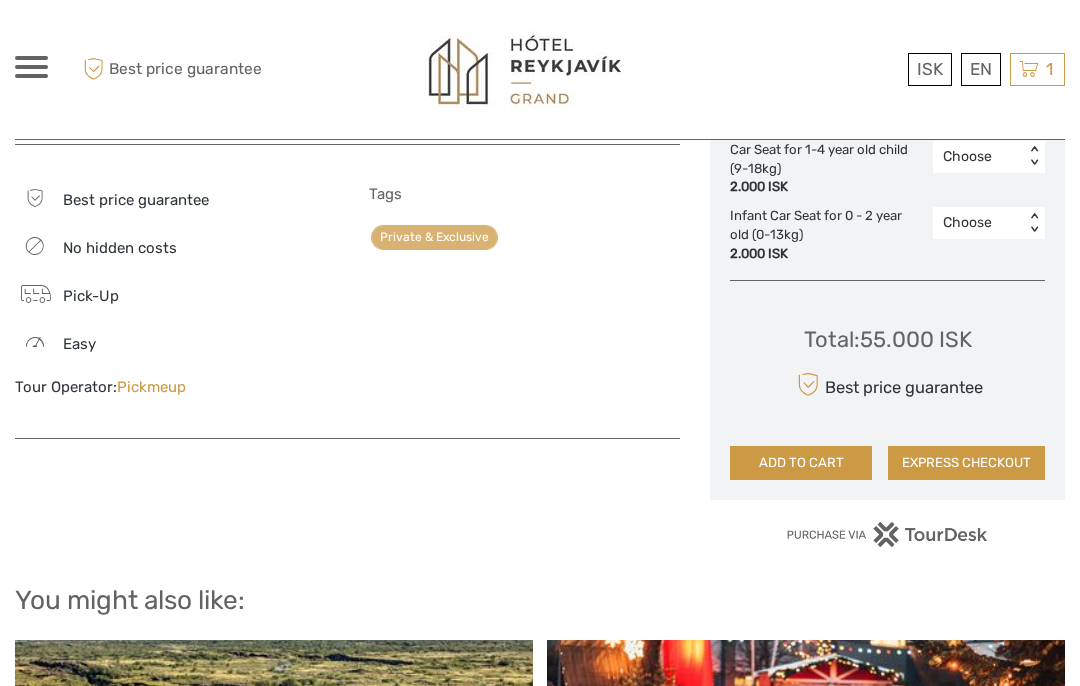 click on "EXPRESS CHECKOUT" at bounding box center (966, 463) 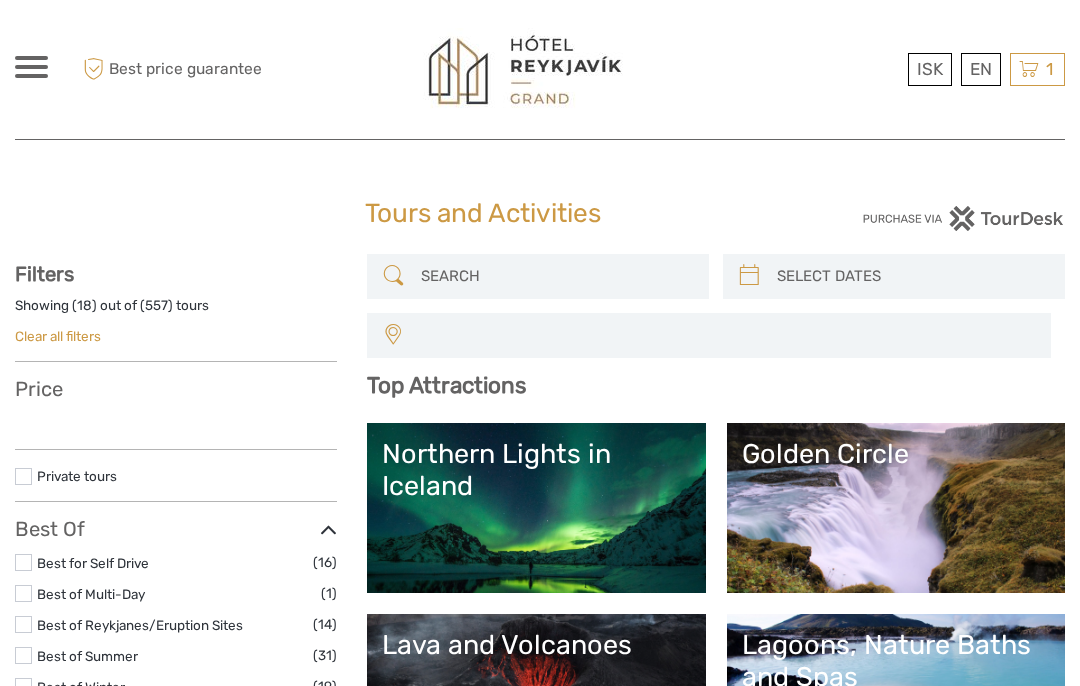 select 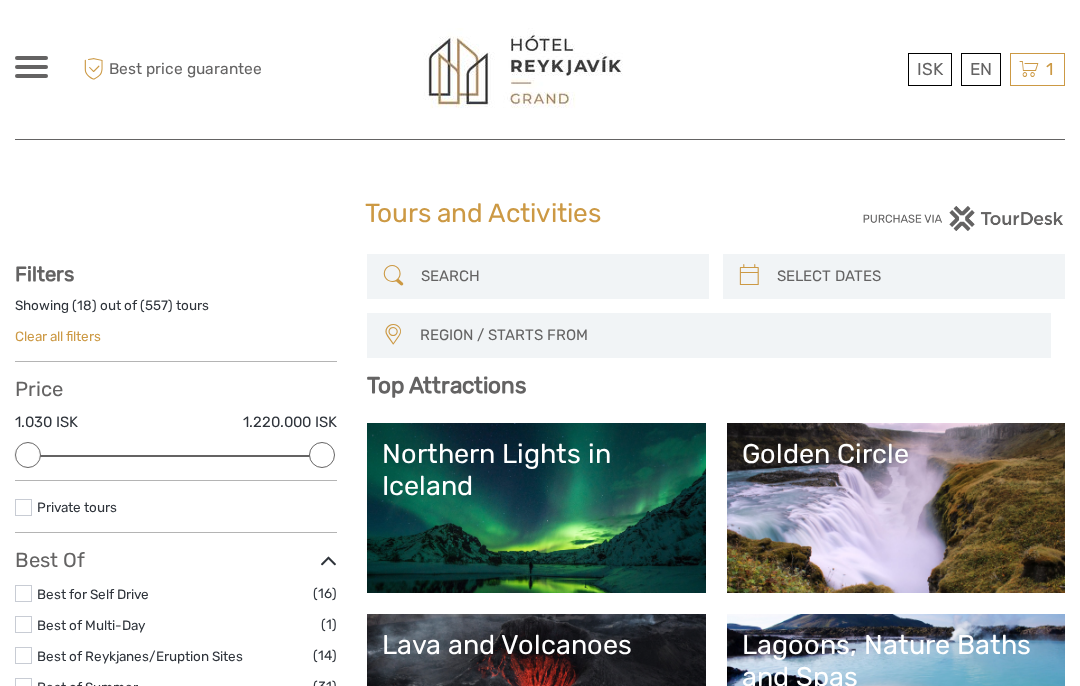 scroll, scrollTop: 0, scrollLeft: 0, axis: both 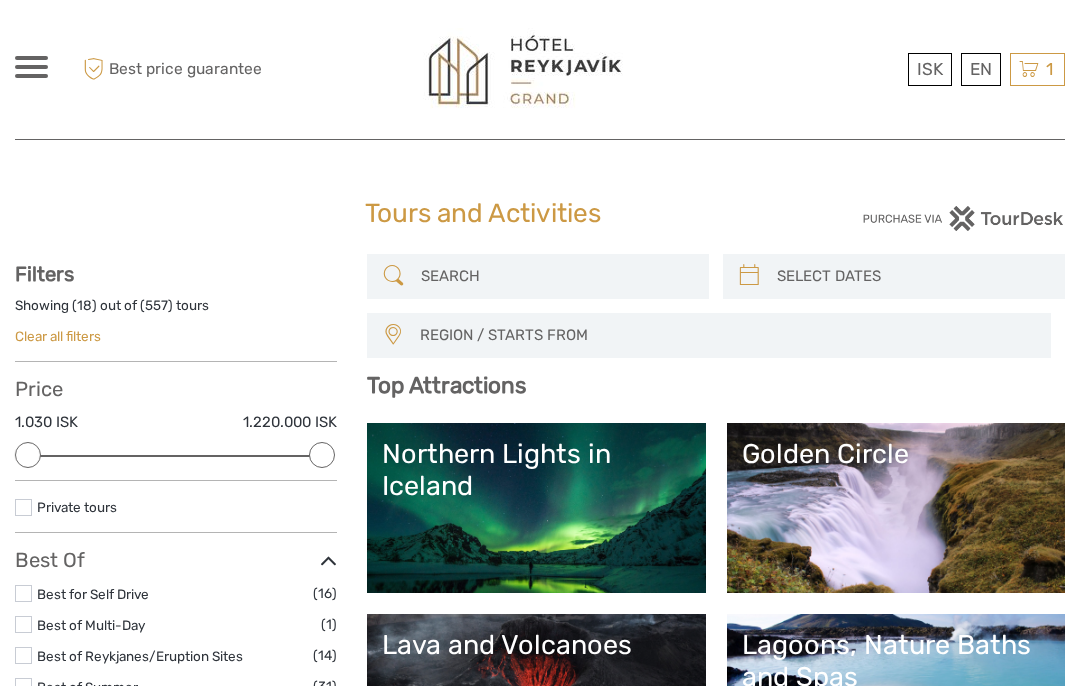 click at bounding box center (31, 67) 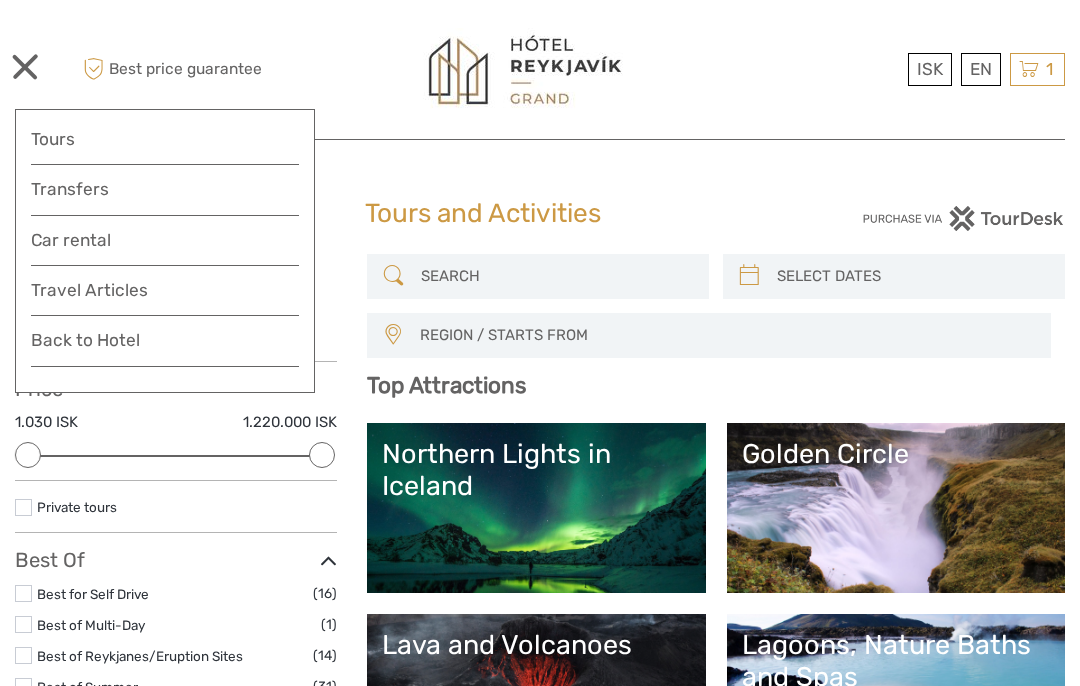 click on "Back to Hotel" at bounding box center (165, 346) 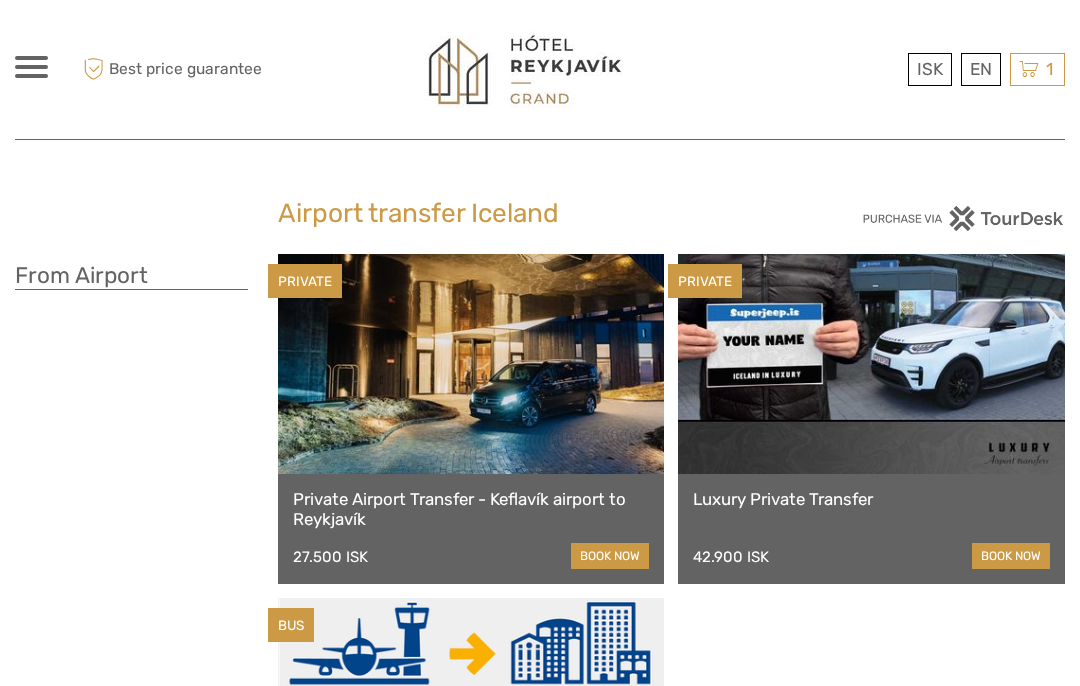 scroll, scrollTop: 0, scrollLeft: 0, axis: both 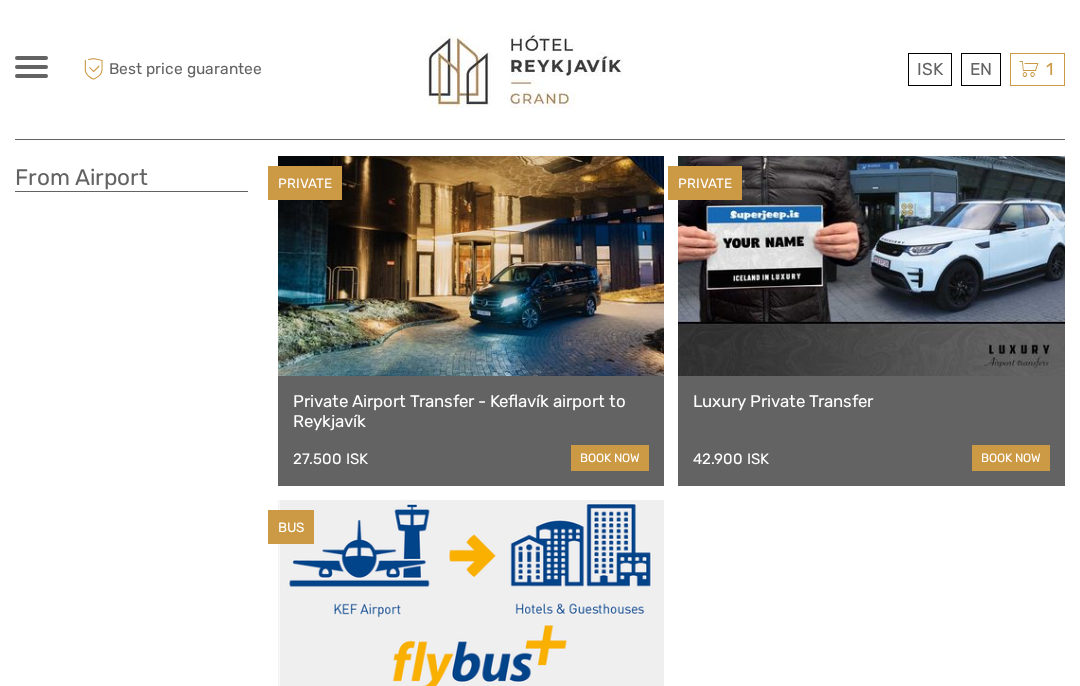 click on "book now" at bounding box center [610, 458] 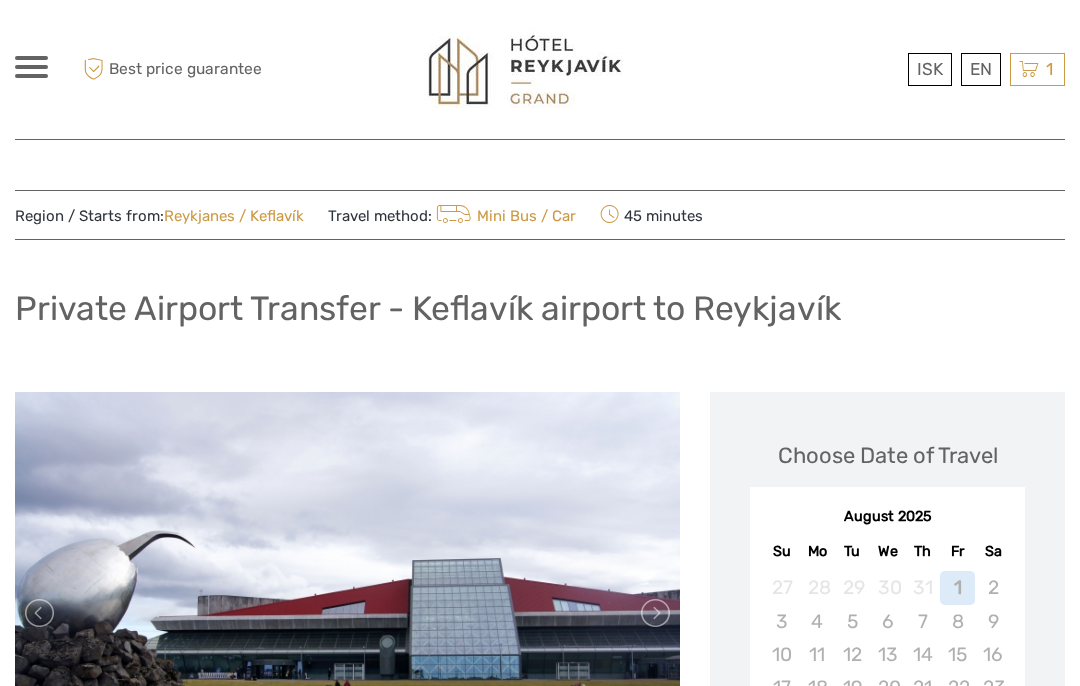 scroll, scrollTop: 0, scrollLeft: 0, axis: both 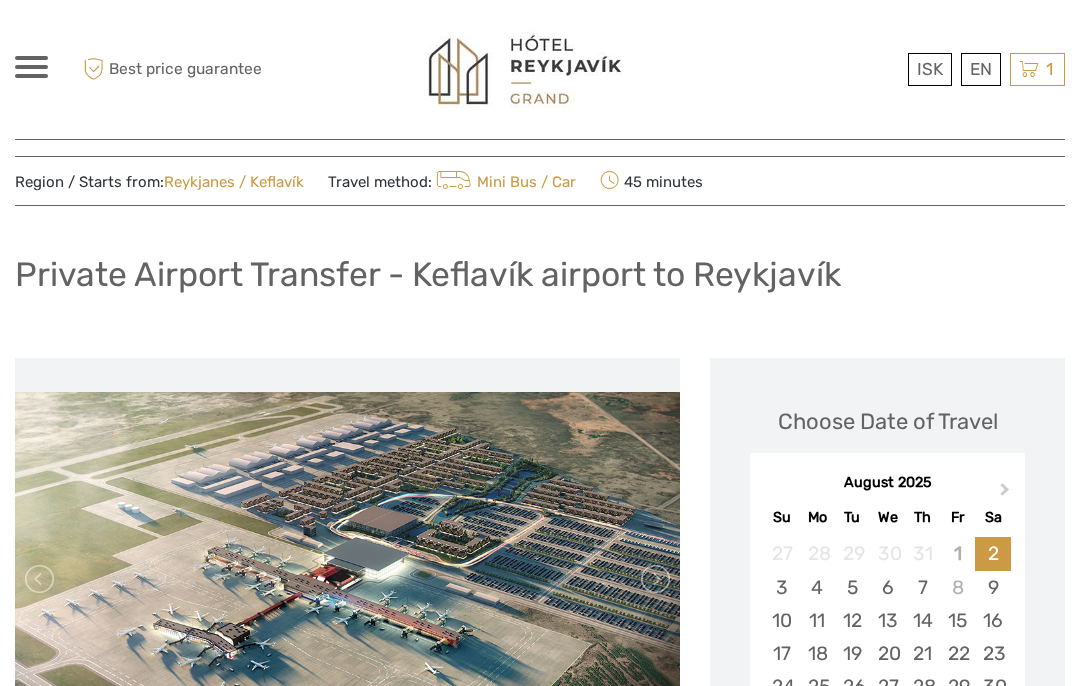 click on "24" at bounding box center [781, 686] 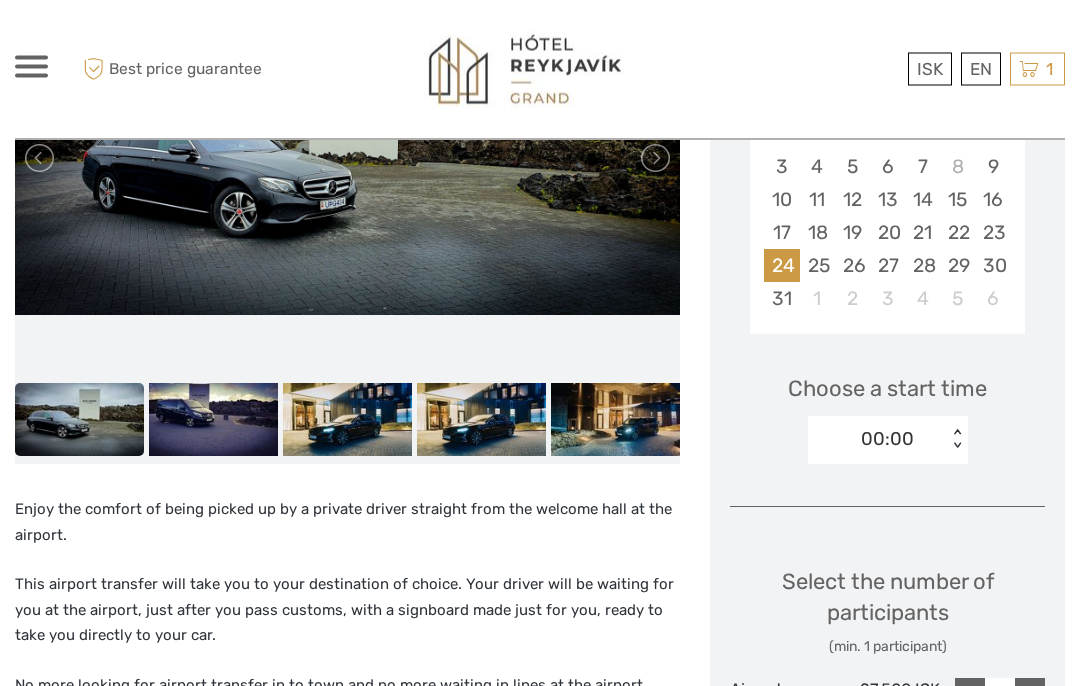 scroll, scrollTop: 455, scrollLeft: 0, axis: vertical 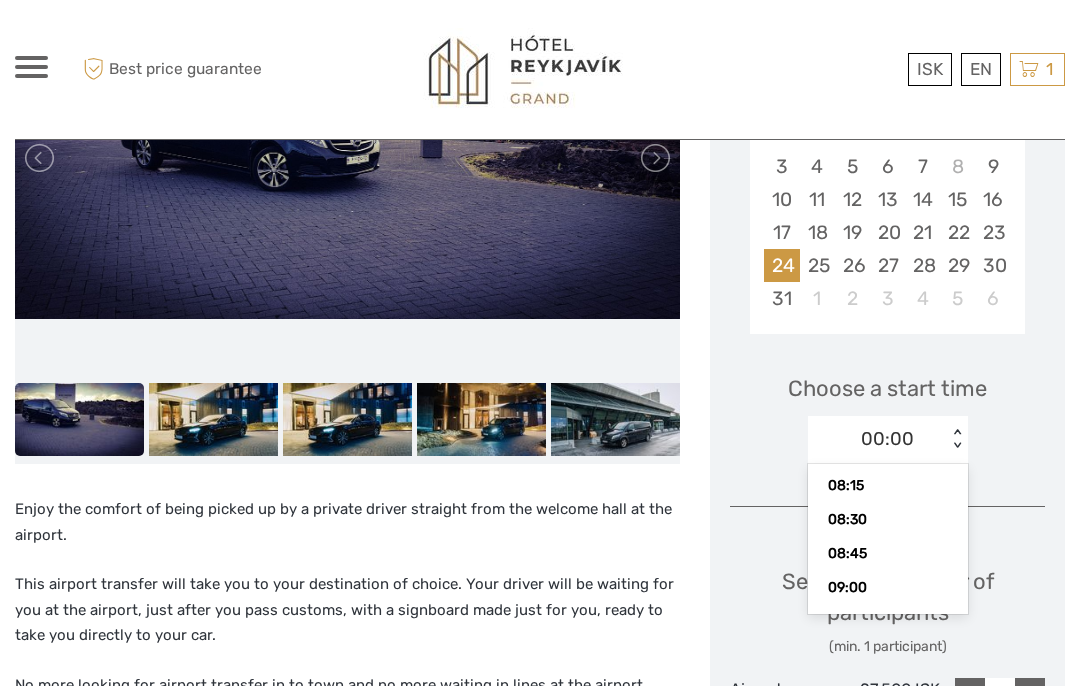 click on "This airport transfer will take you to your destination of choice. Your driver will be waiting for you at the airport, just after you pass customs, with a signboard made just for you, ready to take you directly to your car." at bounding box center [347, 610] 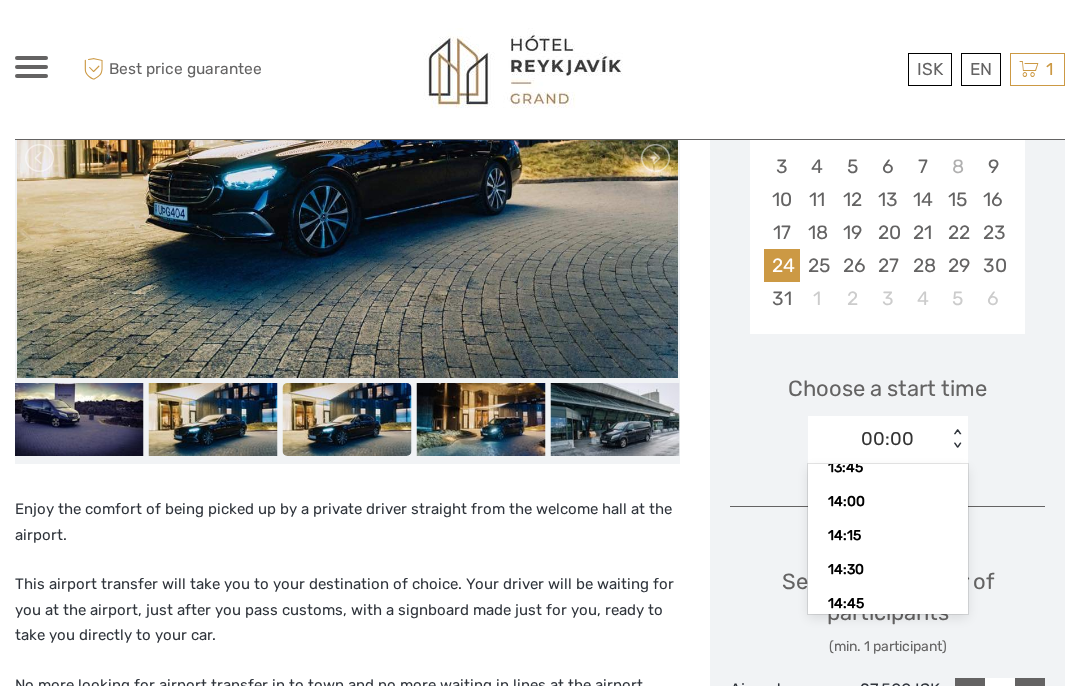 scroll, scrollTop: 1903, scrollLeft: 0, axis: vertical 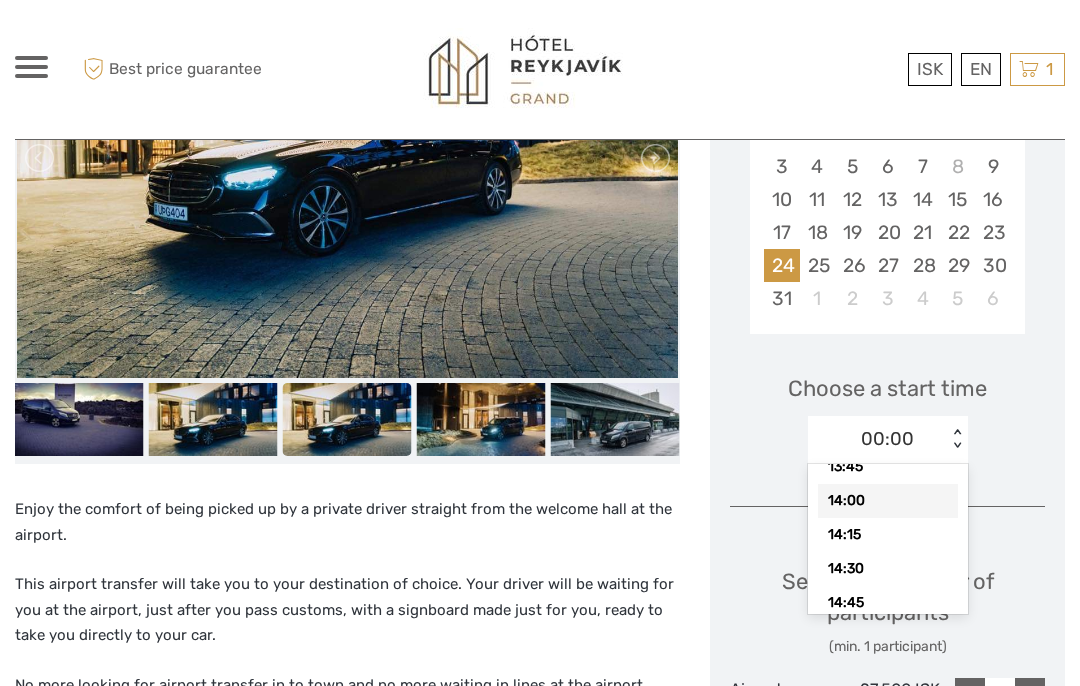 click on "14:00" at bounding box center [888, 501] 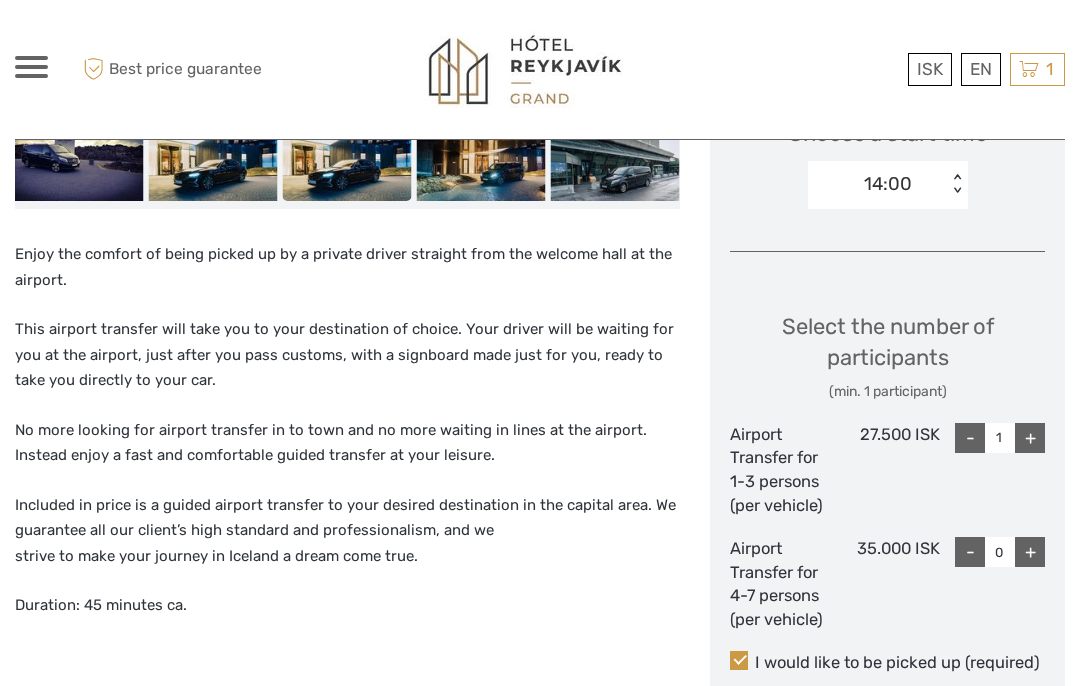 scroll, scrollTop: 717, scrollLeft: 0, axis: vertical 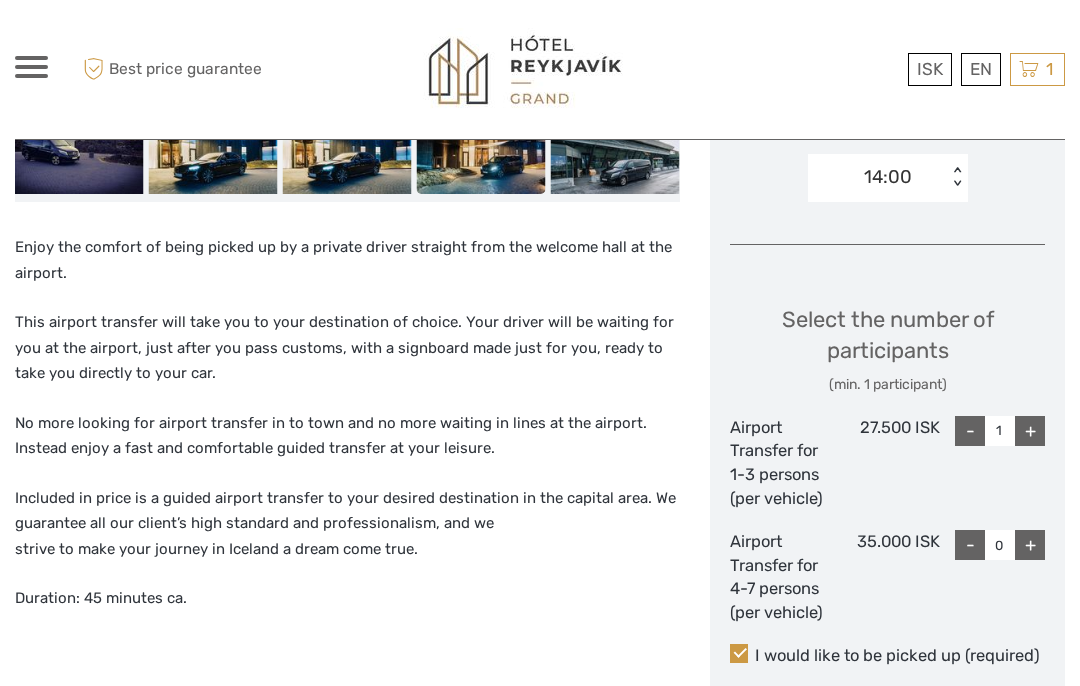 click on "+" at bounding box center [1030, 431] 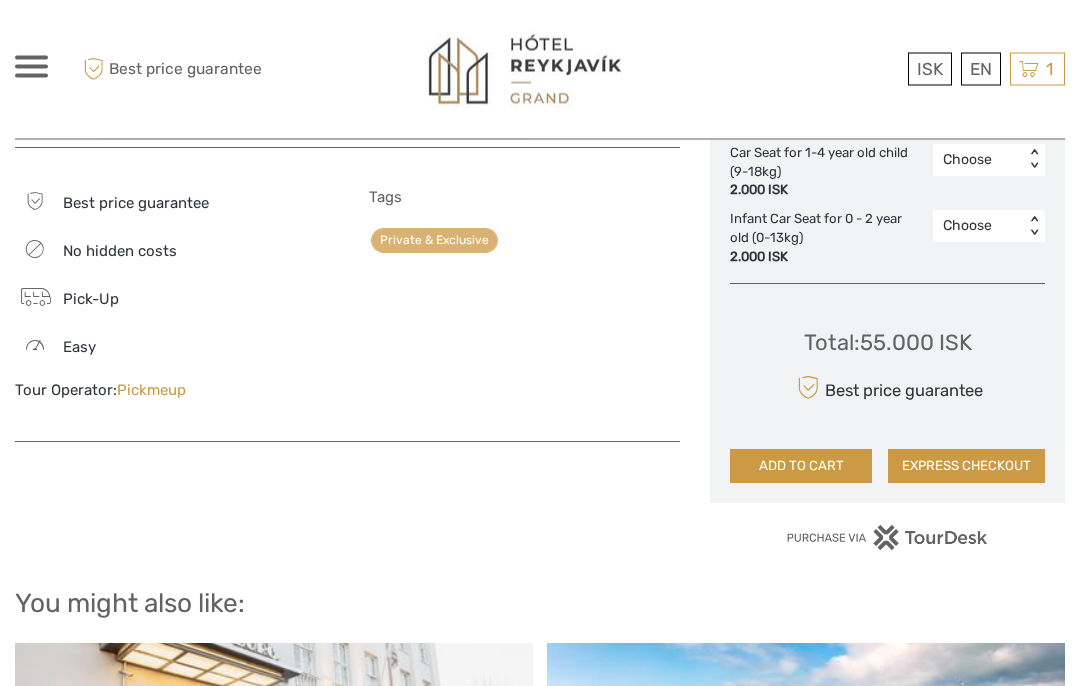 scroll, scrollTop: 1520, scrollLeft: 0, axis: vertical 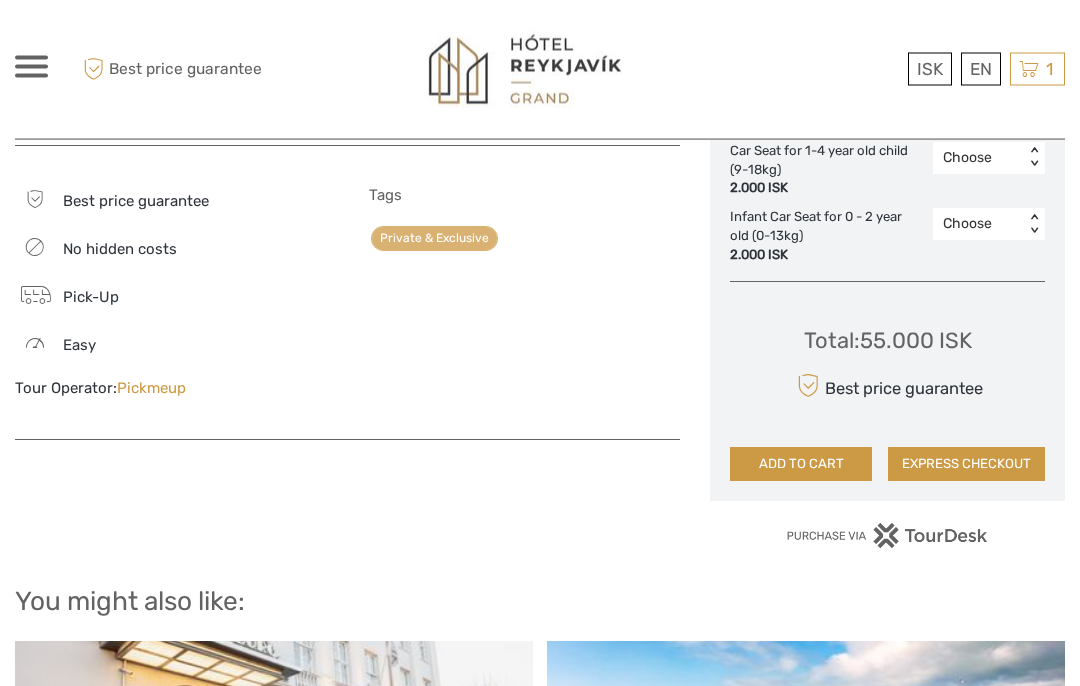 click on "EXPRESS CHECKOUT" at bounding box center (966, 465) 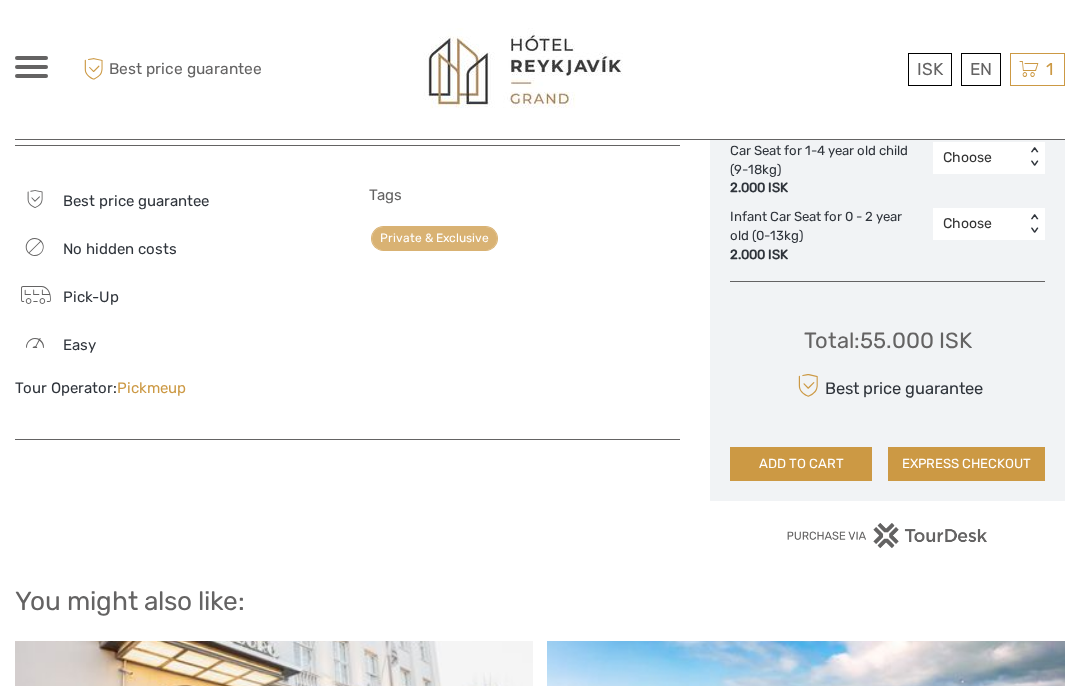 scroll, scrollTop: 1603, scrollLeft: 0, axis: vertical 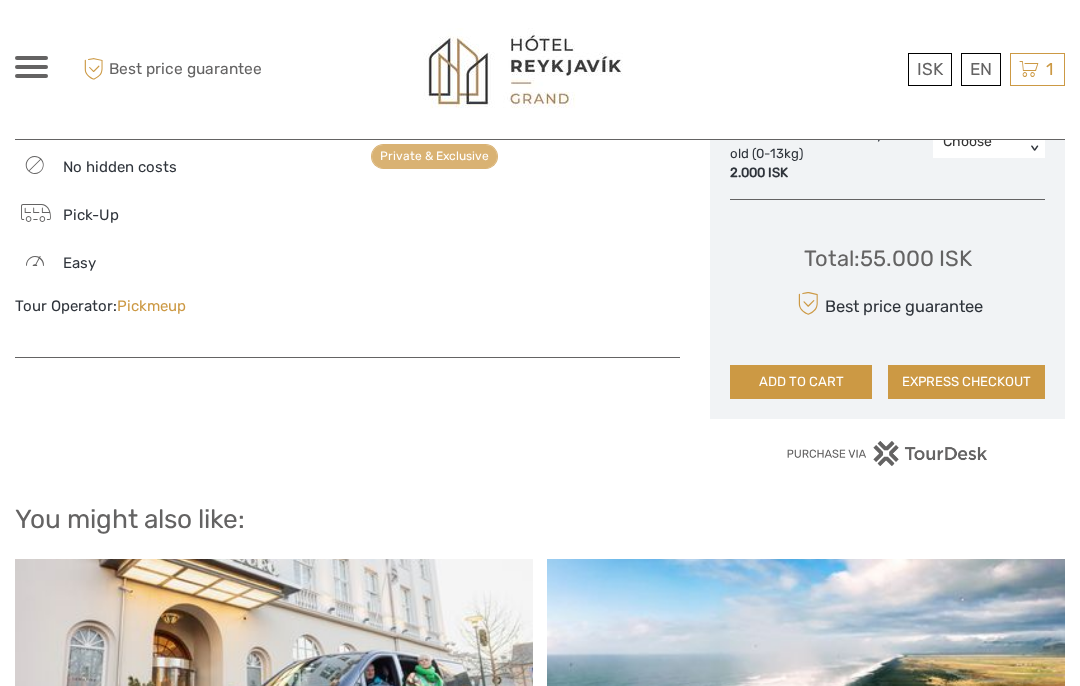 click on "ADD TO CART" at bounding box center (801, 382) 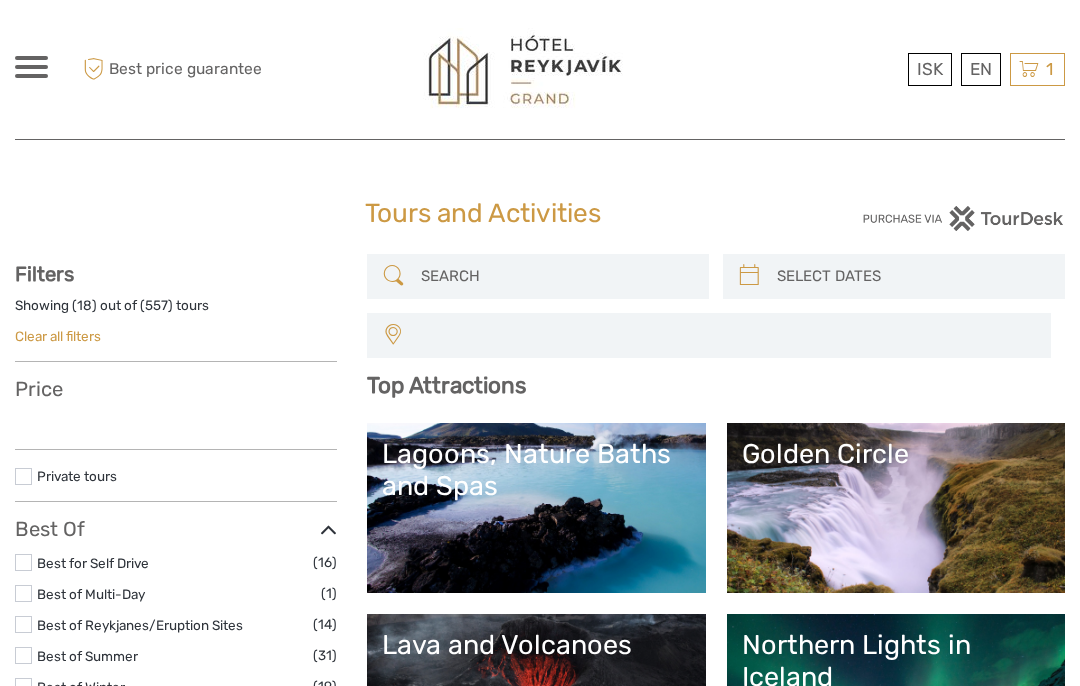 select 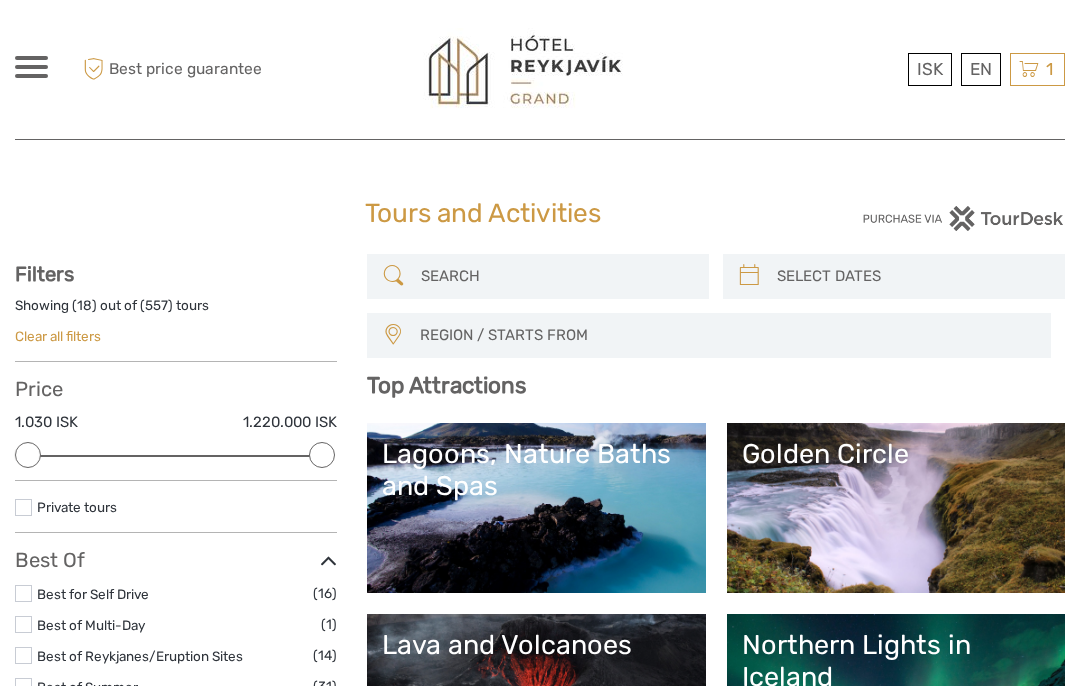 scroll, scrollTop: 0, scrollLeft: 0, axis: both 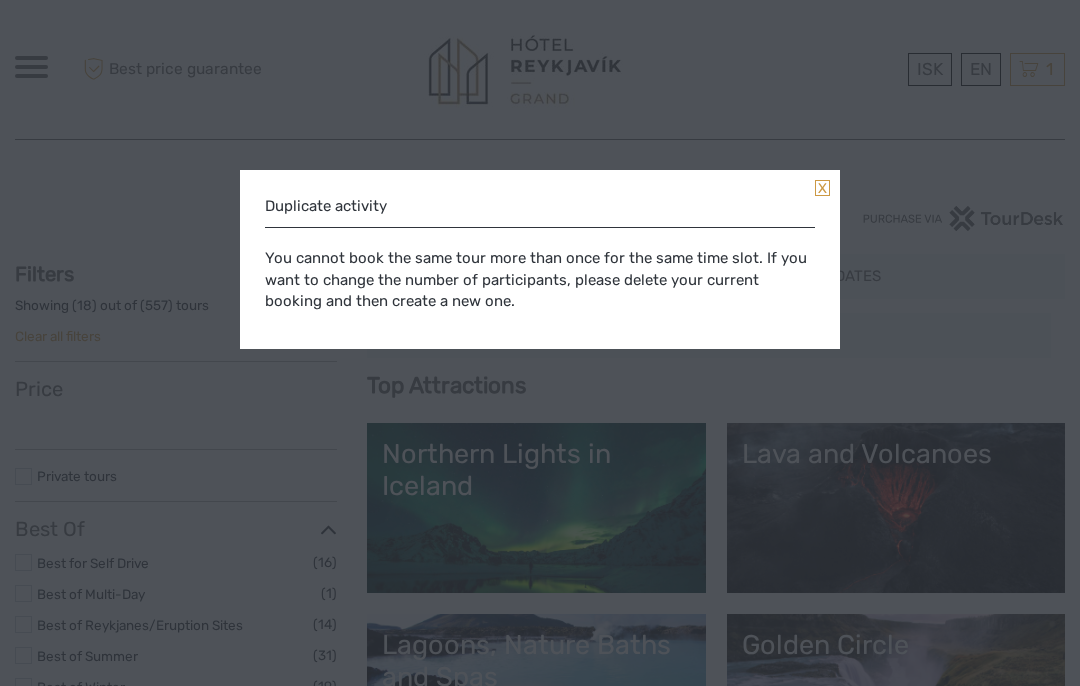select 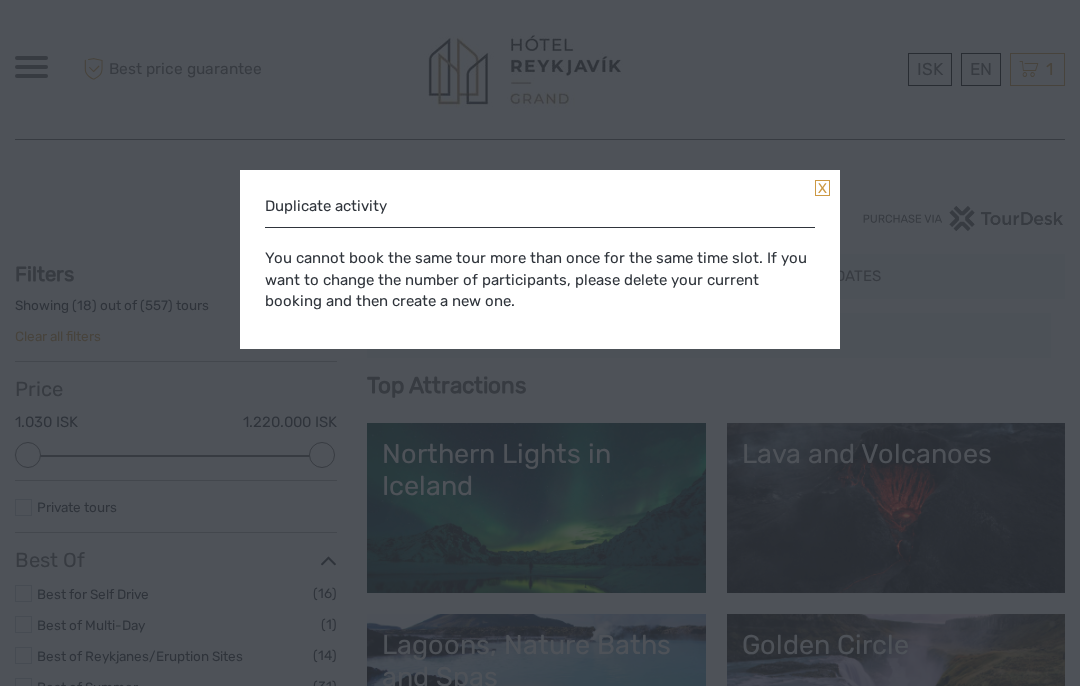 scroll, scrollTop: 0, scrollLeft: 0, axis: both 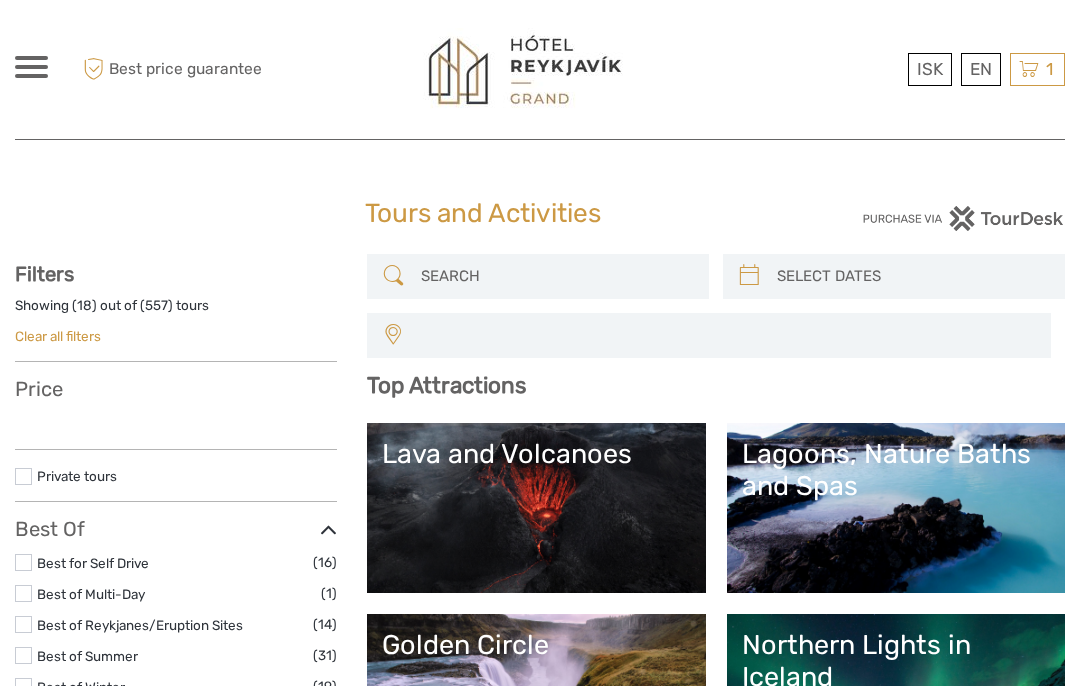 select 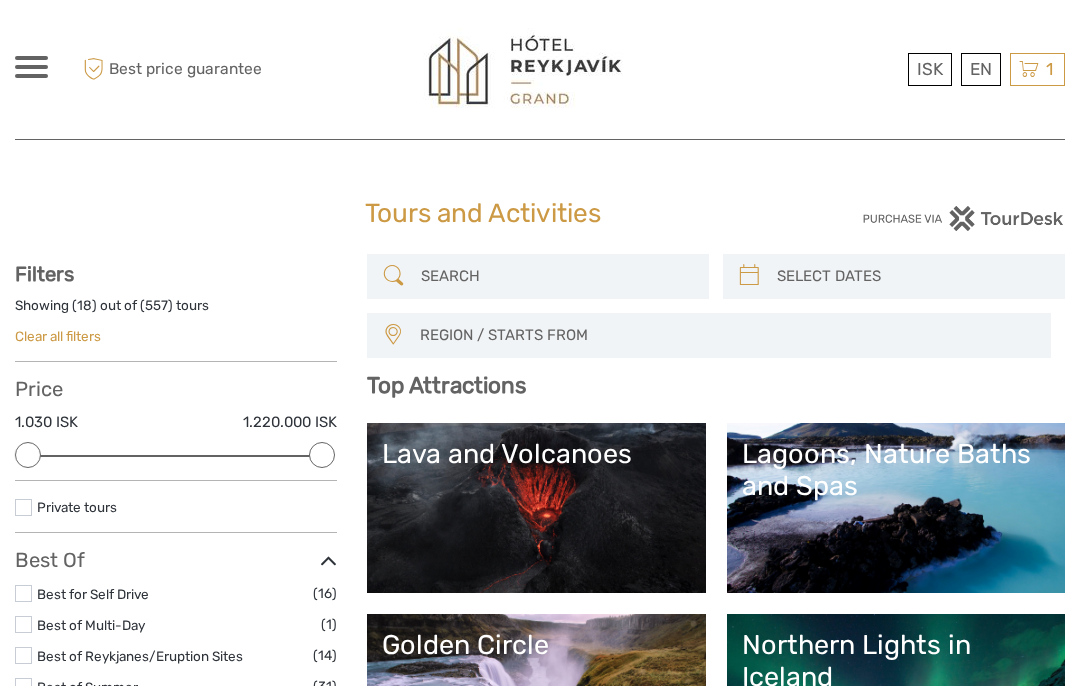 scroll, scrollTop: 0, scrollLeft: 0, axis: both 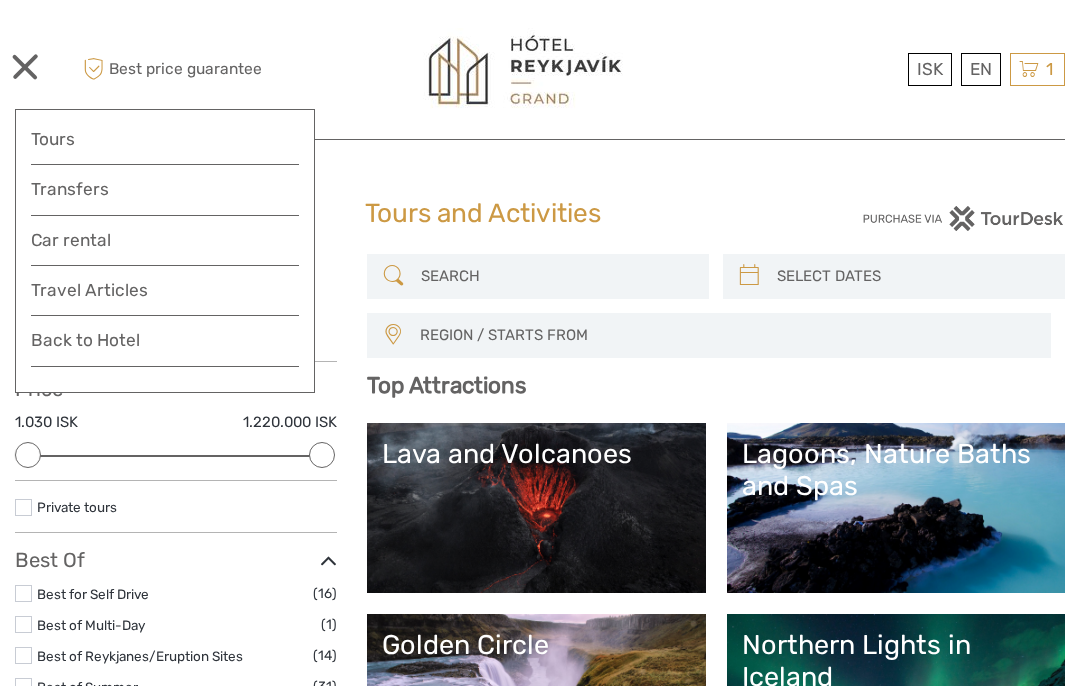 click on "Transfers" at bounding box center (165, 189) 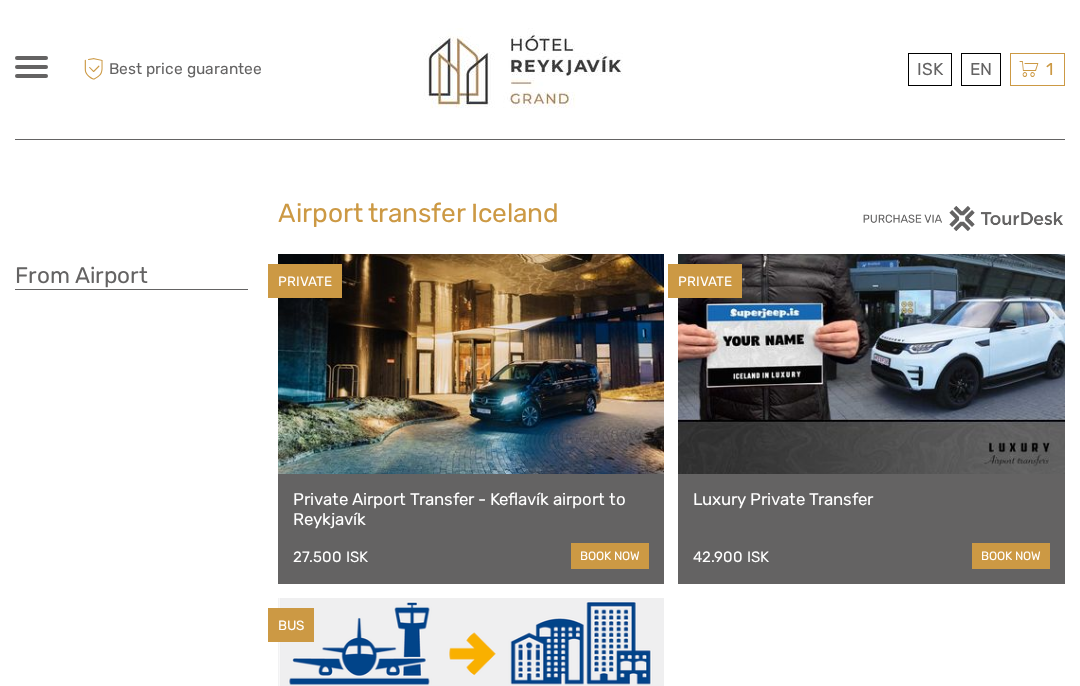 scroll, scrollTop: 0, scrollLeft: 0, axis: both 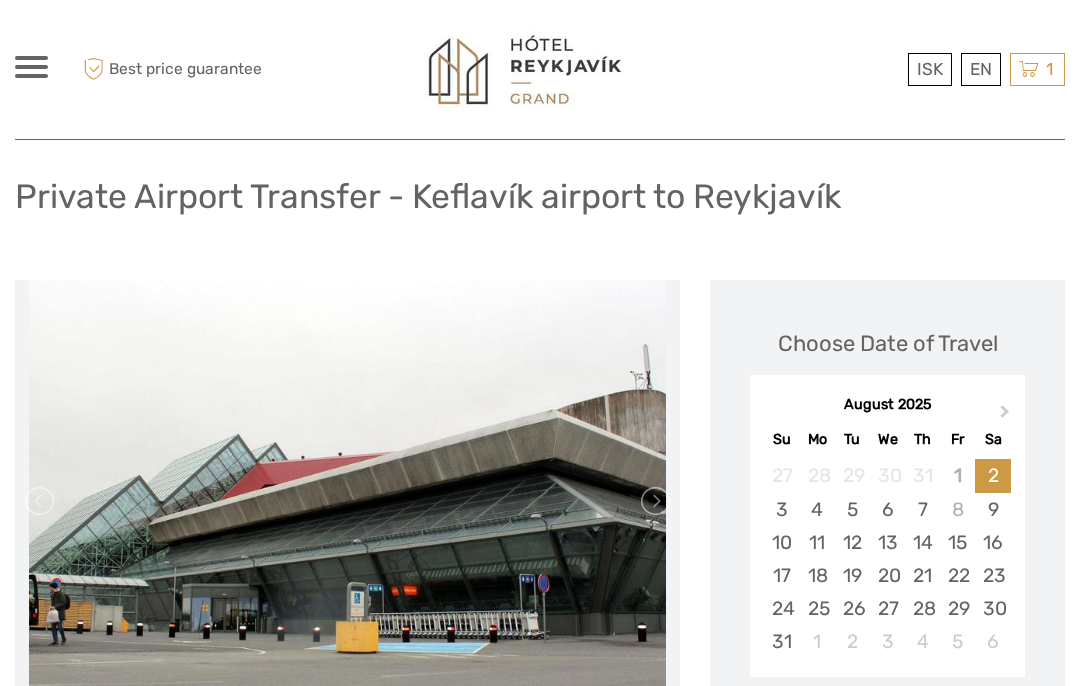 click on "24" at bounding box center [781, 608] 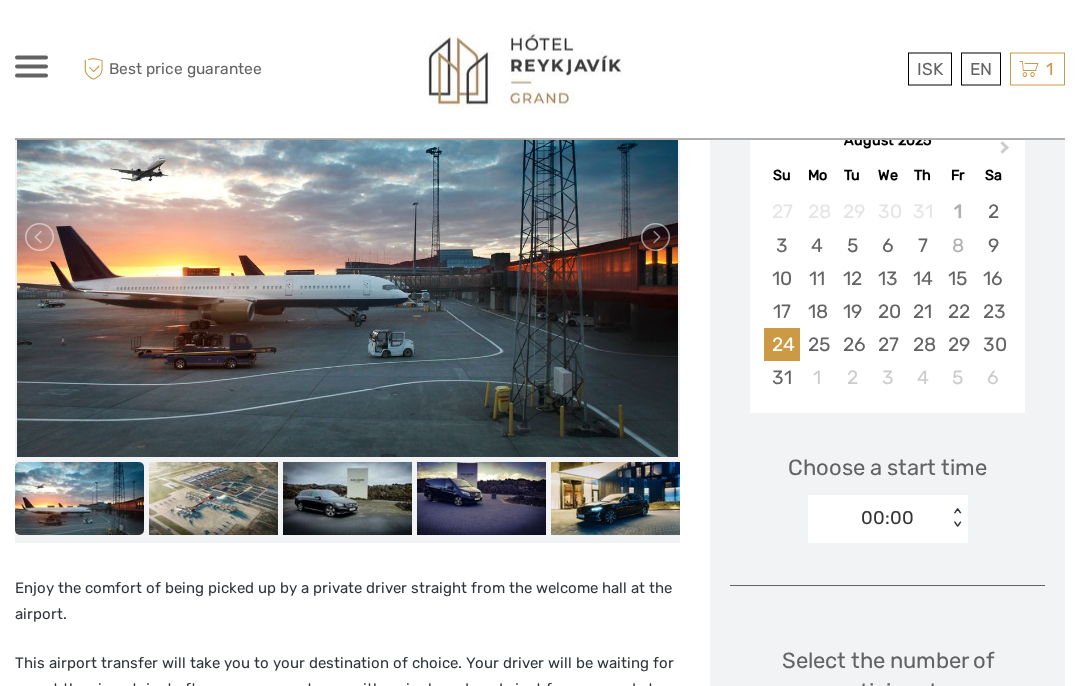 scroll, scrollTop: 376, scrollLeft: 0, axis: vertical 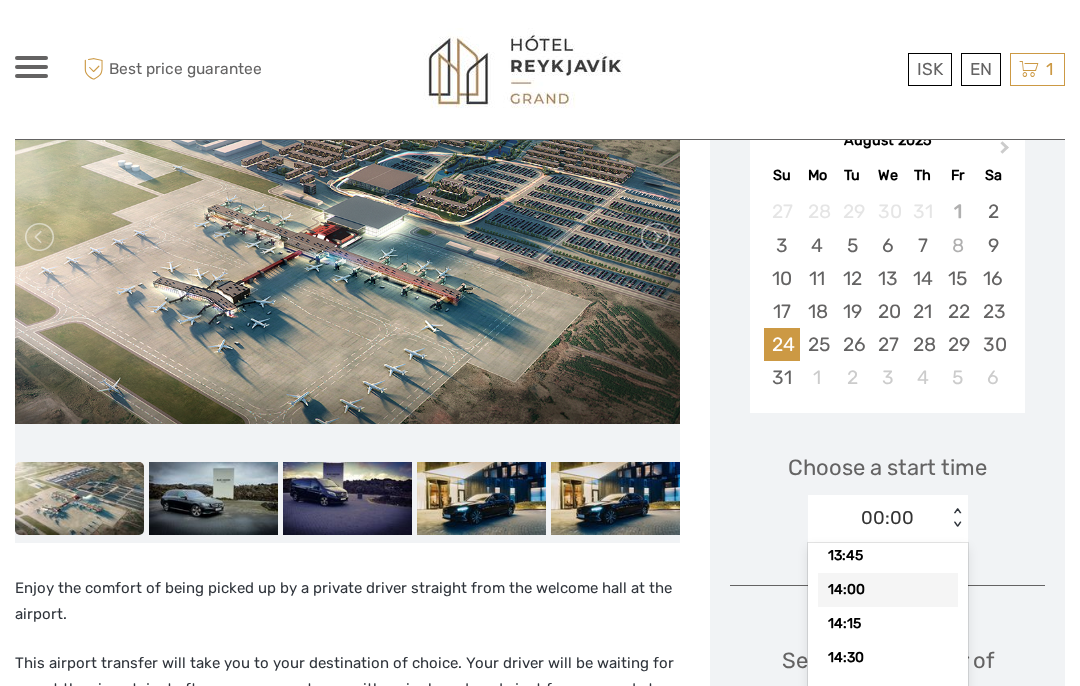 click on "14:00" at bounding box center (888, 590) 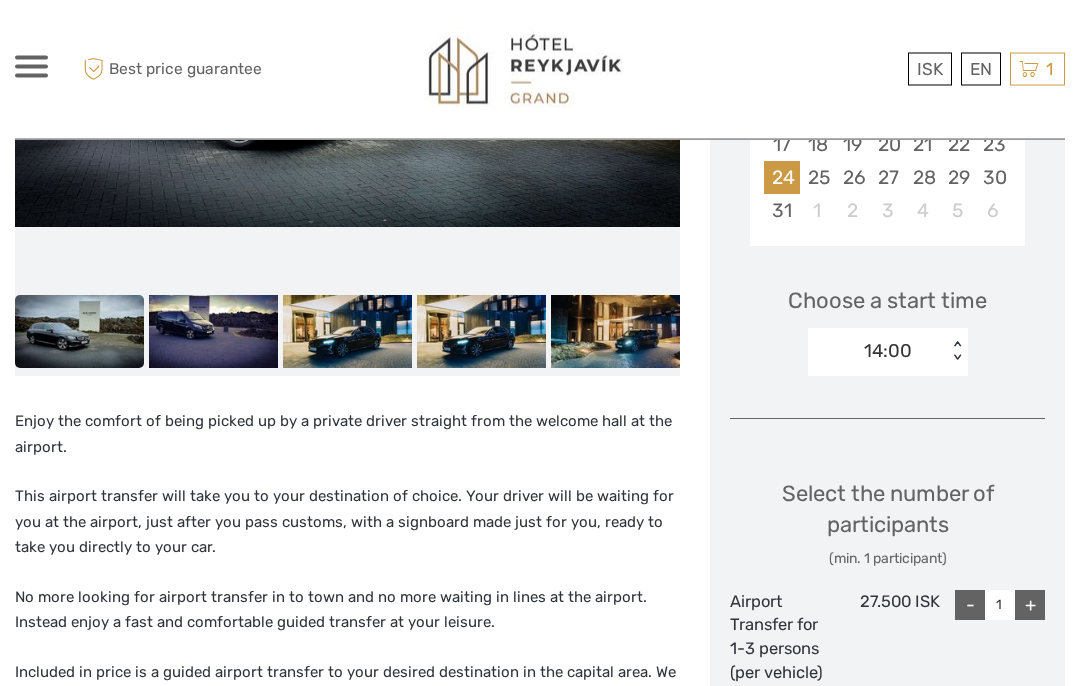 scroll, scrollTop: 550, scrollLeft: 0, axis: vertical 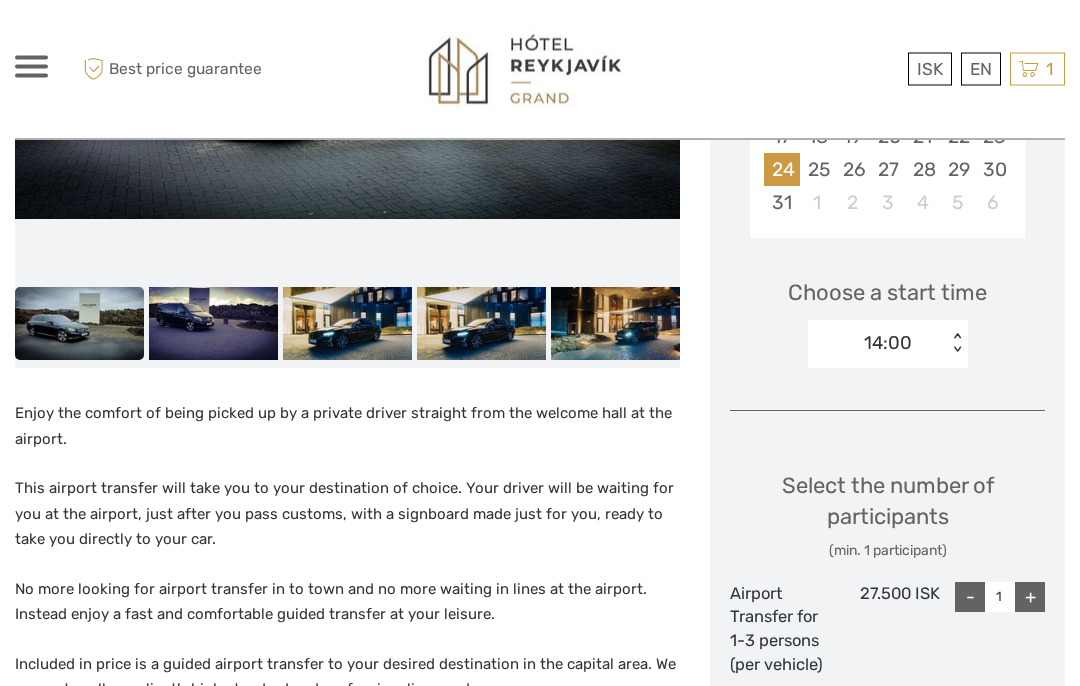 click on "+" at bounding box center [1030, 598] 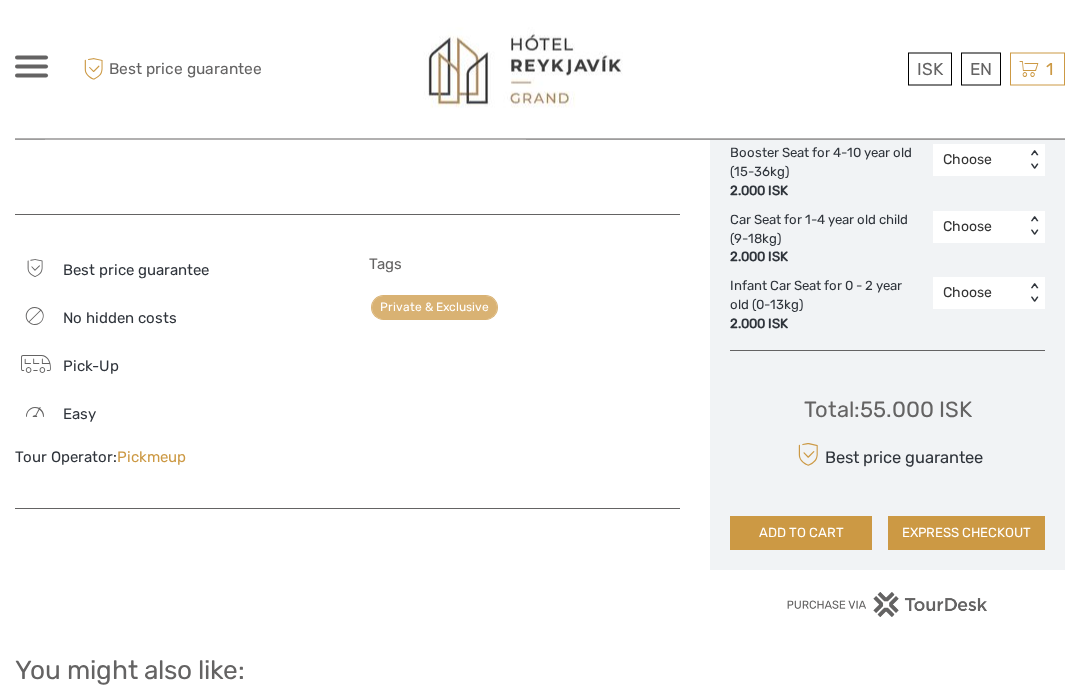 scroll, scrollTop: 1453, scrollLeft: 0, axis: vertical 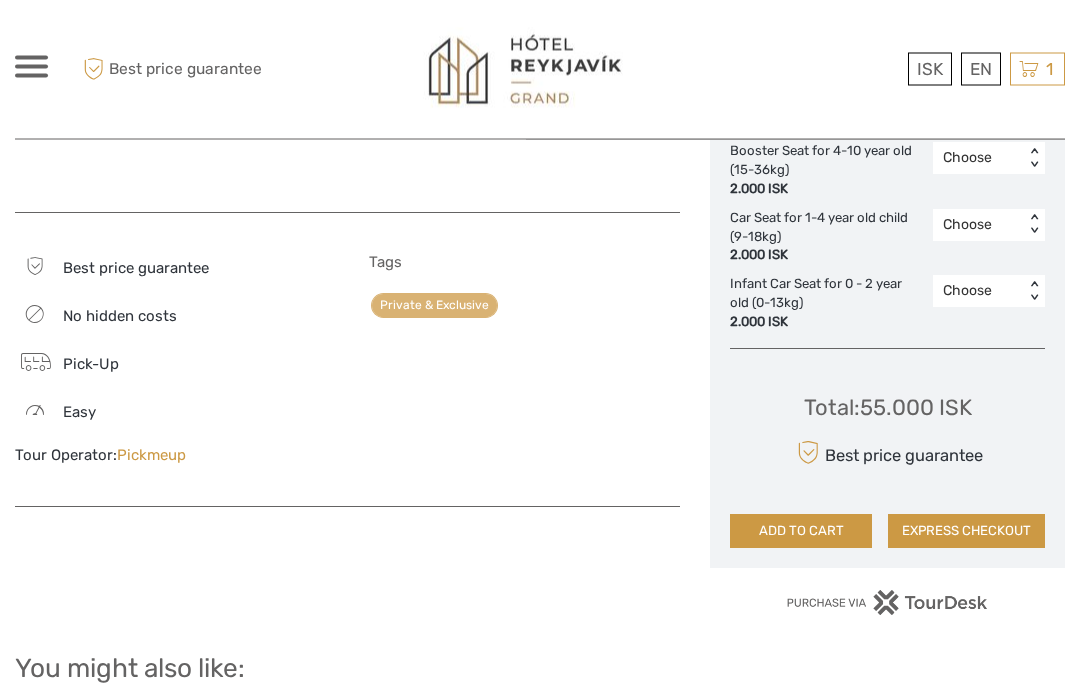 click on "ADD TO CART" at bounding box center [801, 532] 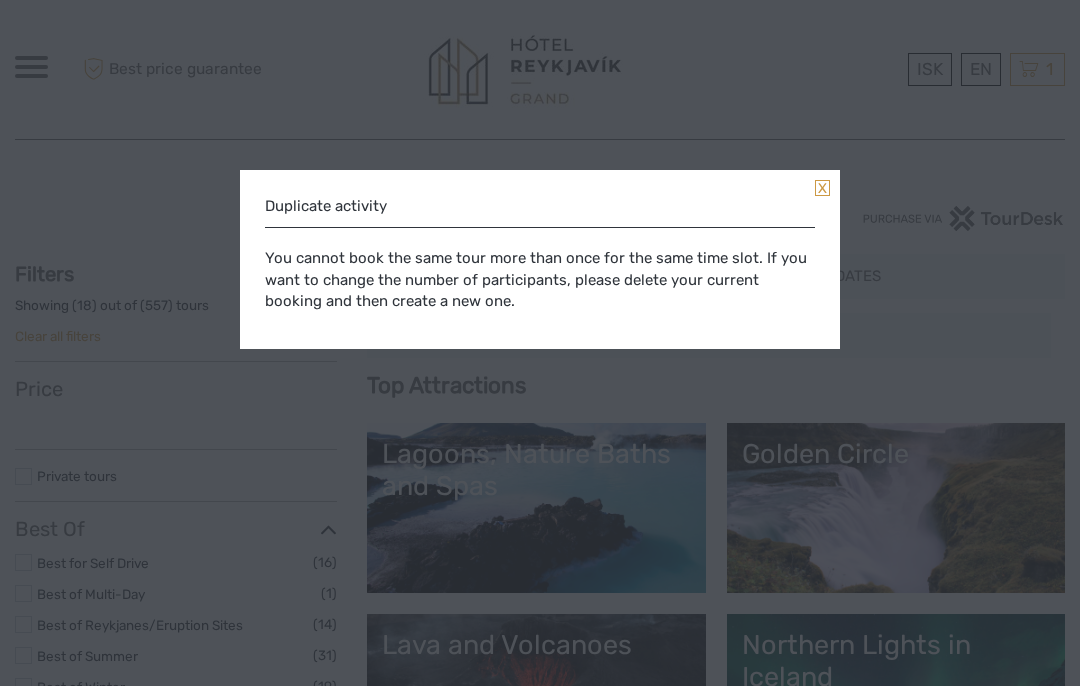 select 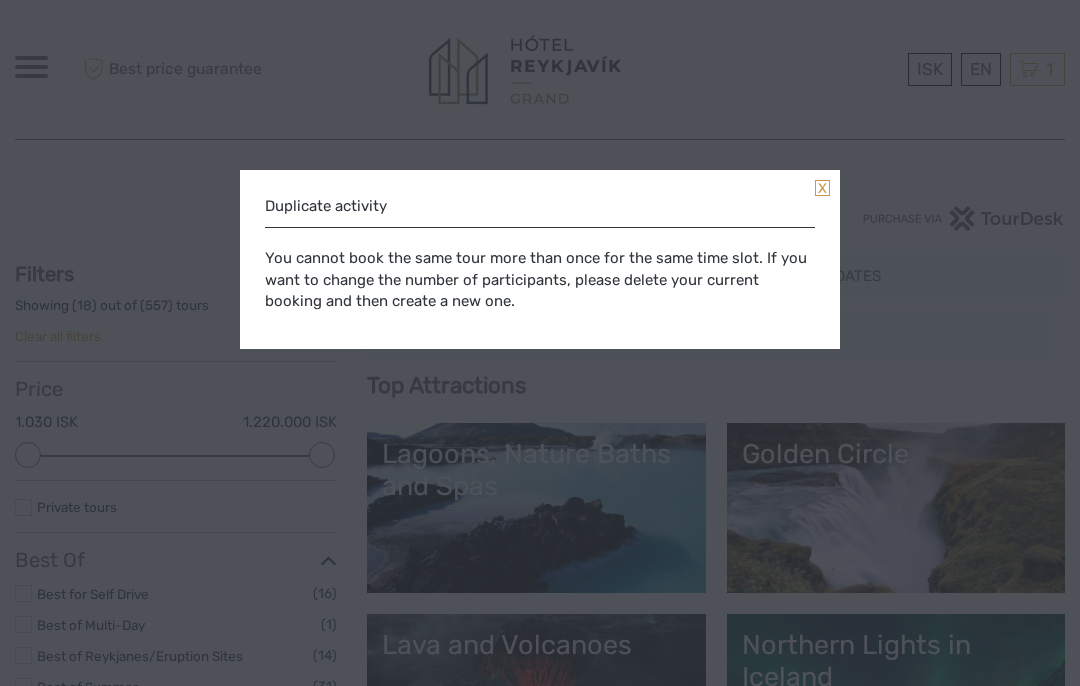 scroll, scrollTop: 0, scrollLeft: 0, axis: both 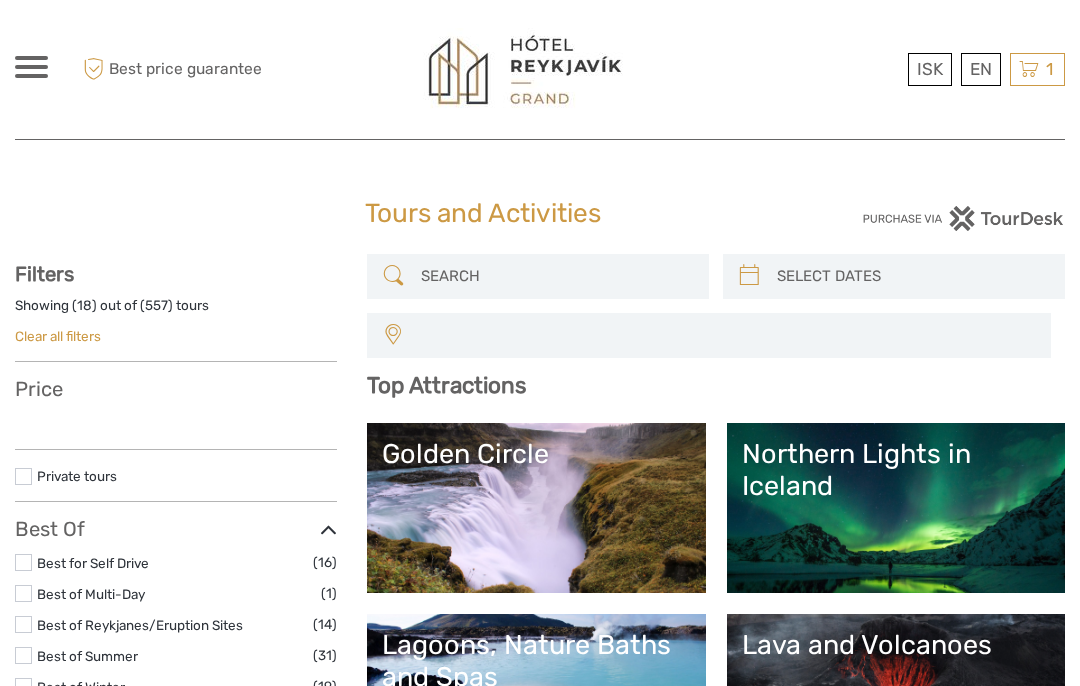 select 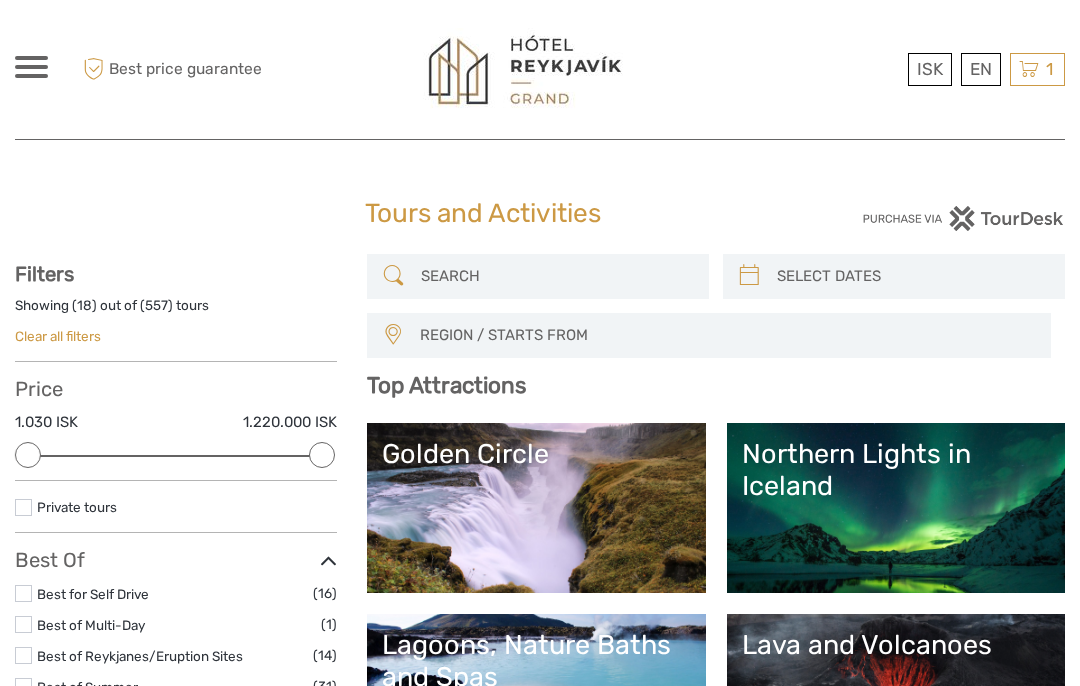 scroll, scrollTop: 0, scrollLeft: 0, axis: both 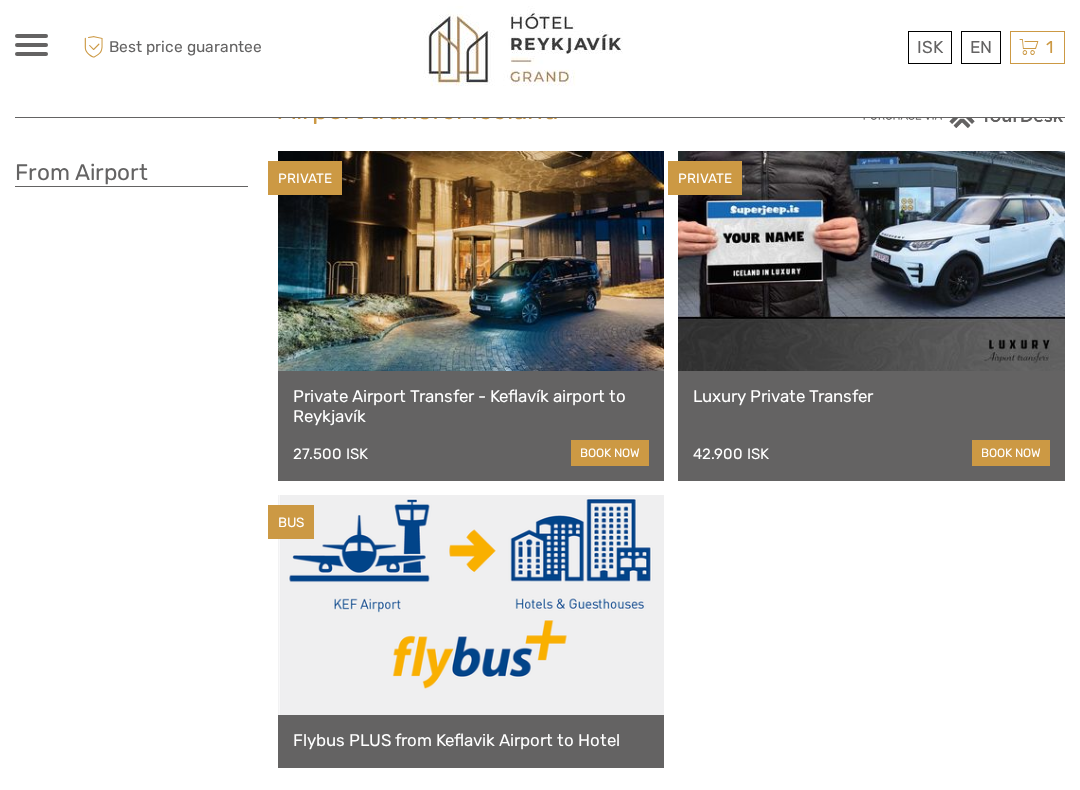 click on "book now" at bounding box center (610, 475) 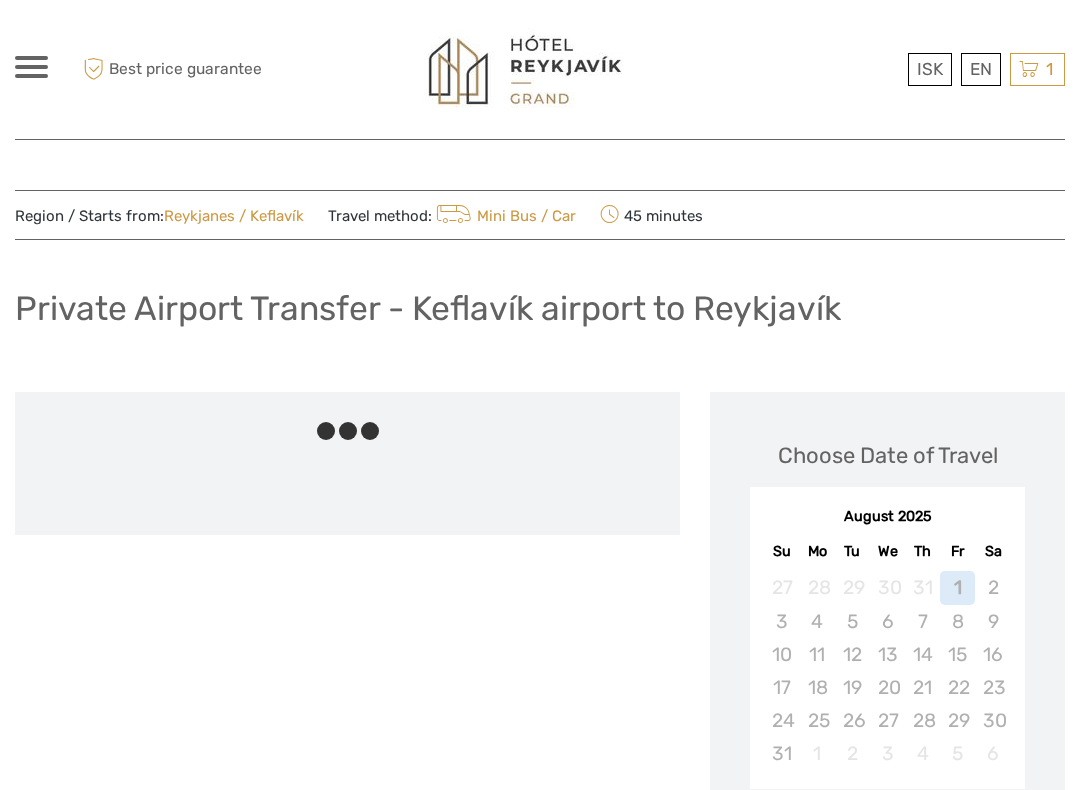scroll, scrollTop: 0, scrollLeft: 0, axis: both 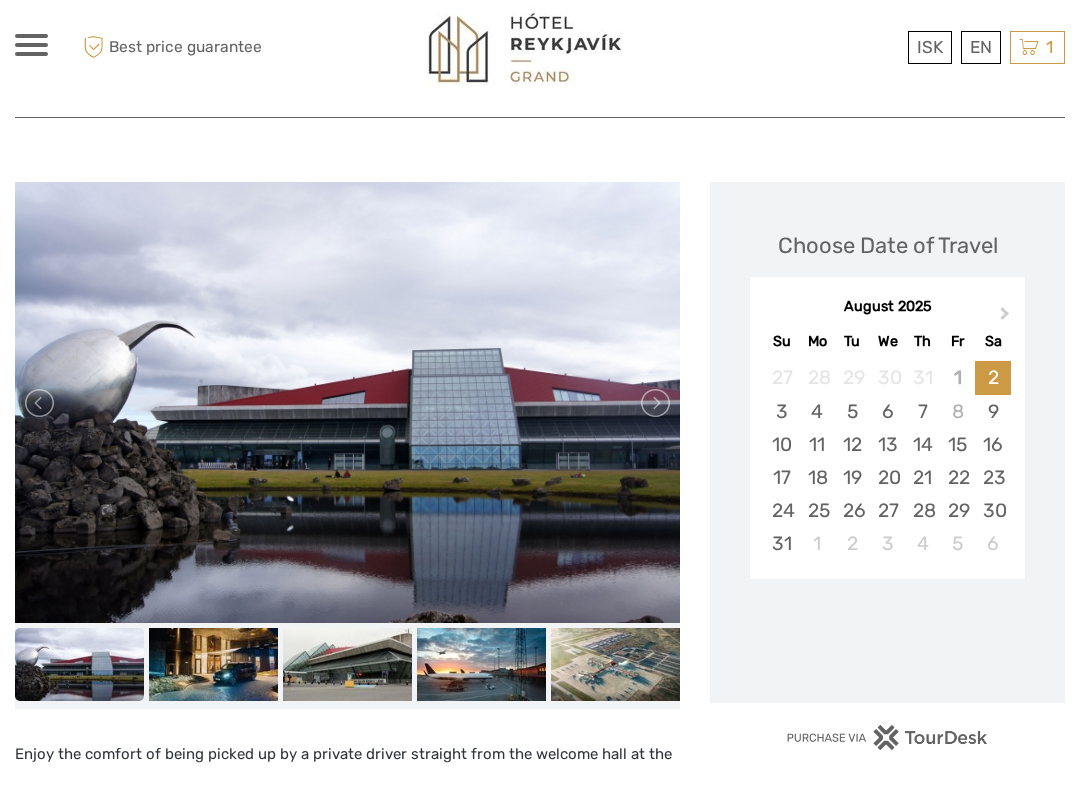 click on "24" at bounding box center (781, 532) 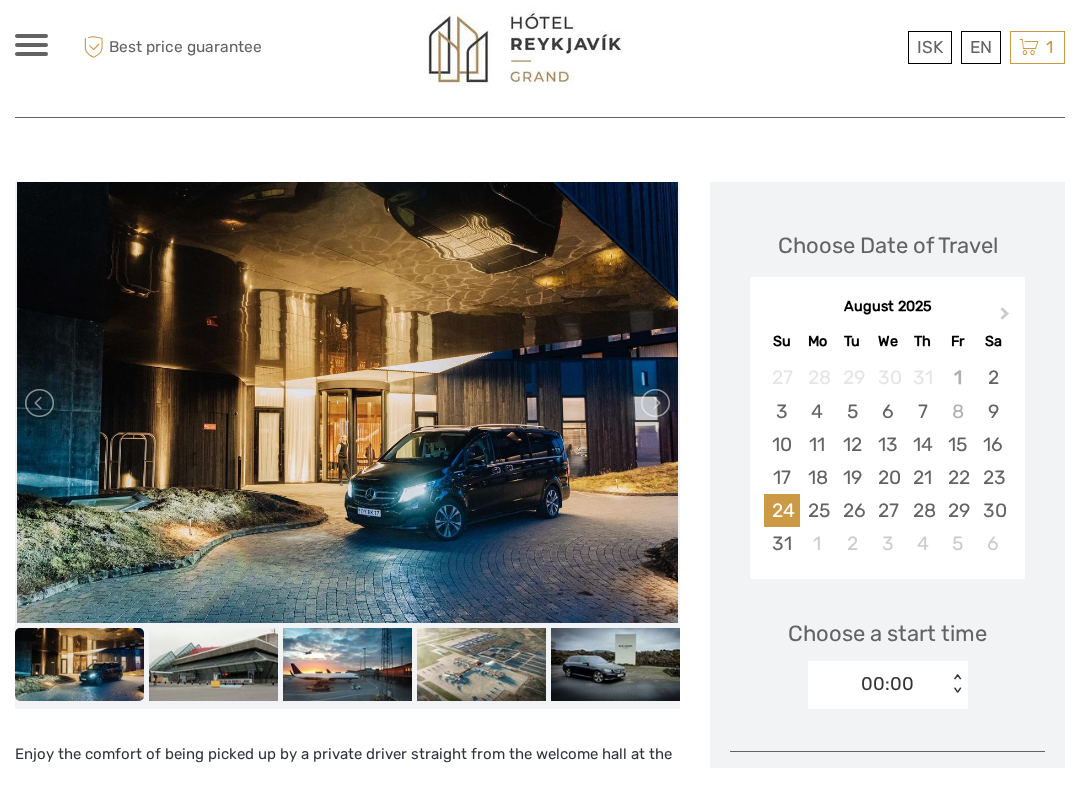 click on "Choose a start time 00:00 < >" at bounding box center (887, 677) 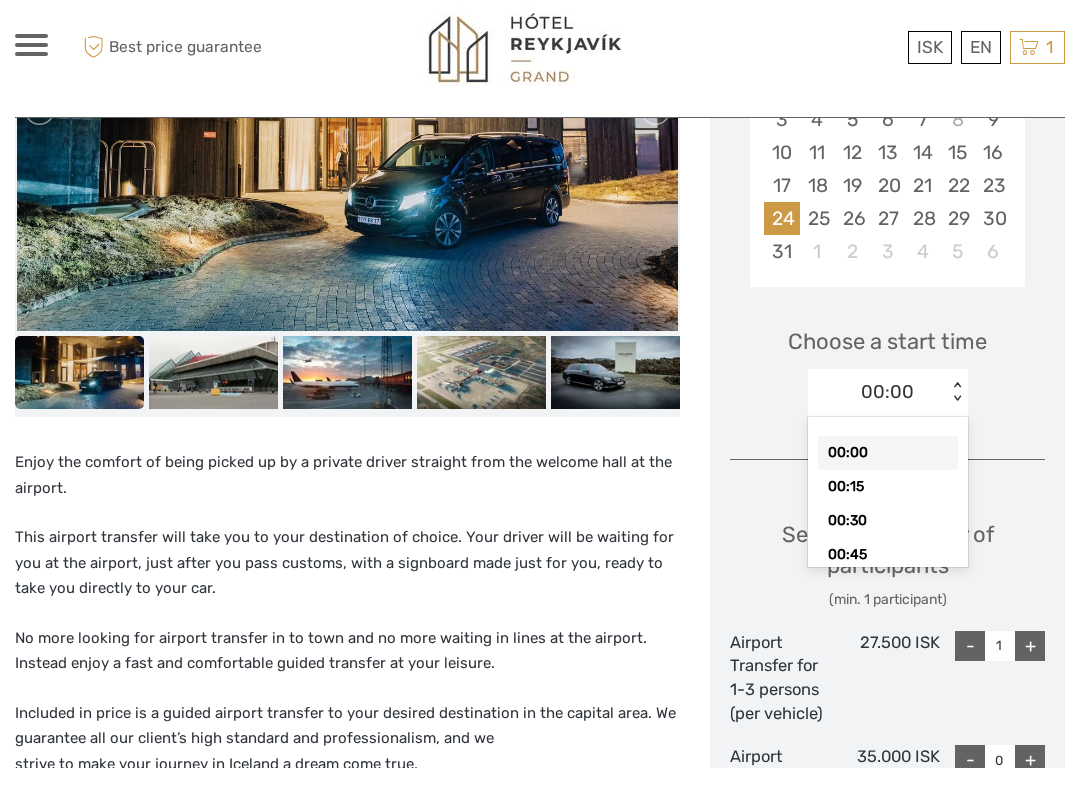 scroll, scrollTop: 499, scrollLeft: 0, axis: vertical 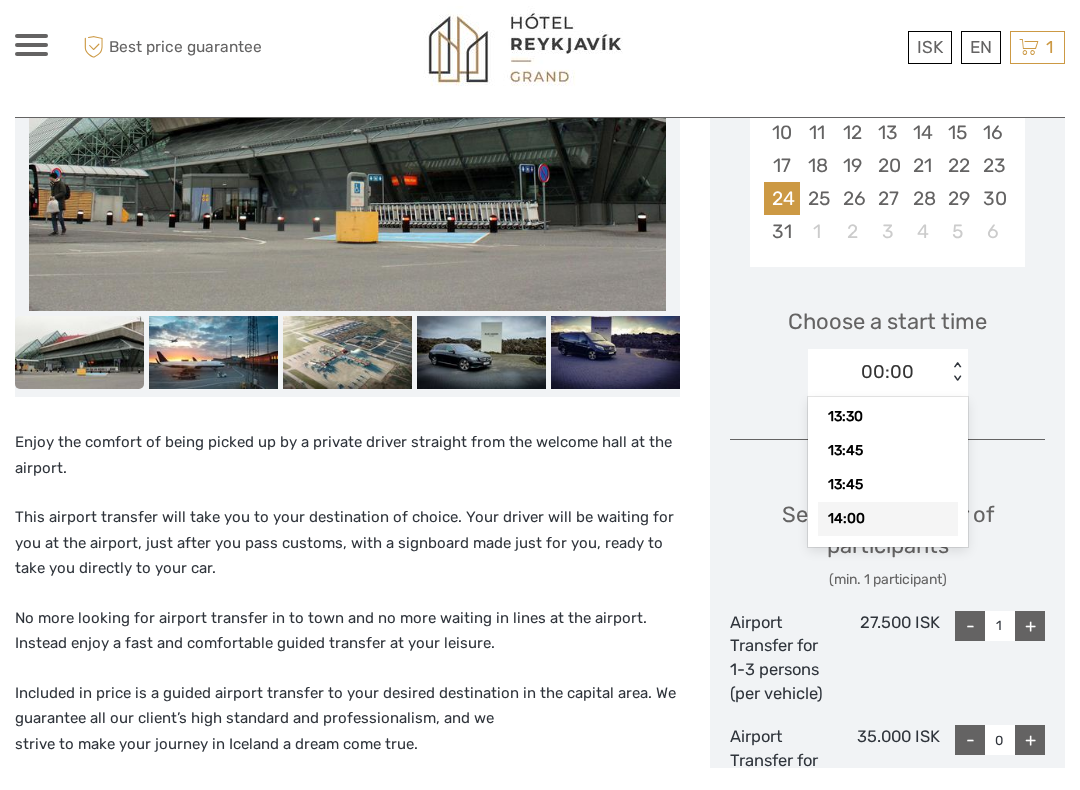 click on "14:00" at bounding box center [888, 541] 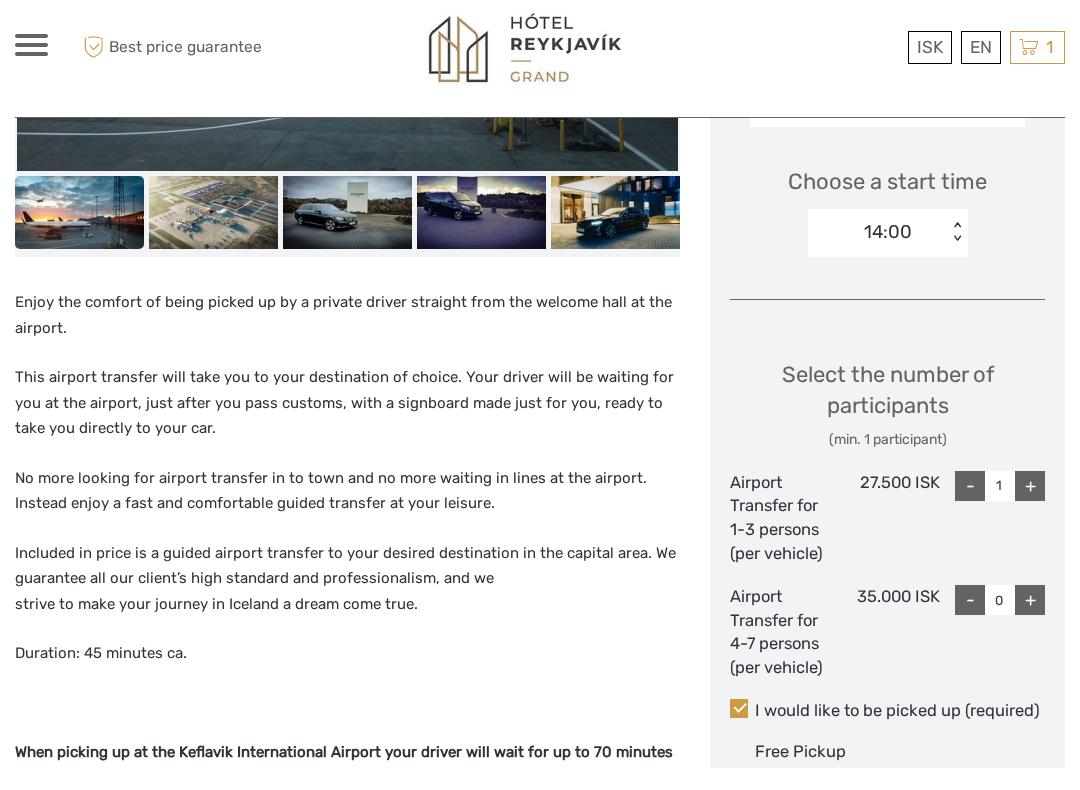 scroll, scrollTop: 647, scrollLeft: 0, axis: vertical 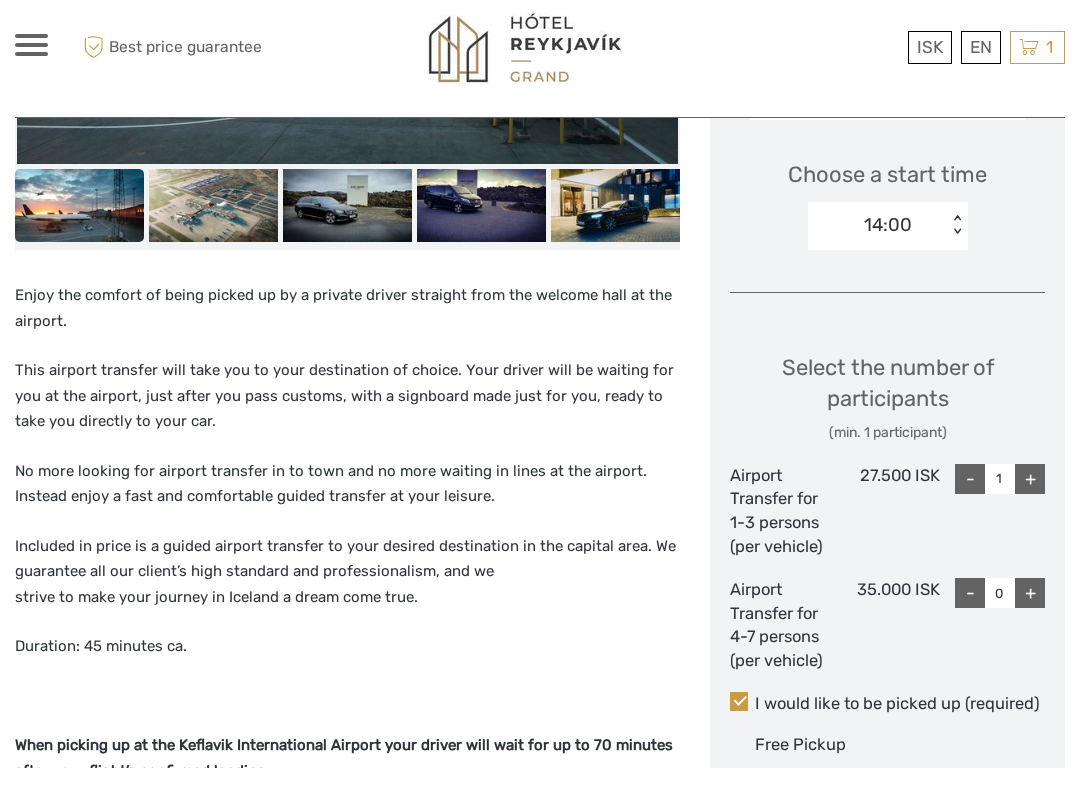click on "+" at bounding box center (1030, 501) 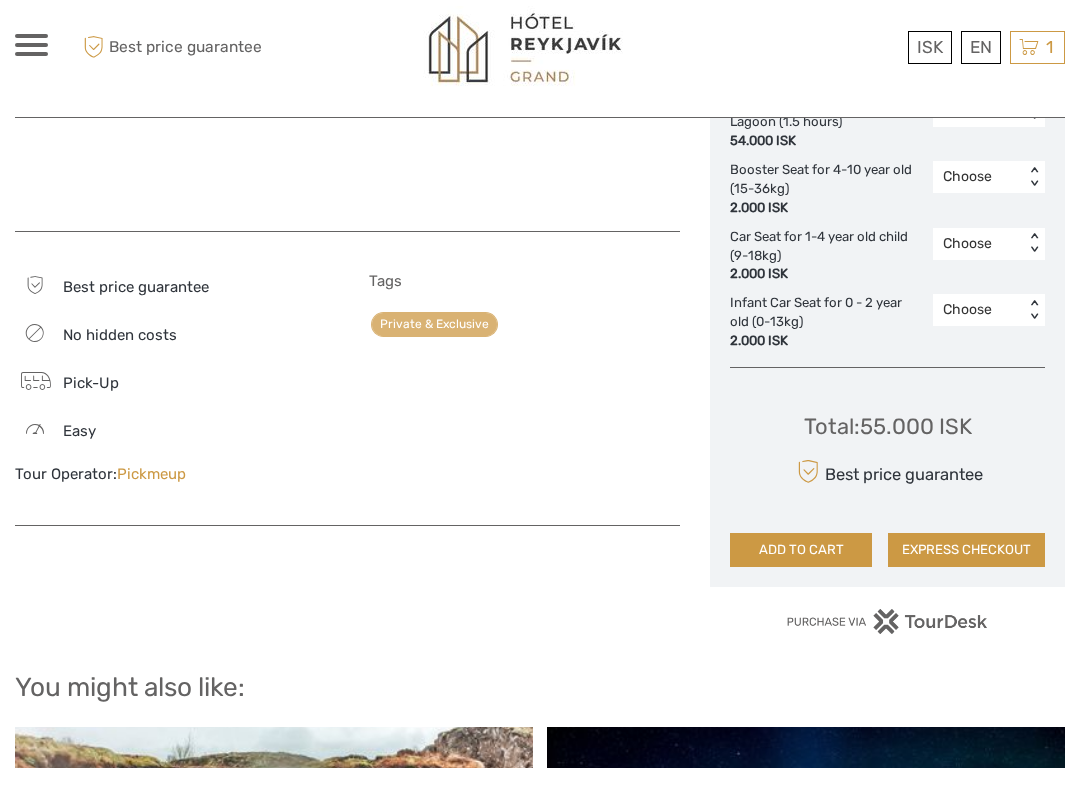 scroll, scrollTop: 1426, scrollLeft: 0, axis: vertical 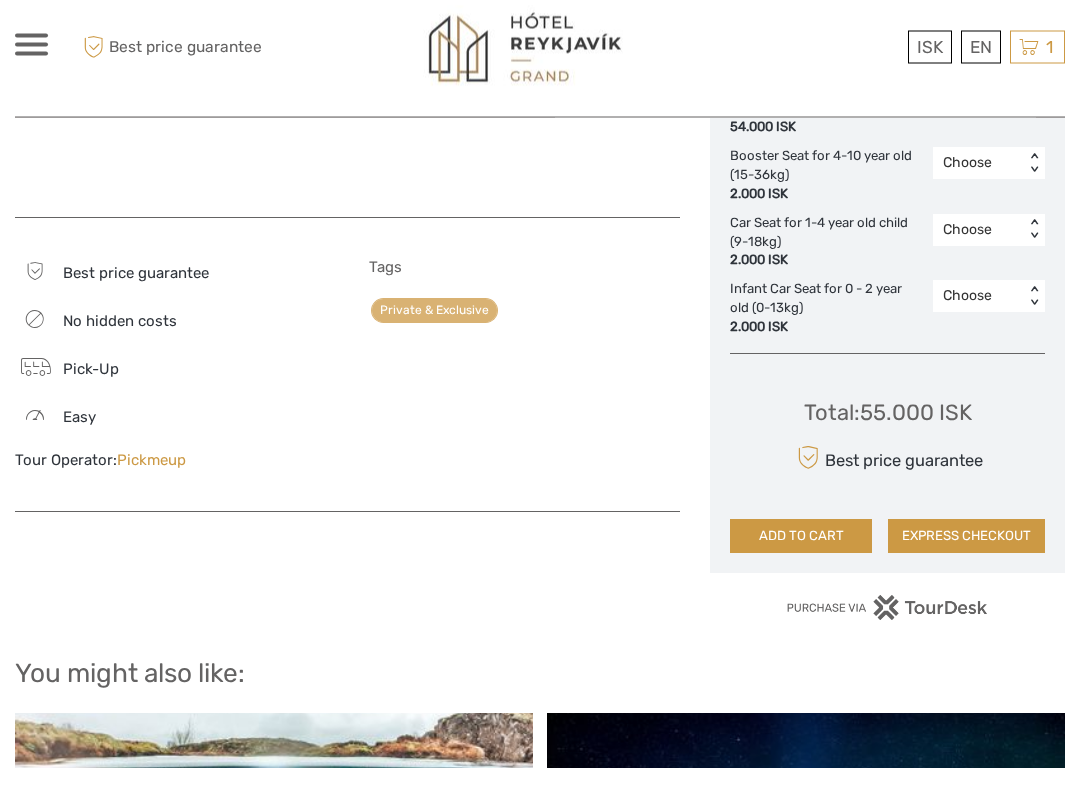 click on "Pickmeup" at bounding box center (151, 483) 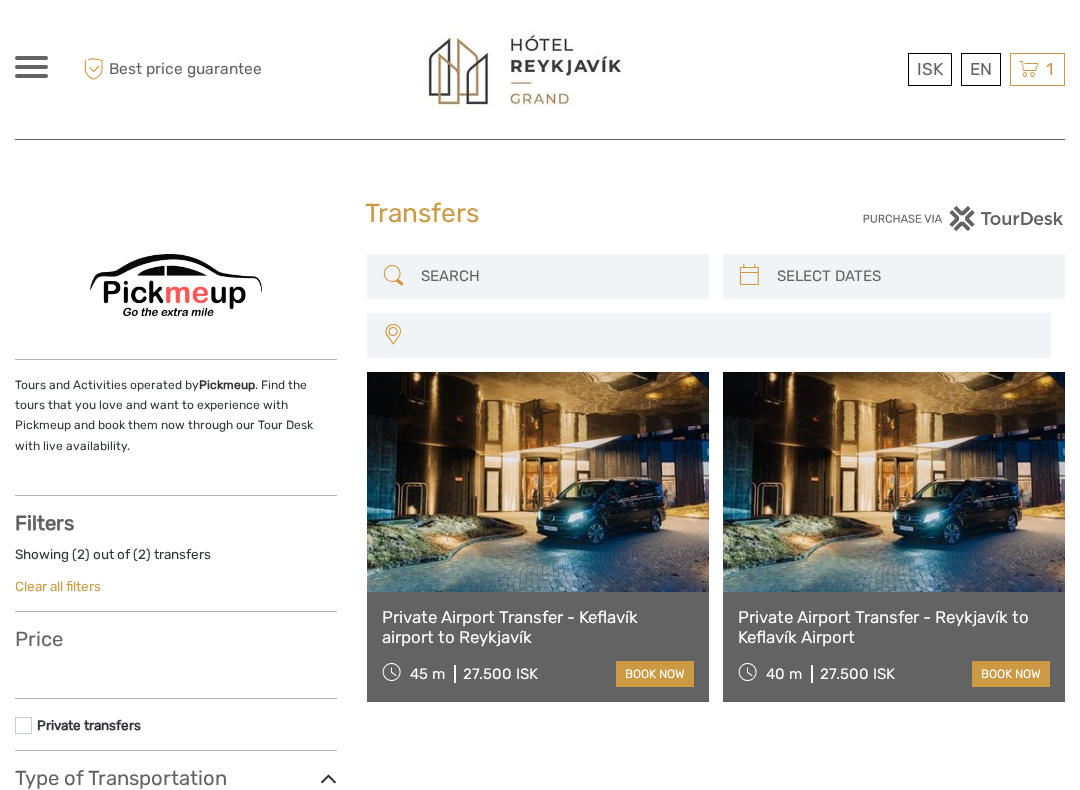 select 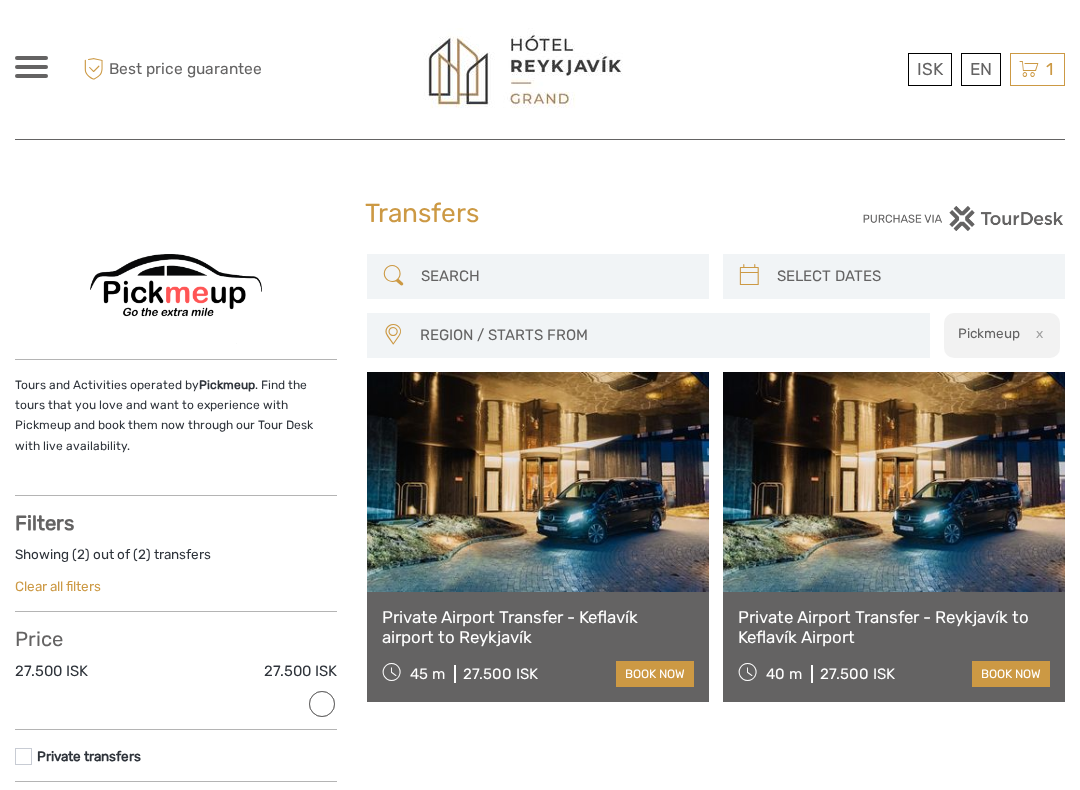 scroll, scrollTop: 0, scrollLeft: 0, axis: both 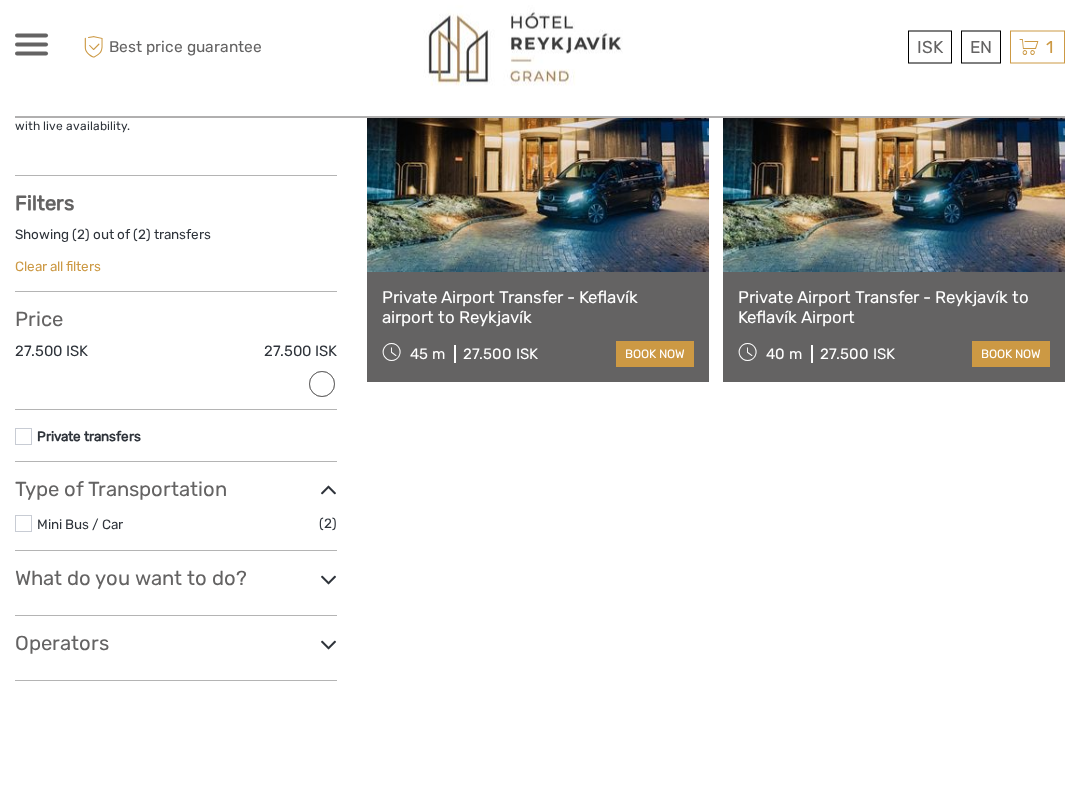 click at bounding box center (23, 546) 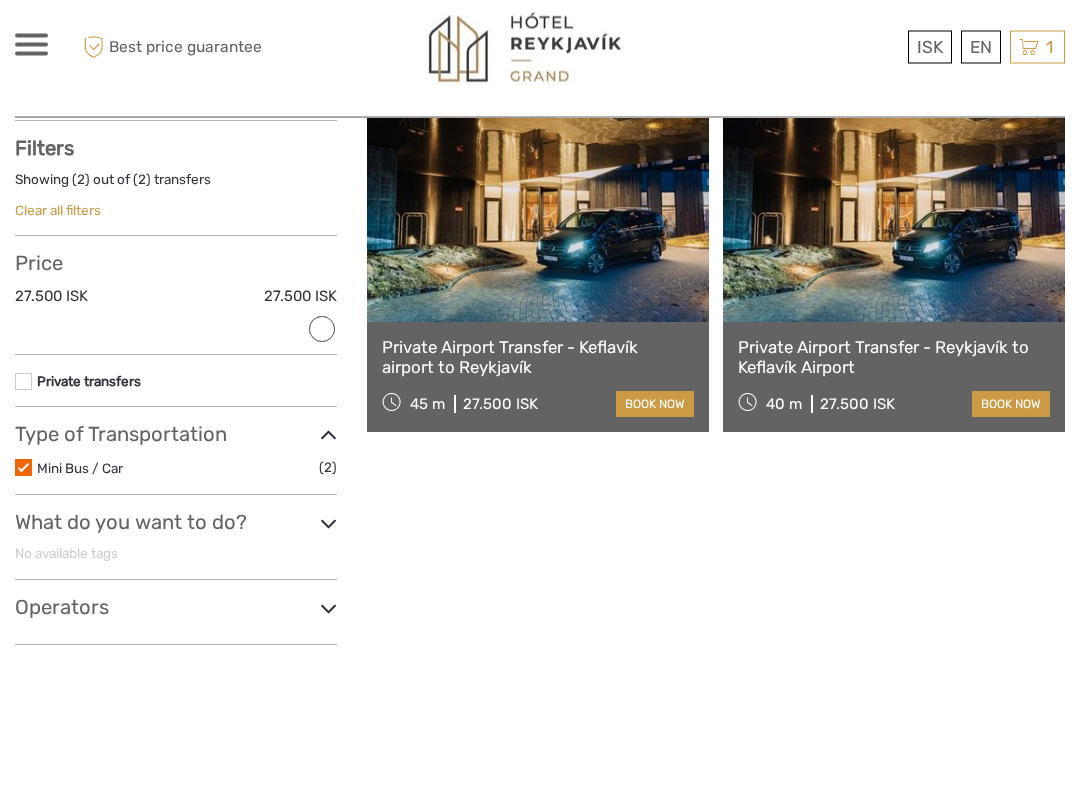 scroll, scrollTop: 248, scrollLeft: 0, axis: vertical 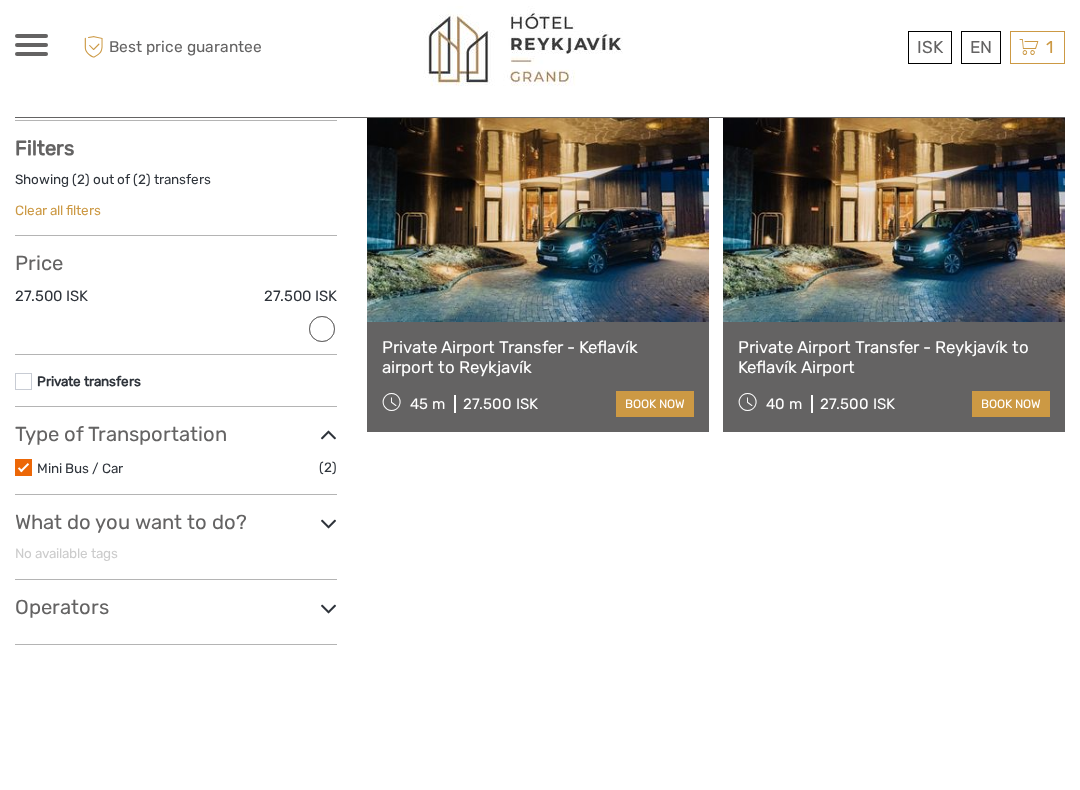 click at bounding box center (328, 545) 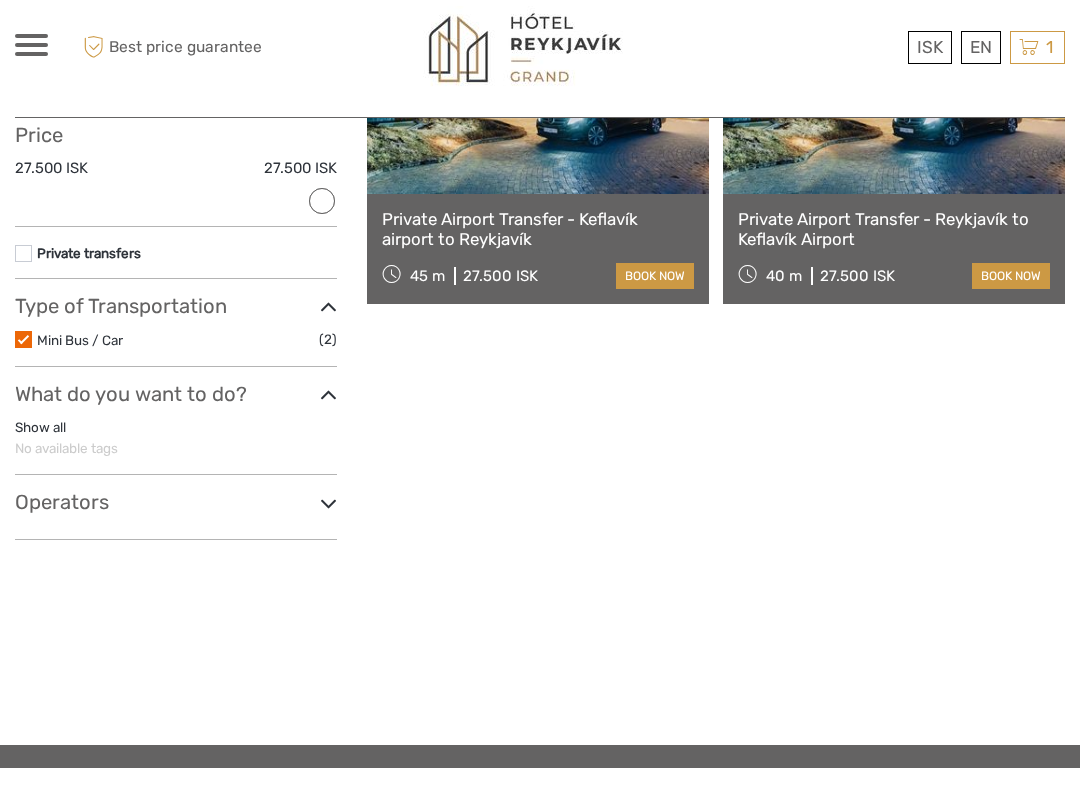 scroll, scrollTop: 377, scrollLeft: 0, axis: vertical 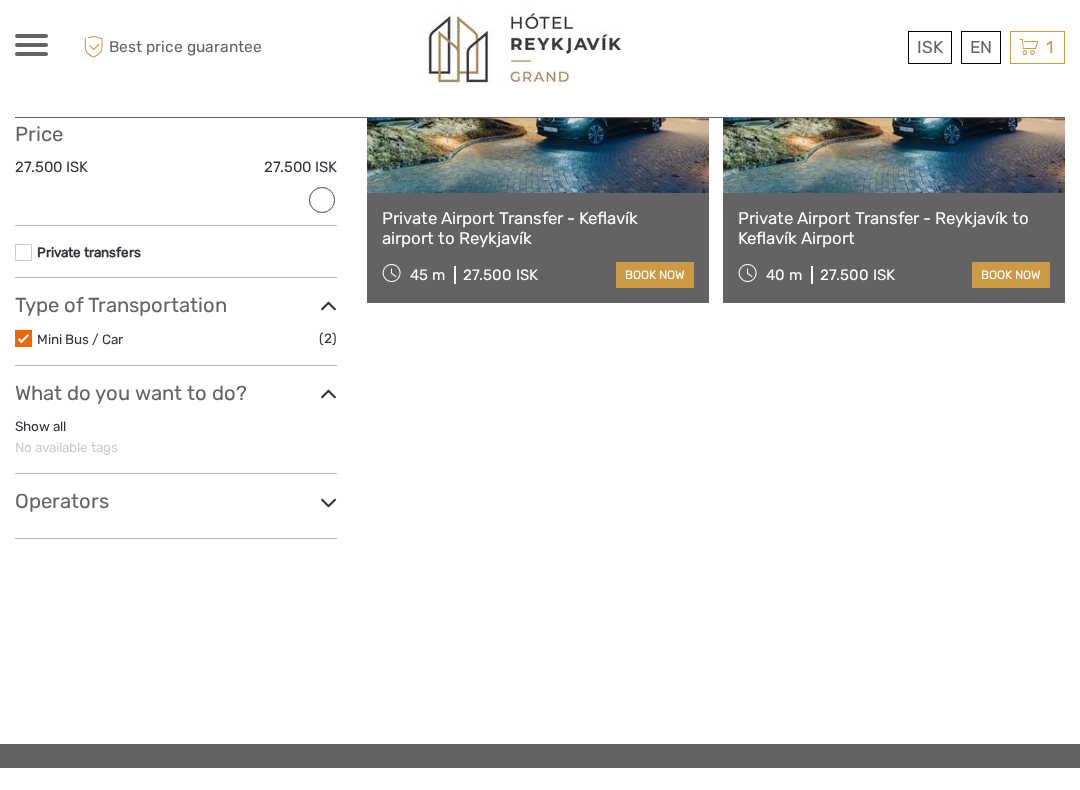 click at bounding box center [328, 524] 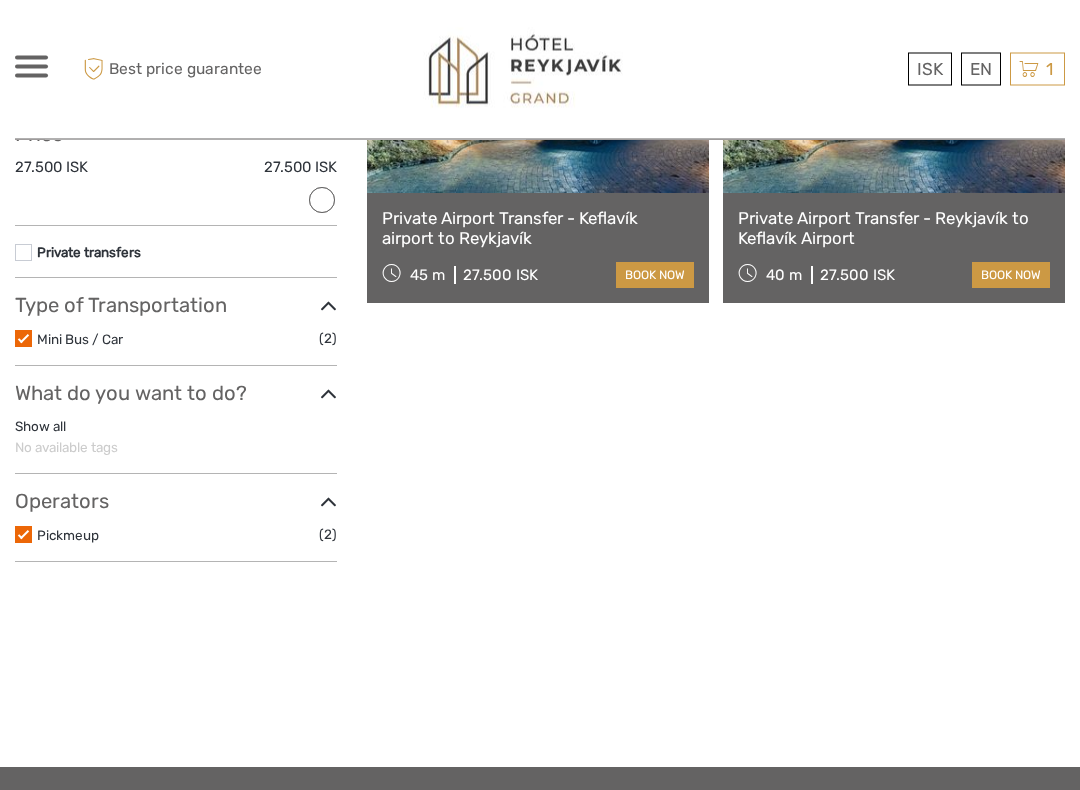 scroll, scrollTop: 370, scrollLeft: 0, axis: vertical 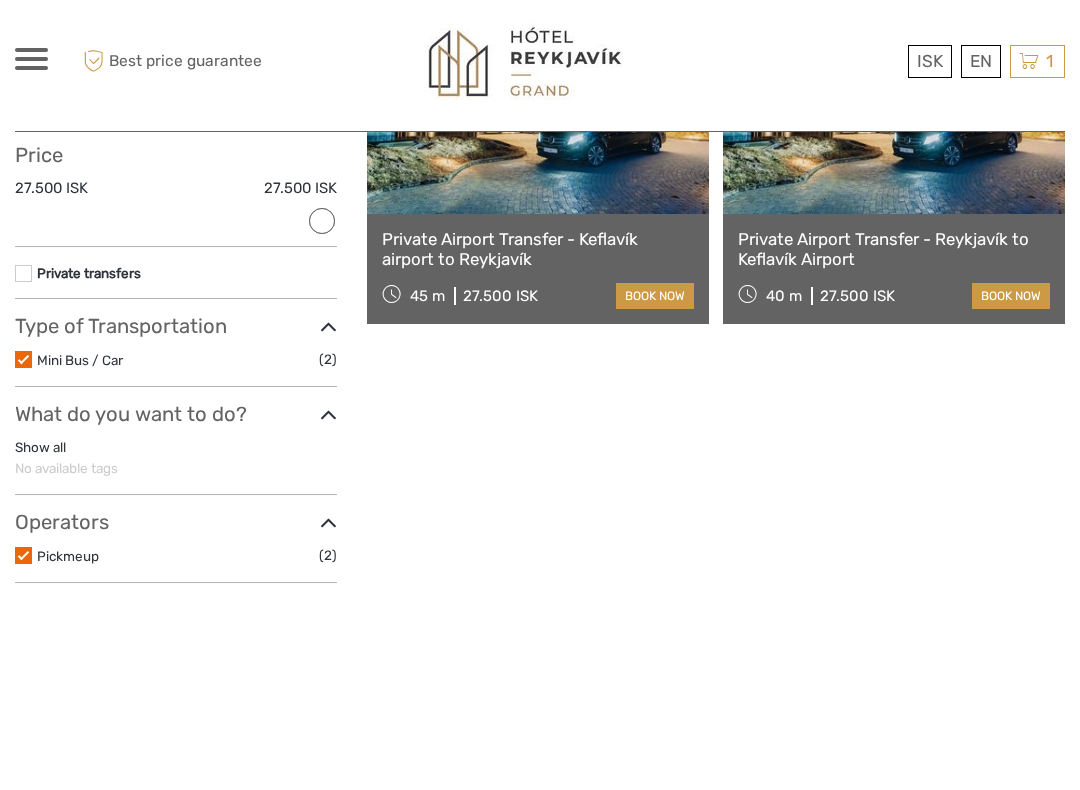 click on "book now" at bounding box center (655, 304) 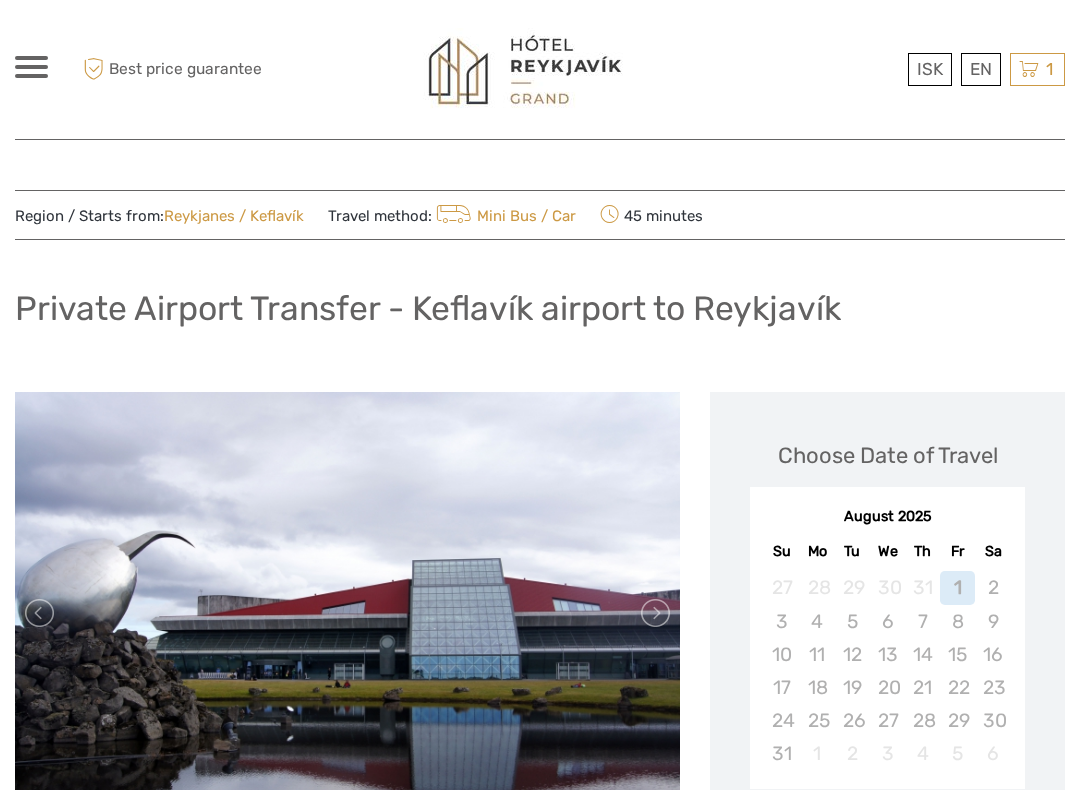 scroll, scrollTop: 0, scrollLeft: 0, axis: both 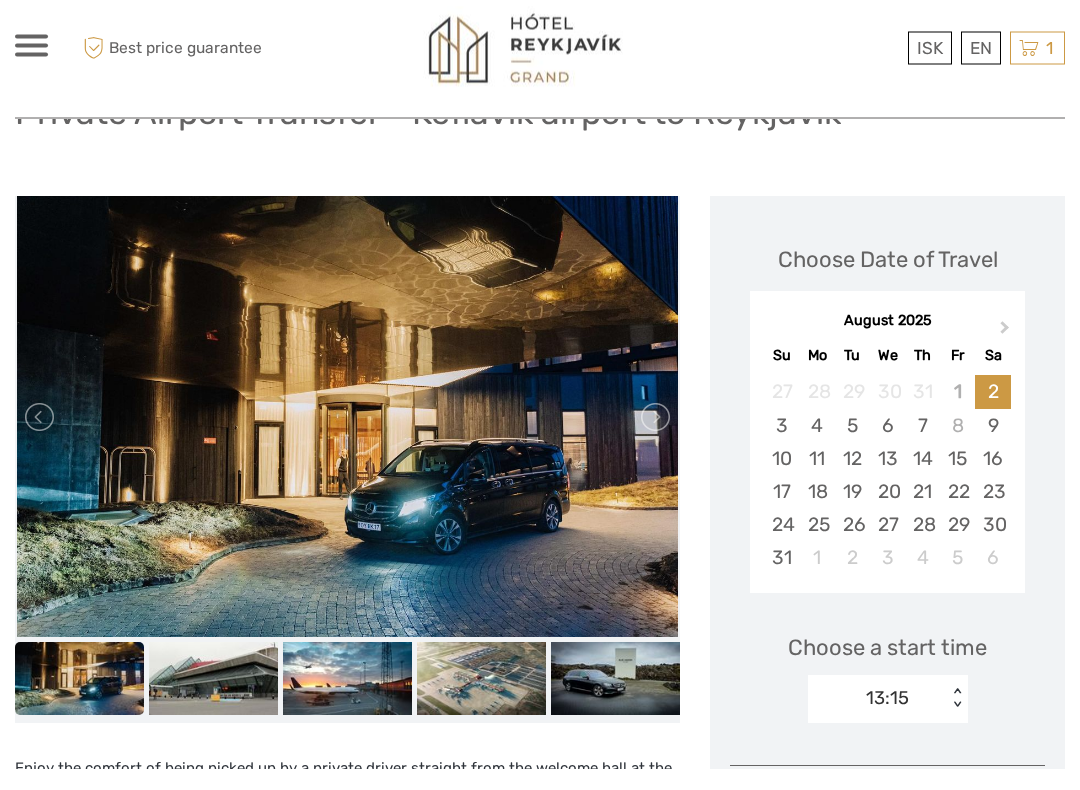 click on "24" at bounding box center (781, 546) 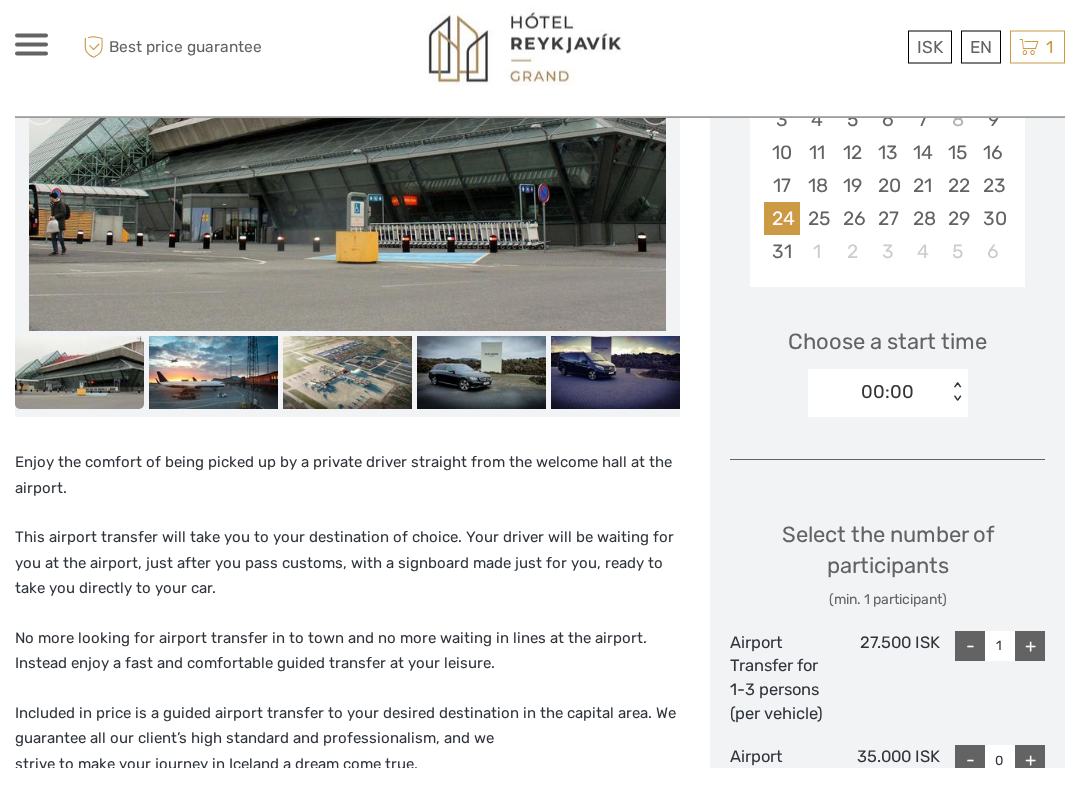 scroll, scrollTop: 487, scrollLeft: 0, axis: vertical 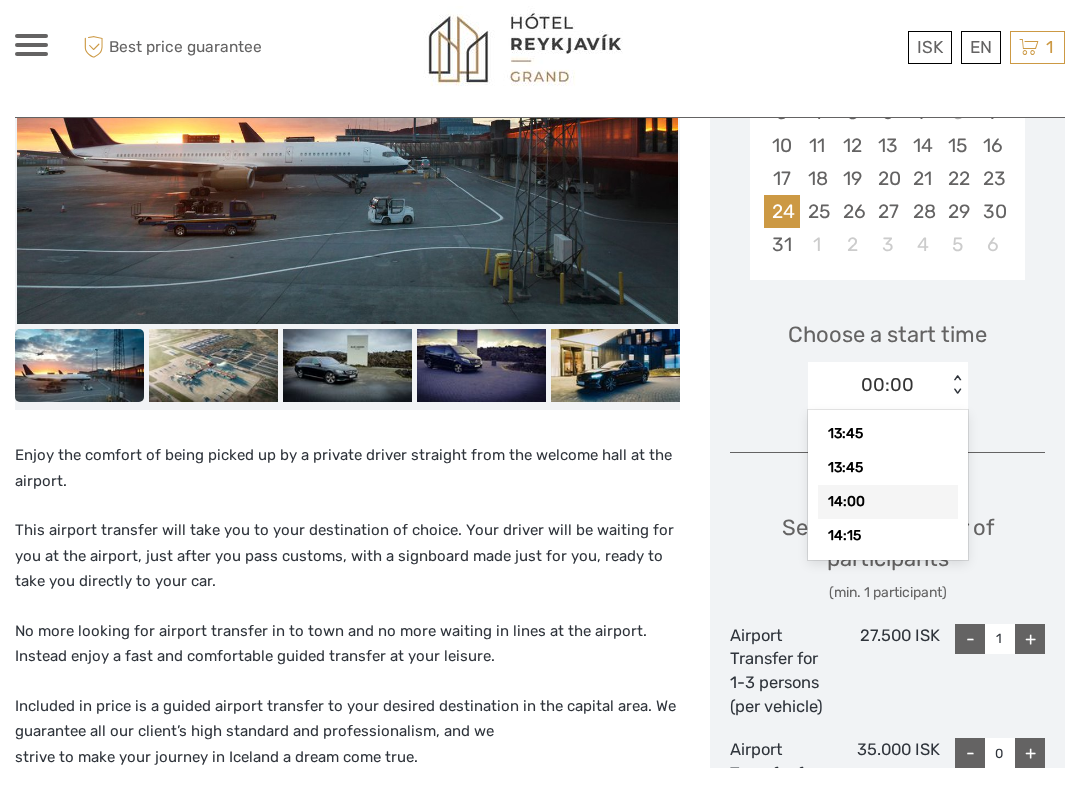 click on "14:00" at bounding box center (888, 524) 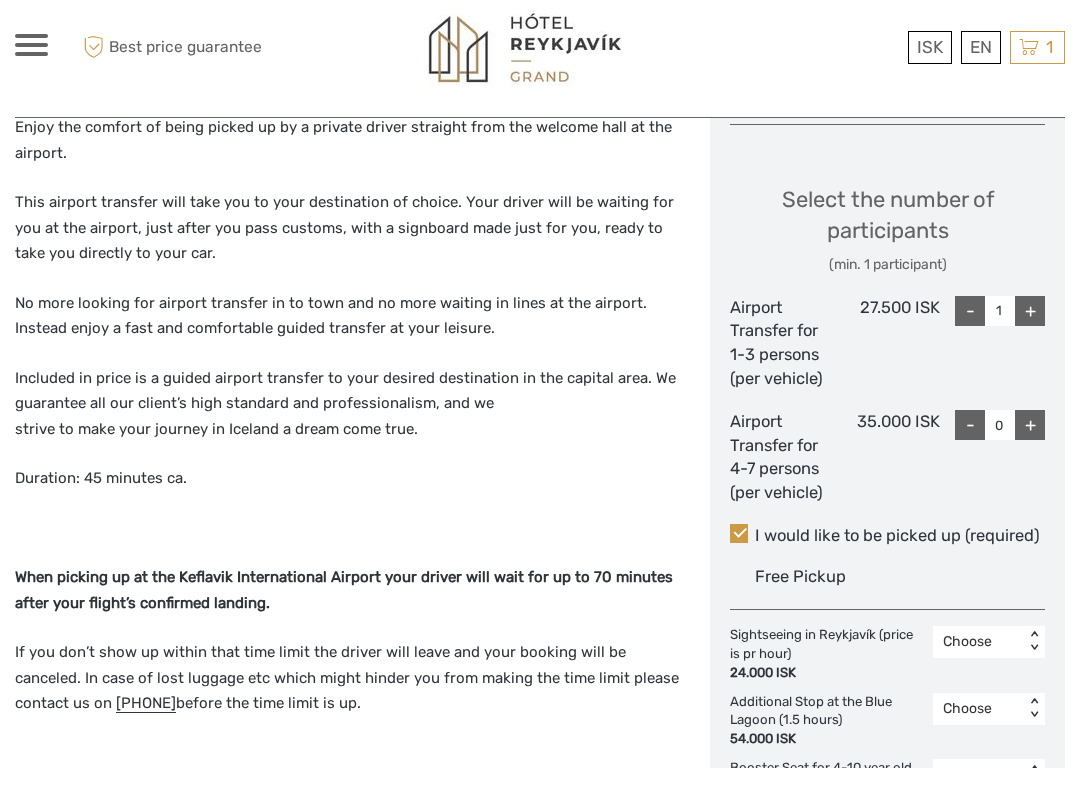 scroll, scrollTop: 844, scrollLeft: 0, axis: vertical 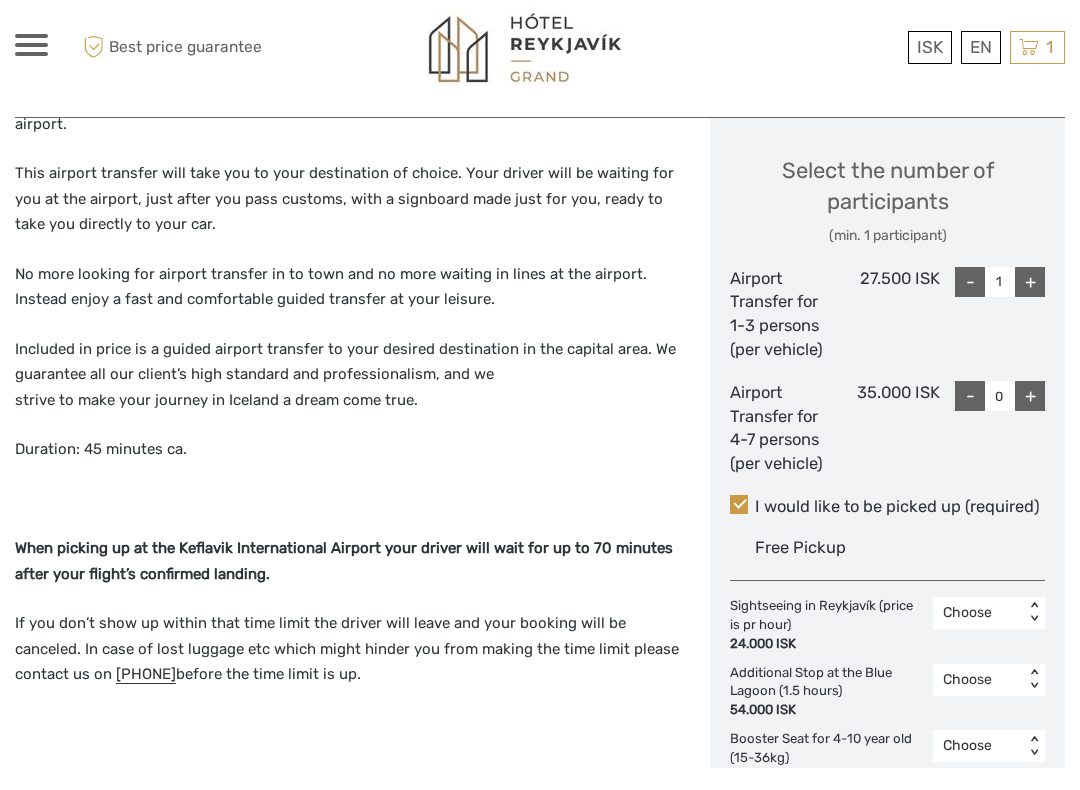click on "+" at bounding box center (1030, 304) 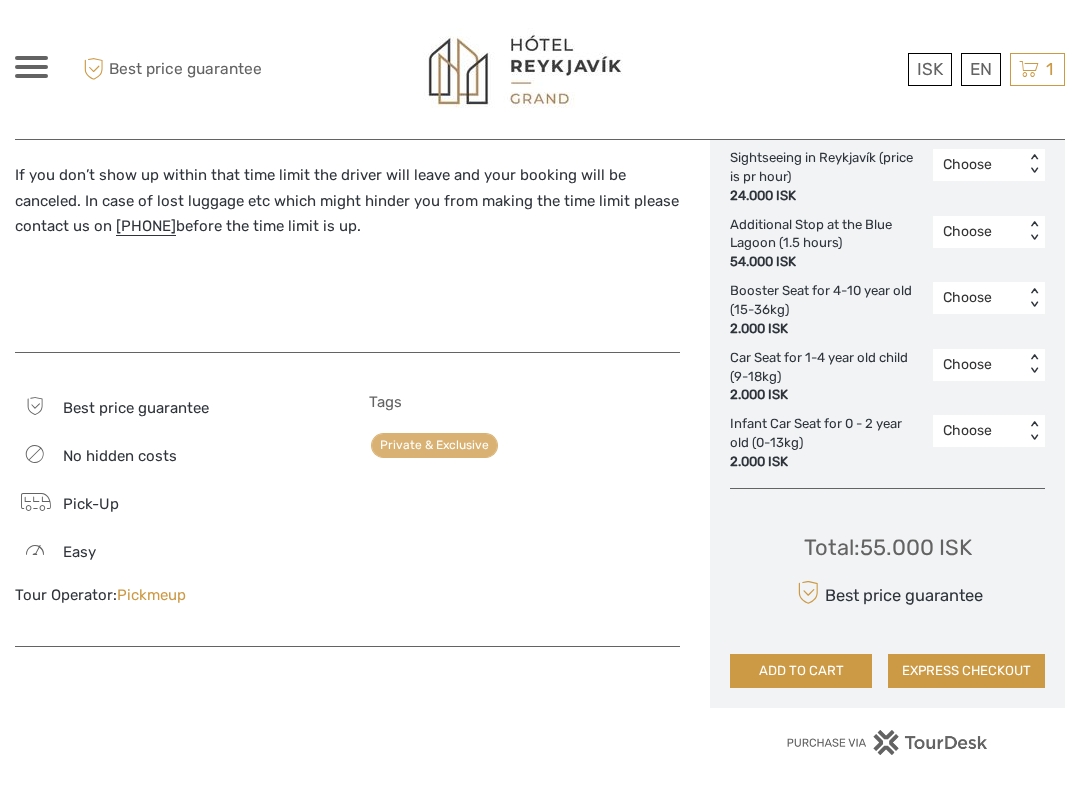 scroll, scrollTop: 1312, scrollLeft: 0, axis: vertical 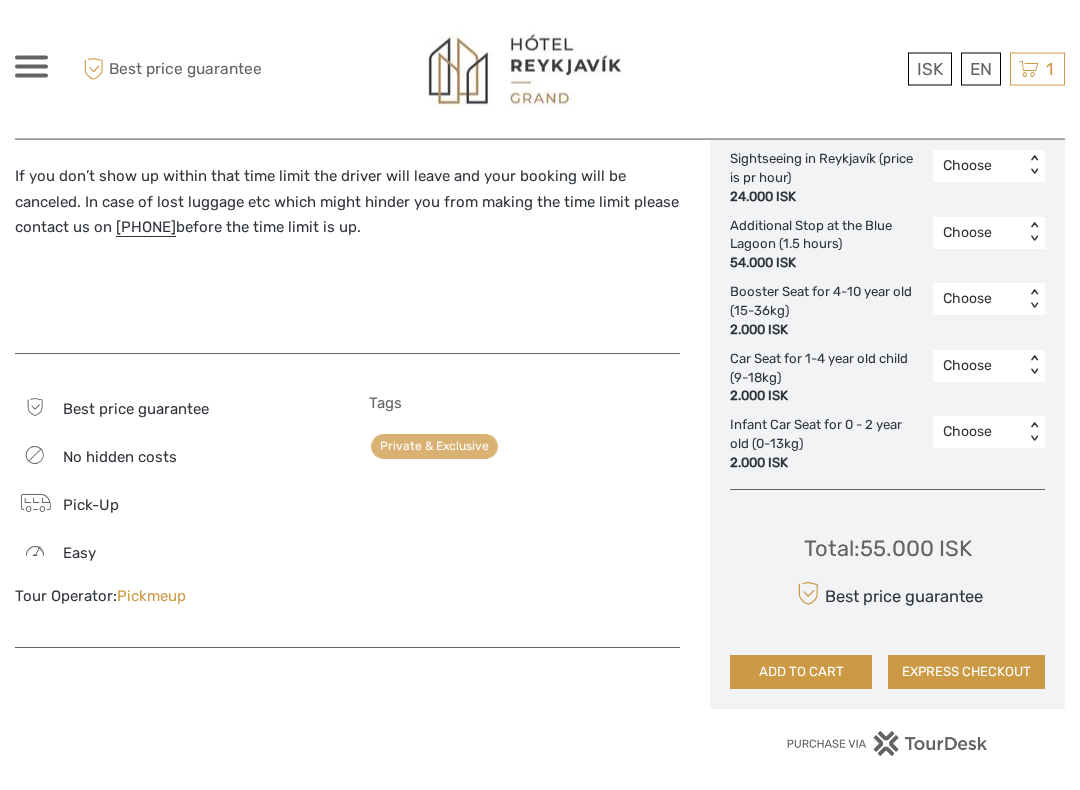 click at bounding box center (34, 505) 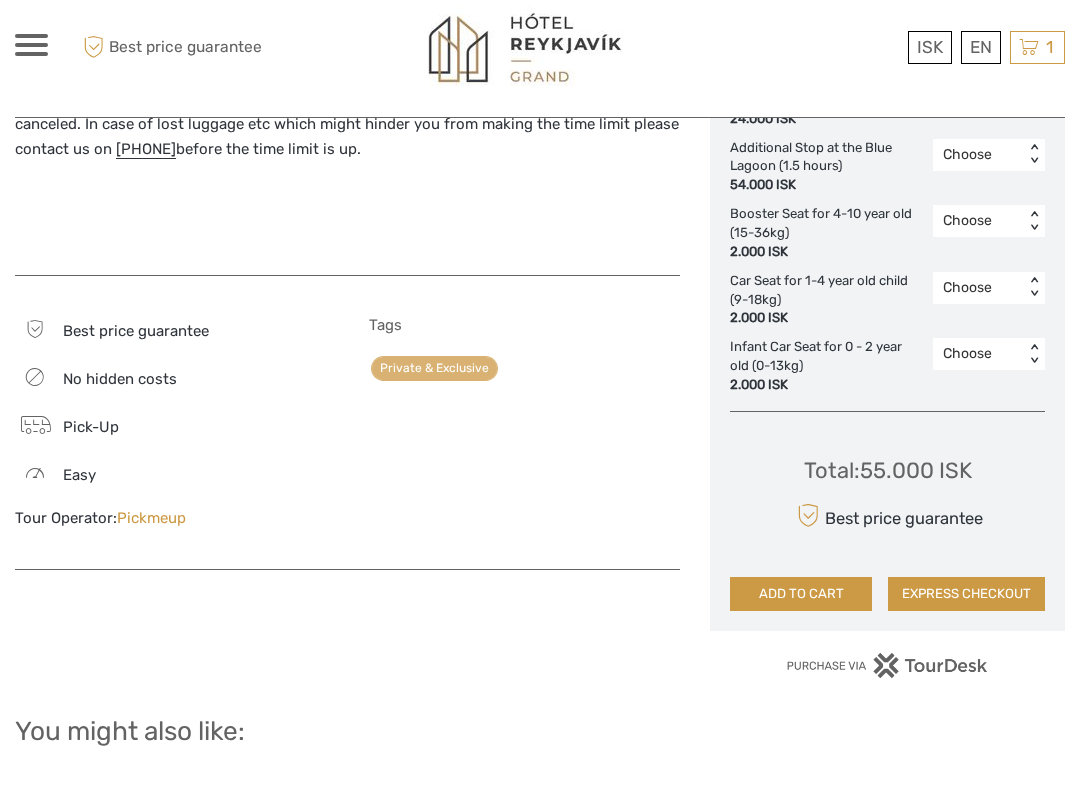 scroll, scrollTop: 1374, scrollLeft: 0, axis: vertical 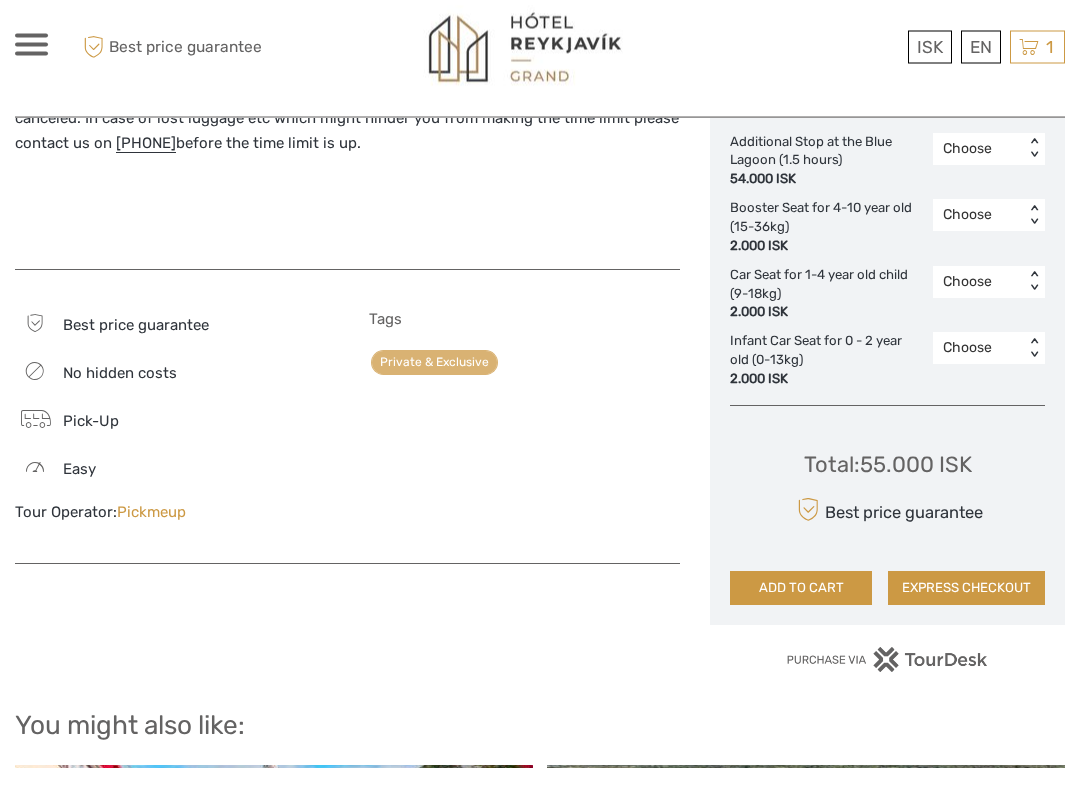 click on "Pickmeup" at bounding box center [151, 535] 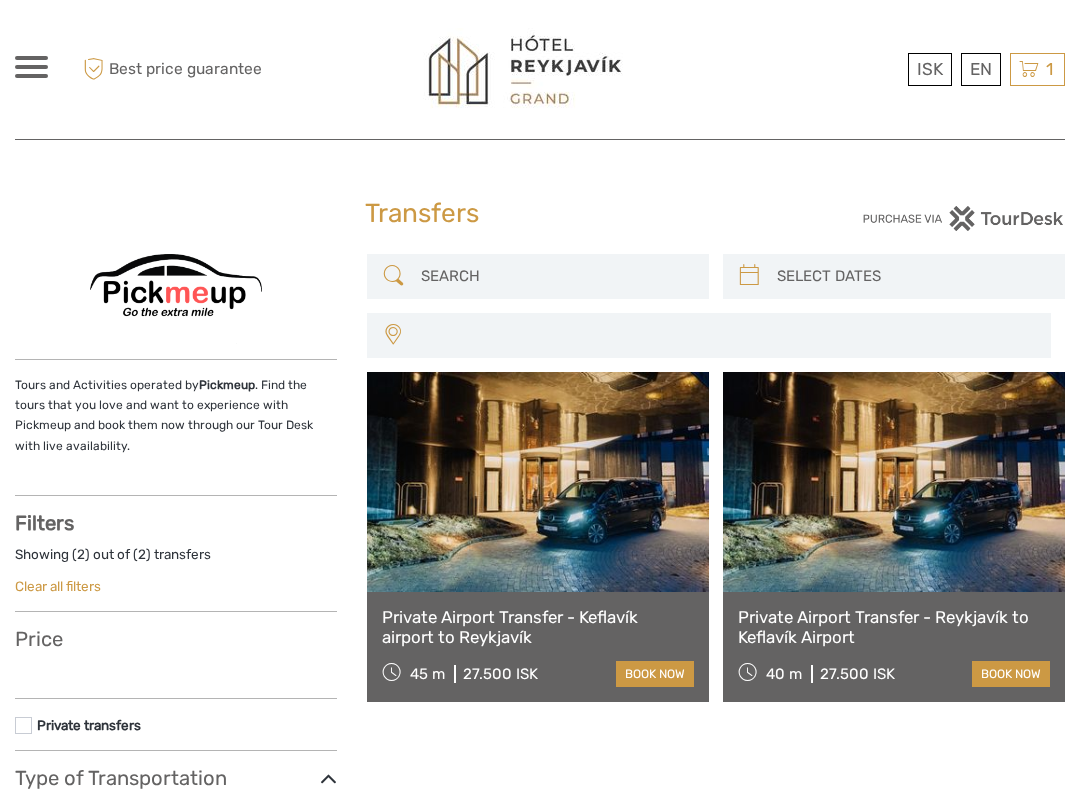 select 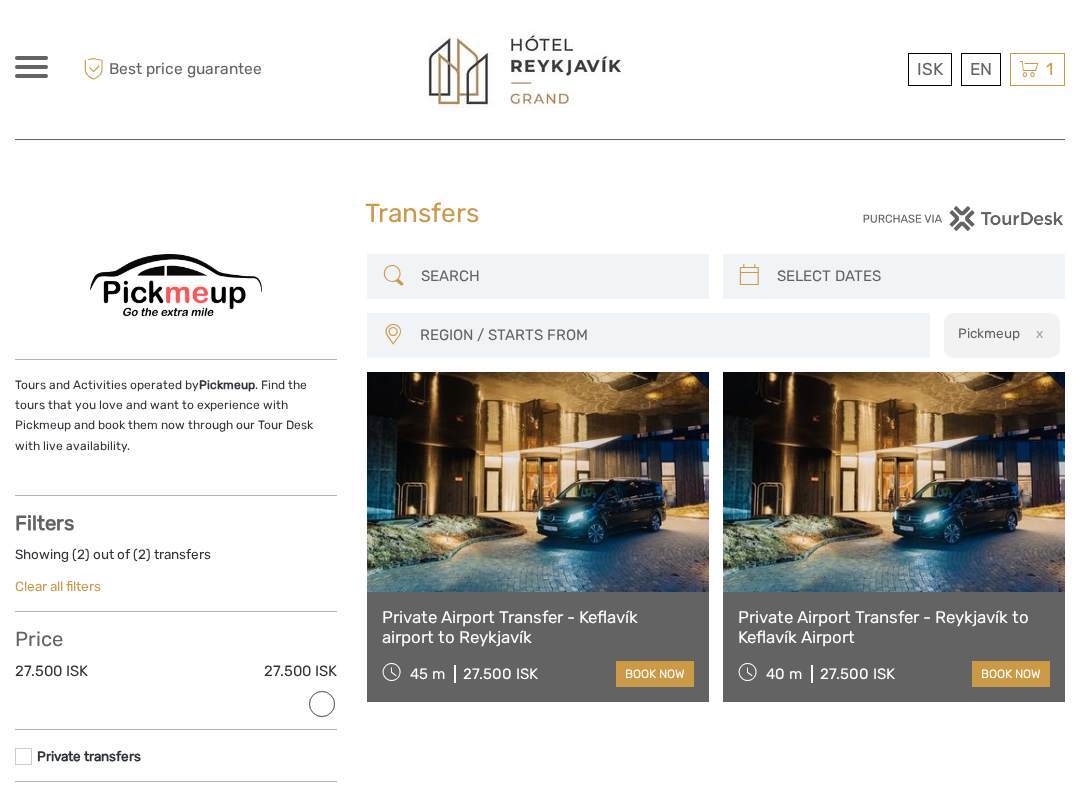 scroll, scrollTop: 0, scrollLeft: 0, axis: both 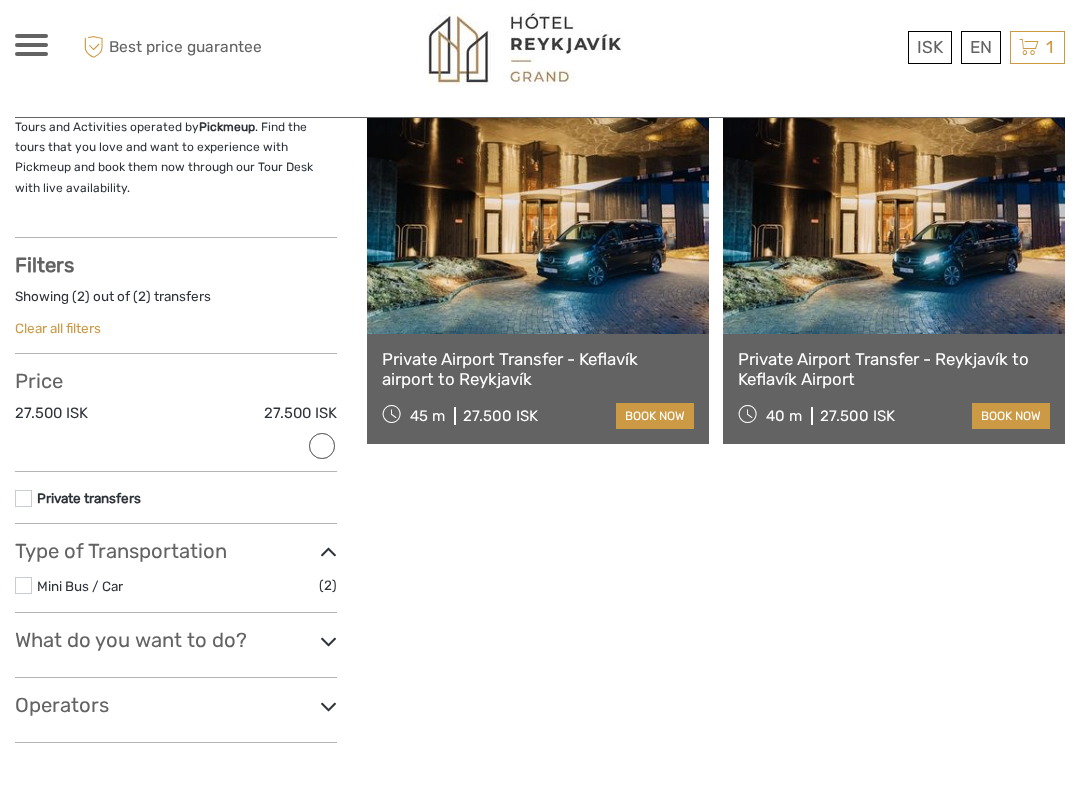 click at bounding box center (23, 520) 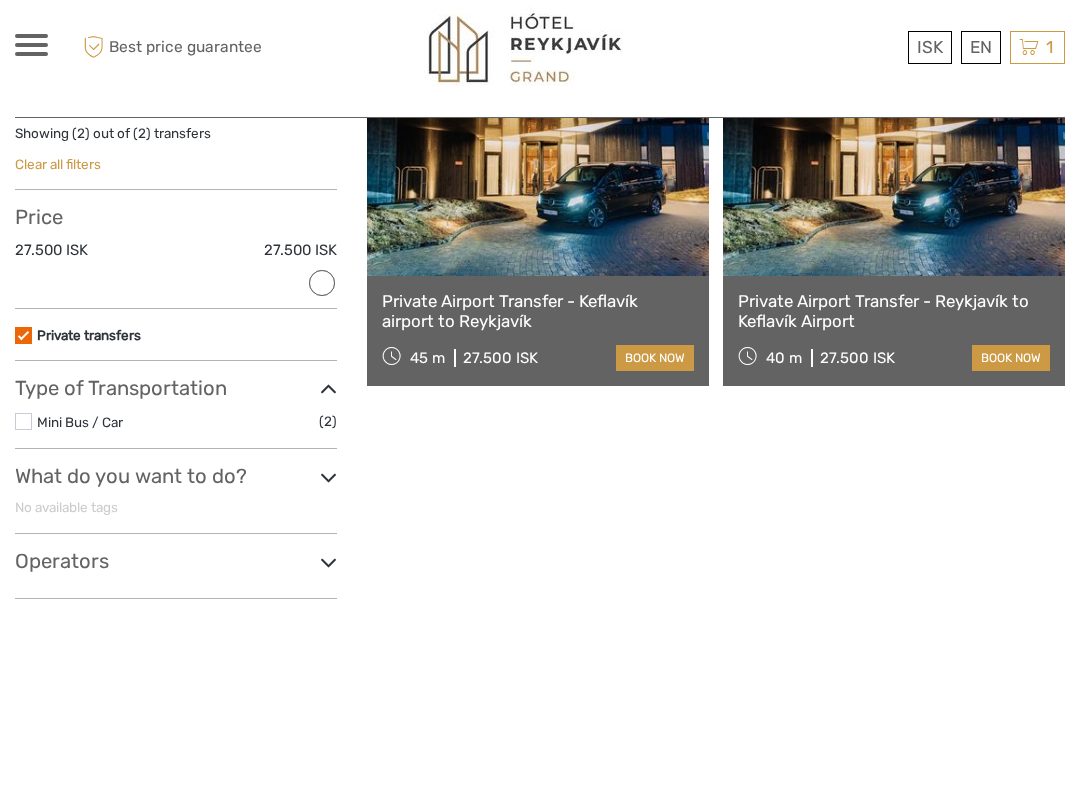 scroll, scrollTop: 298, scrollLeft: 0, axis: vertical 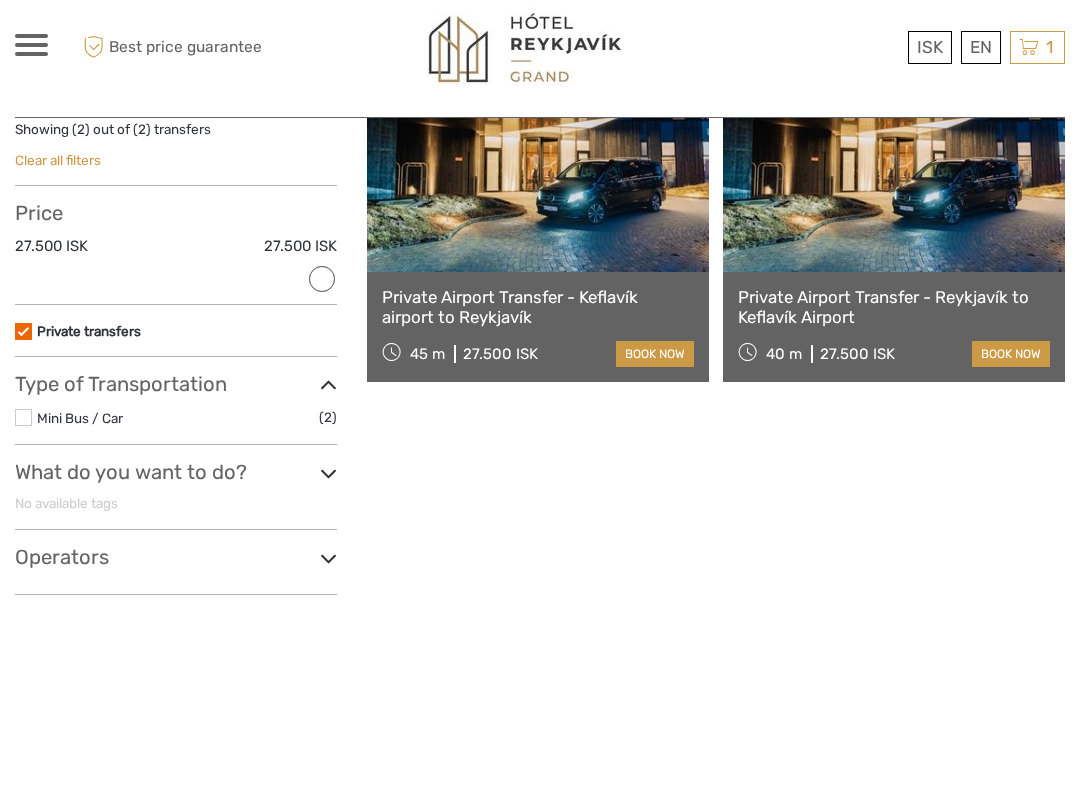 click at bounding box center (23, 439) 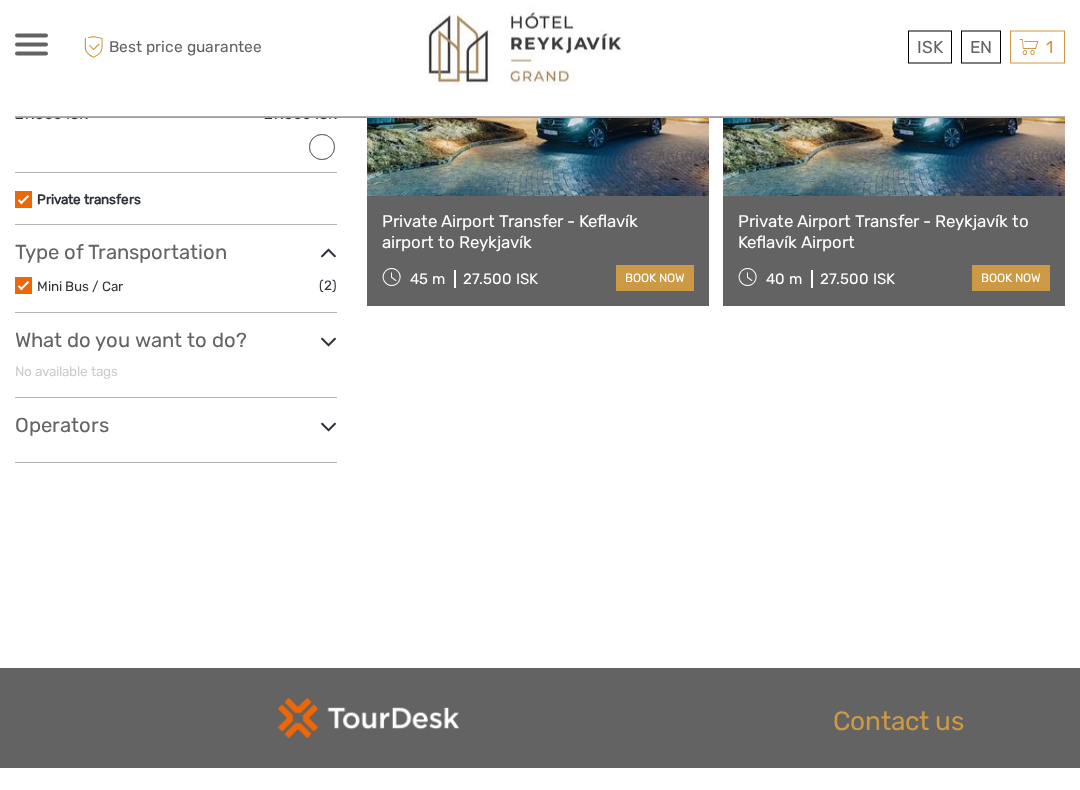 scroll, scrollTop: 430, scrollLeft: 0, axis: vertical 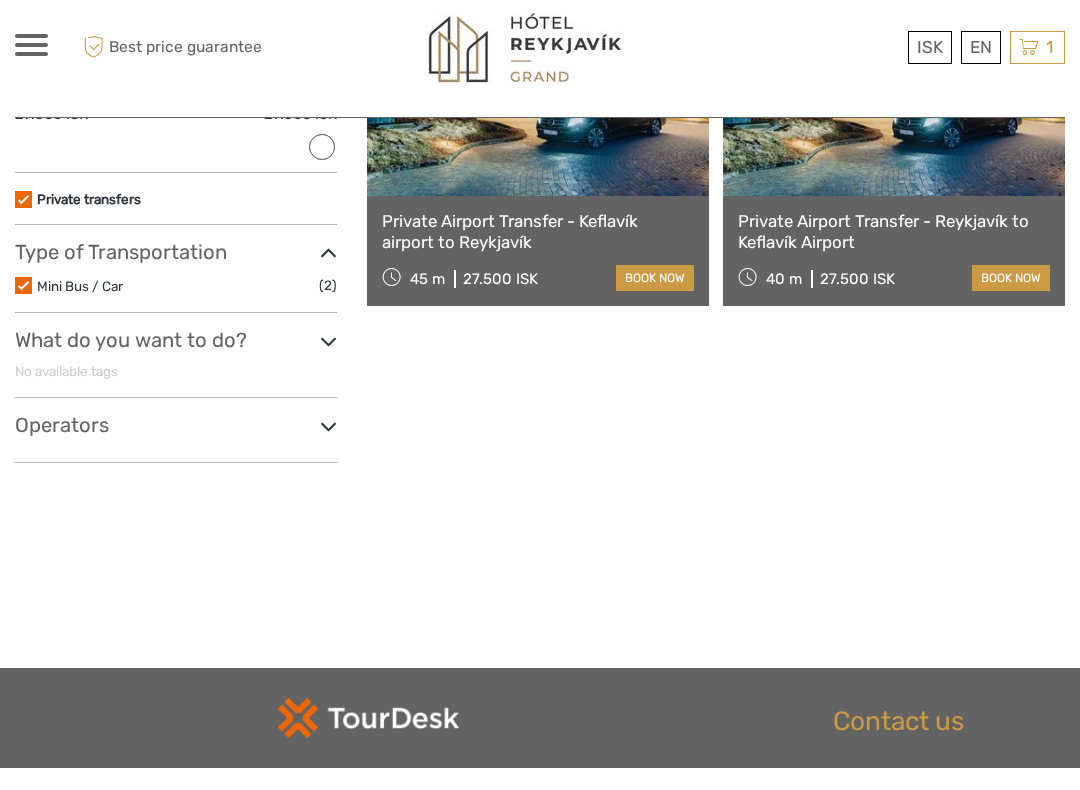 click at bounding box center [328, 448] 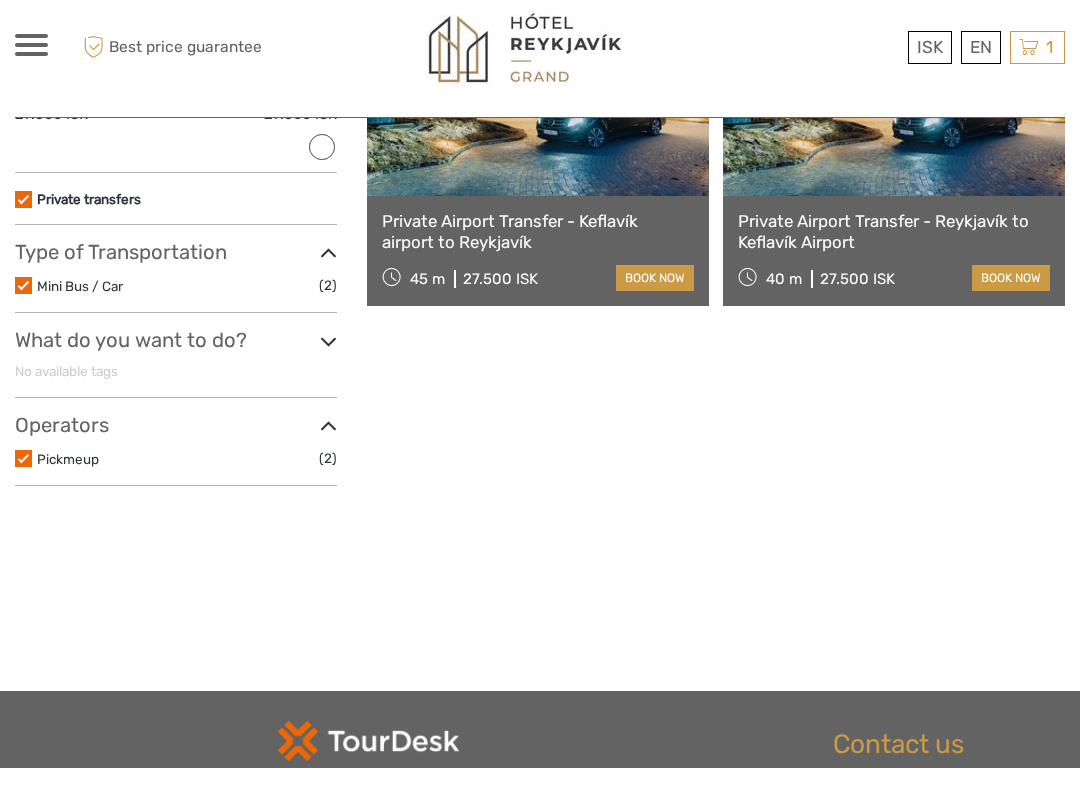 click on "book now" at bounding box center (655, 300) 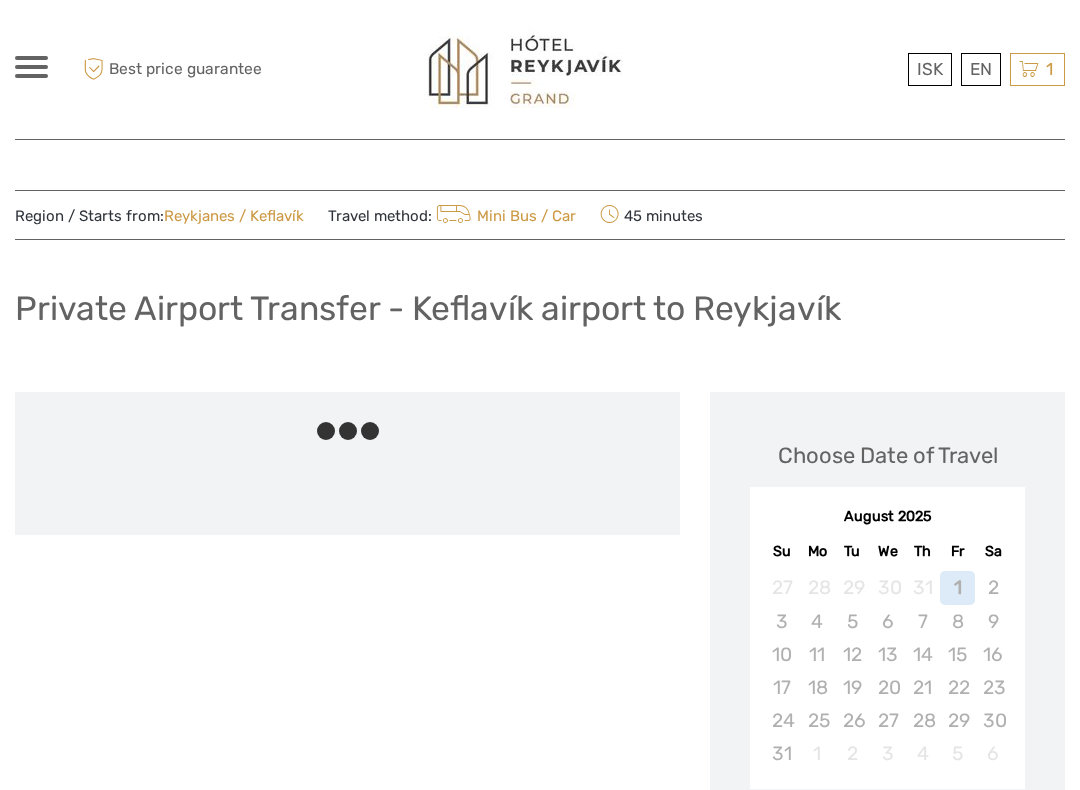 scroll, scrollTop: 0, scrollLeft: 0, axis: both 